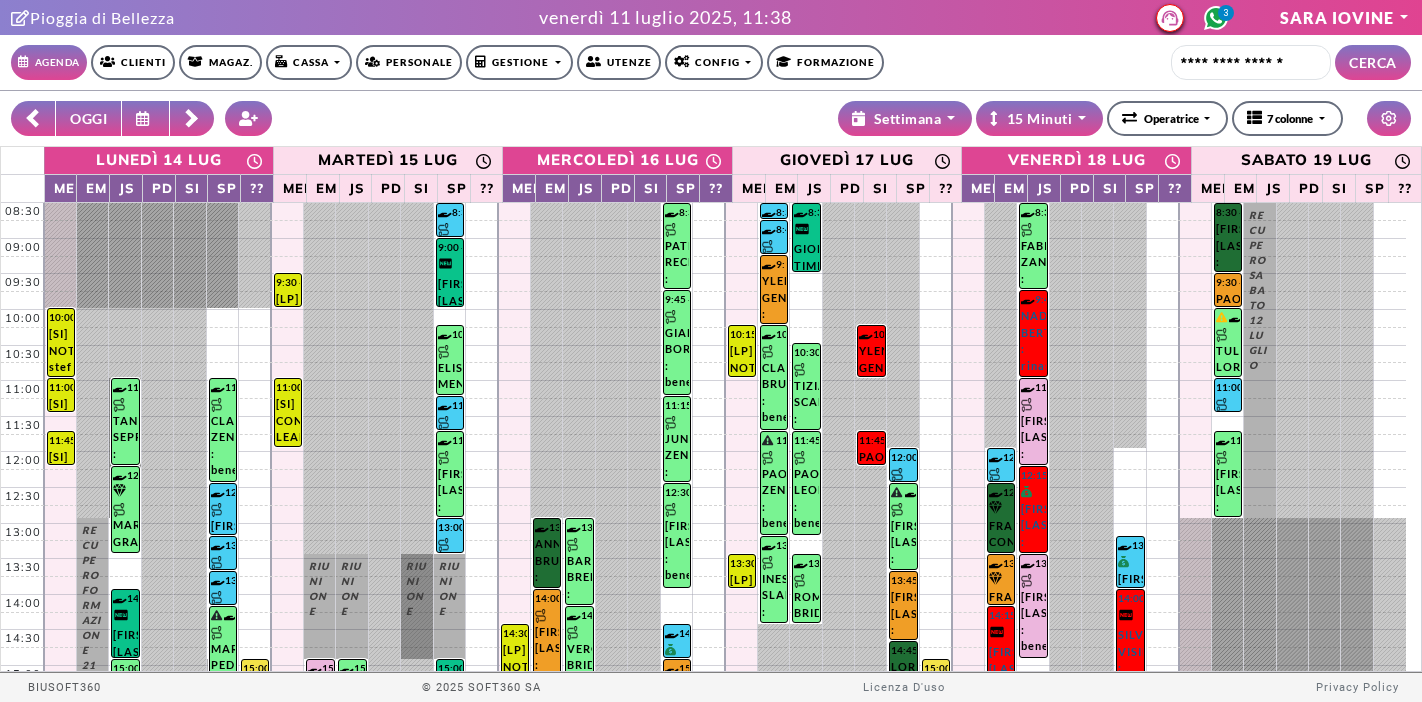 select on "********" 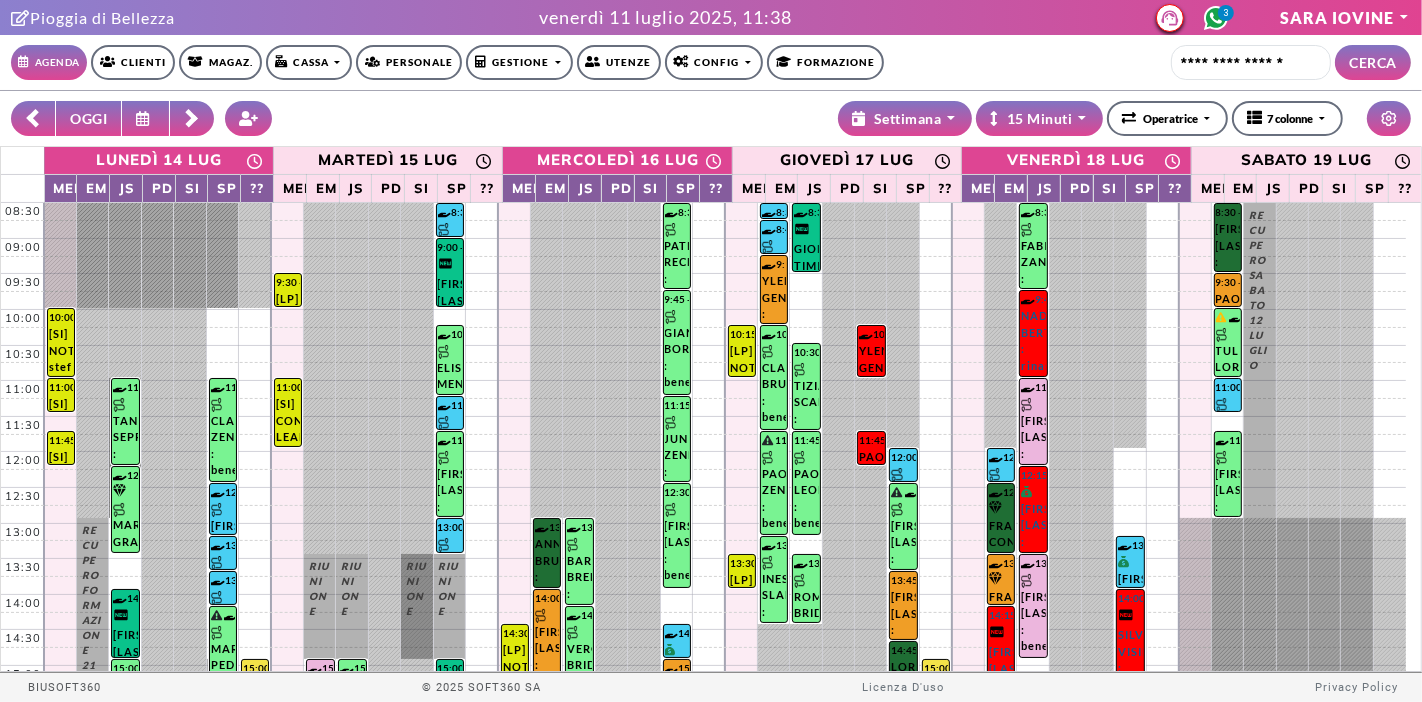 click on "Gestione" at bounding box center [309, 62] 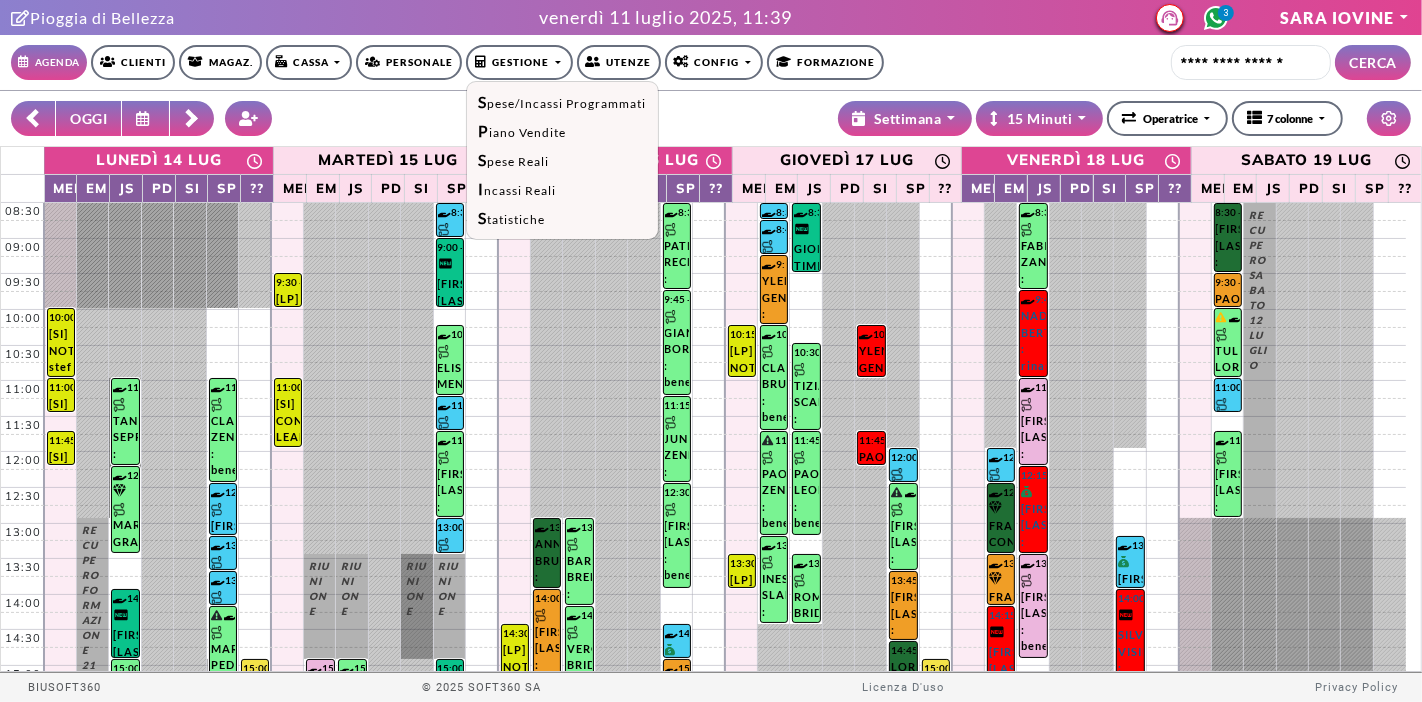 click on "OGGI" at bounding box center [88, 118] 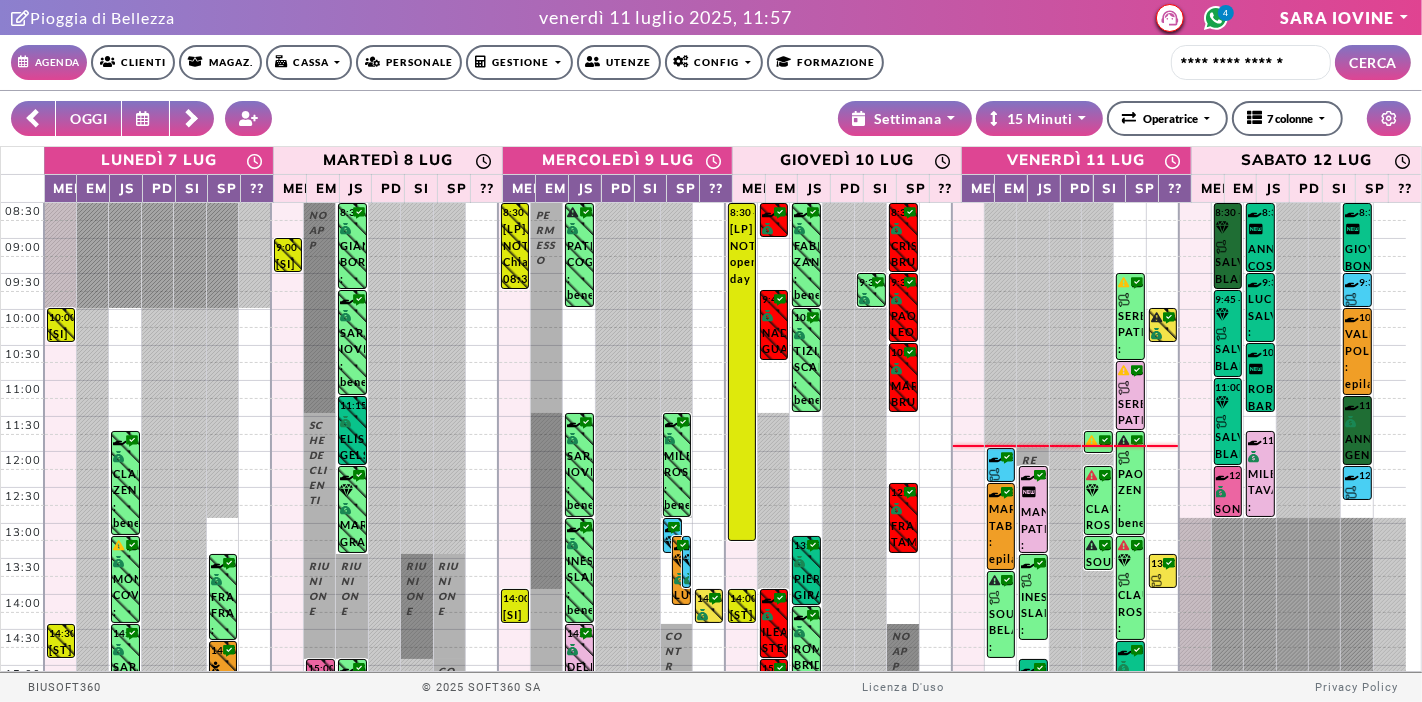 click on "Gestione" at bounding box center [309, 62] 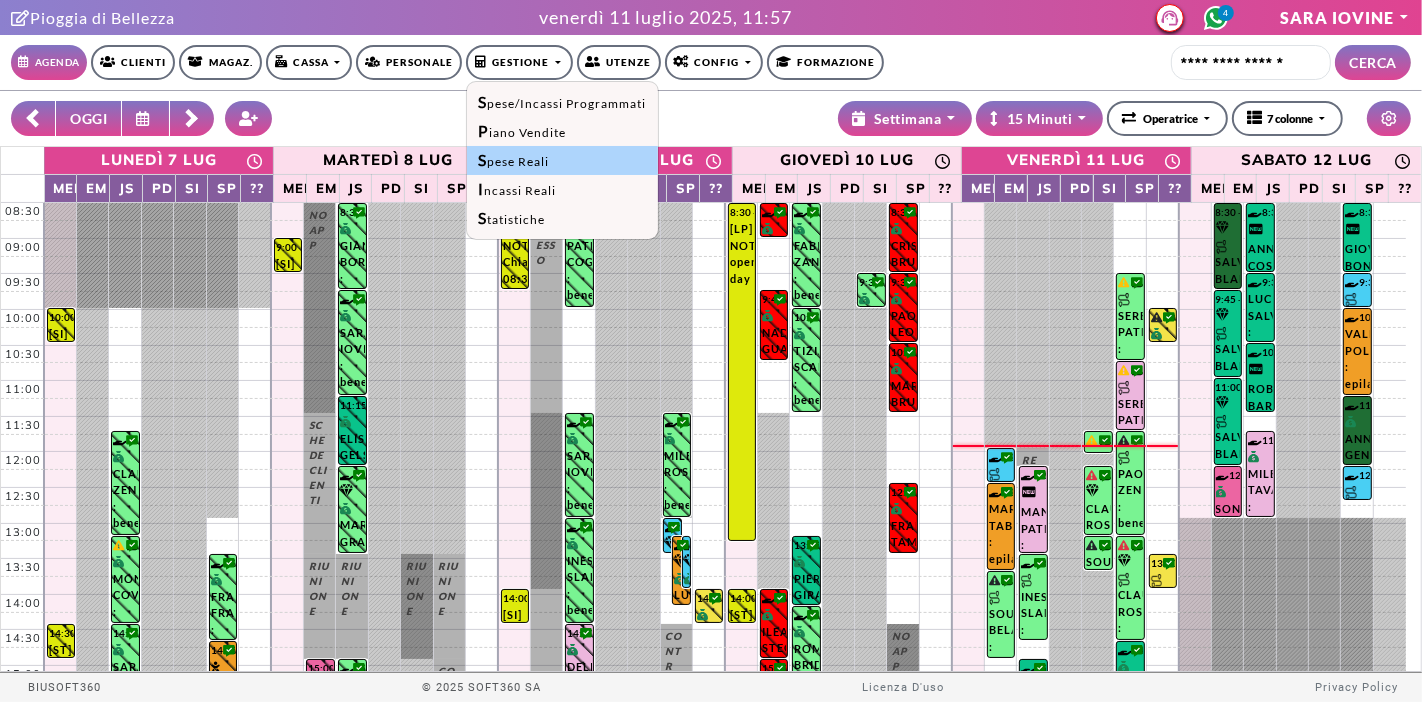 click on "Spese Reali" at bounding box center [562, 160] 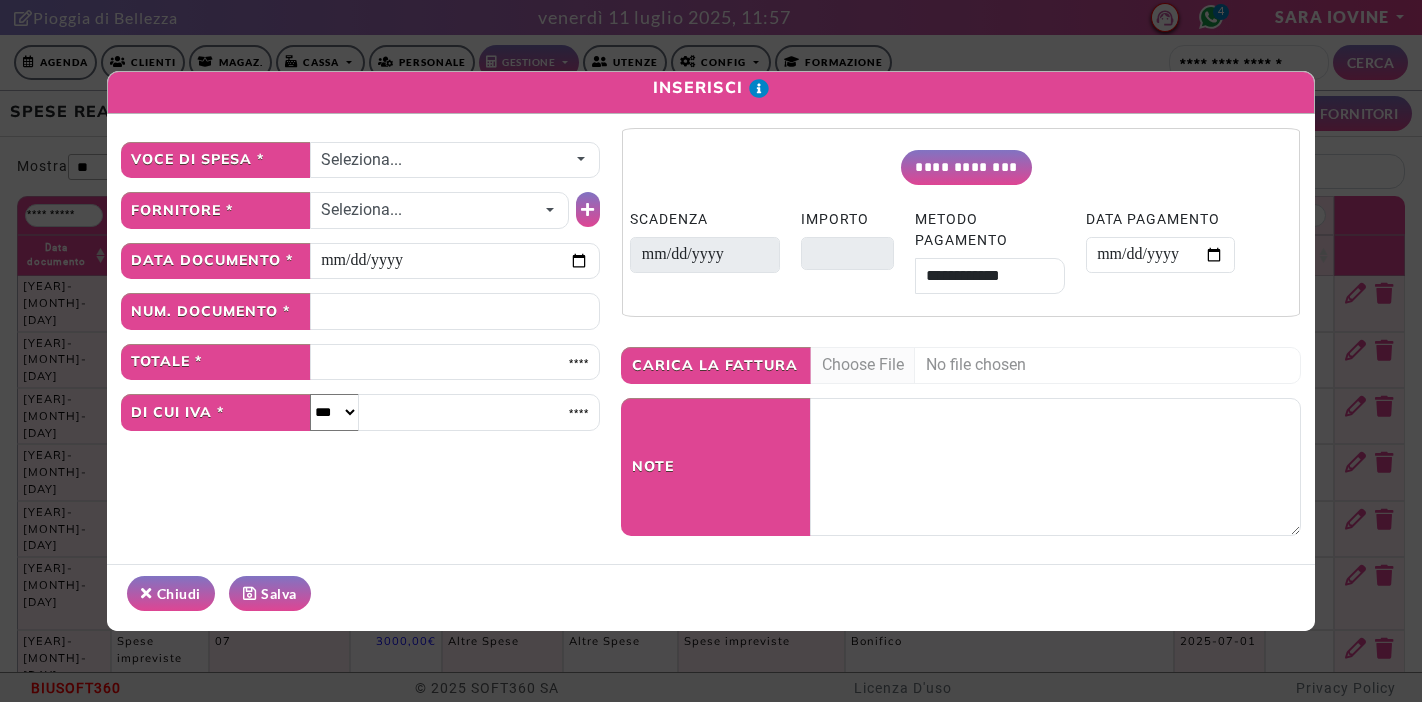 select on "**" 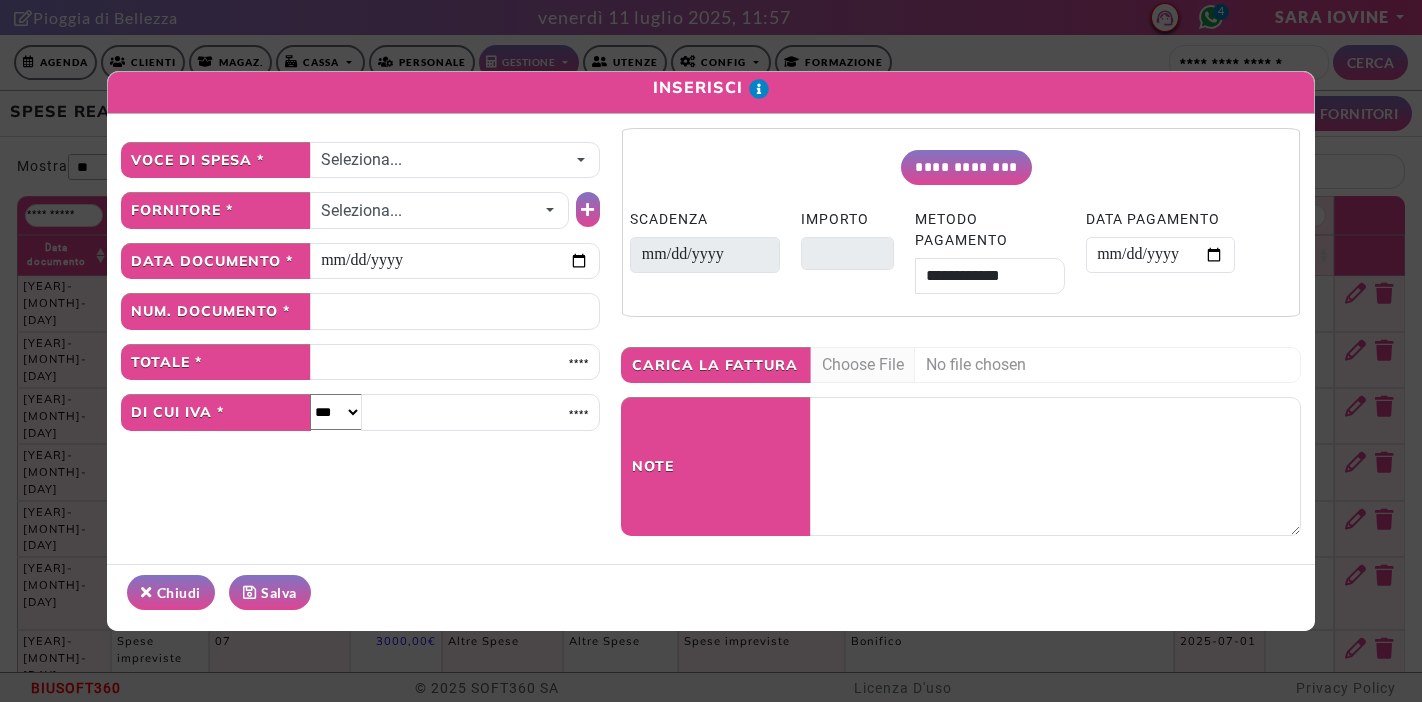 scroll, scrollTop: 0, scrollLeft: 0, axis: both 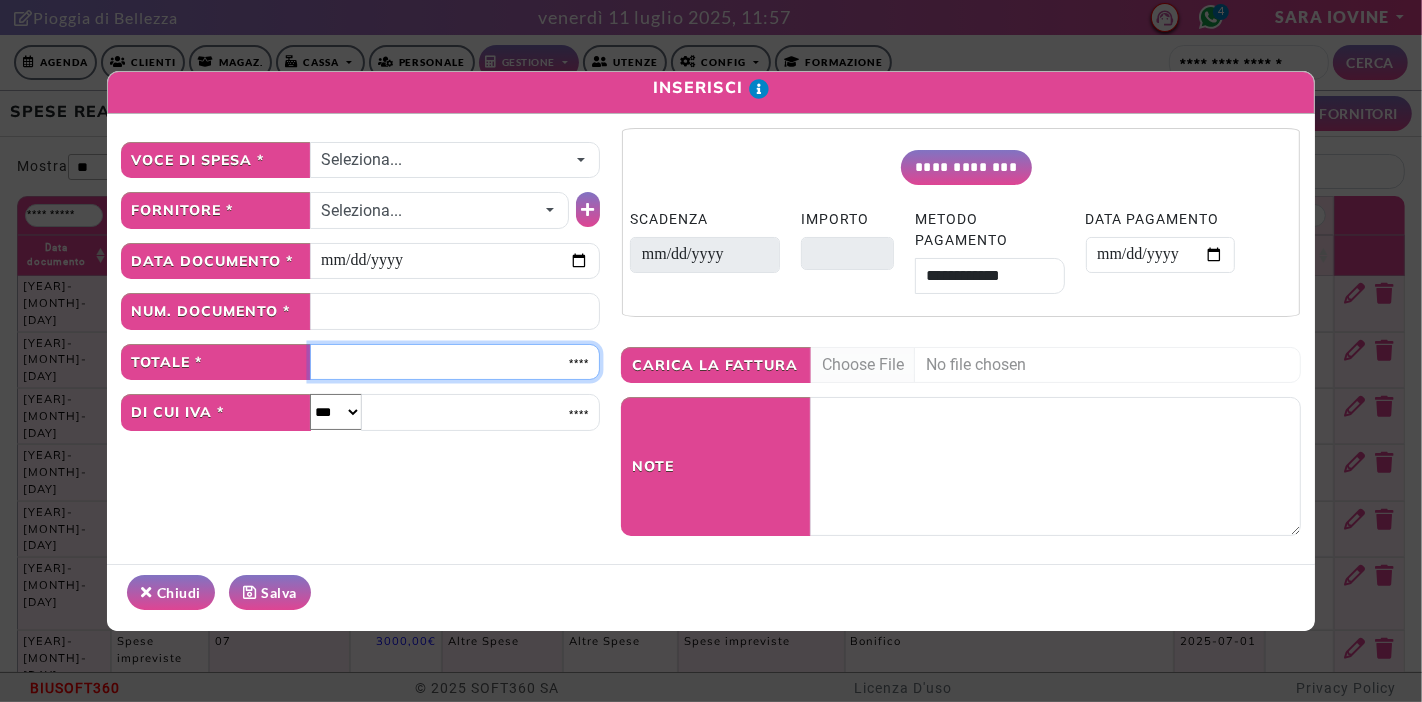 click at bounding box center [455, 362] 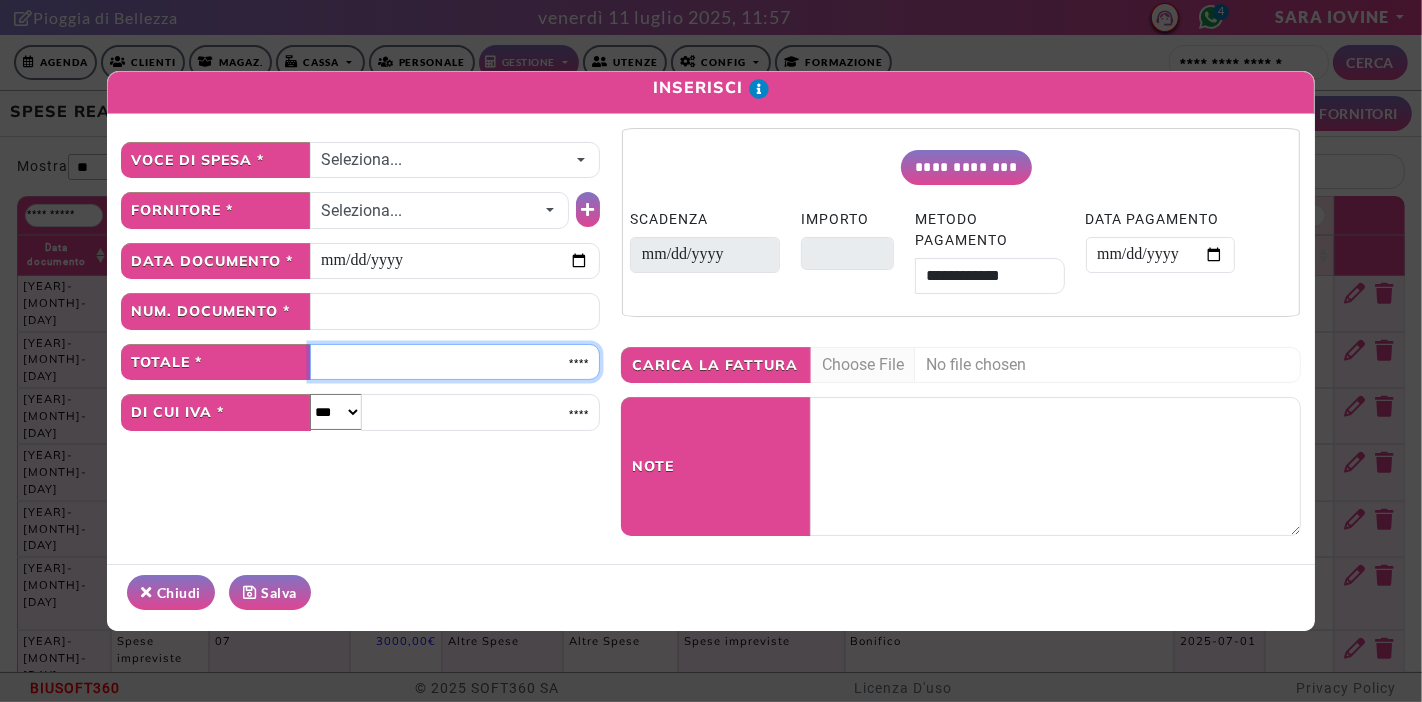 type on "***" 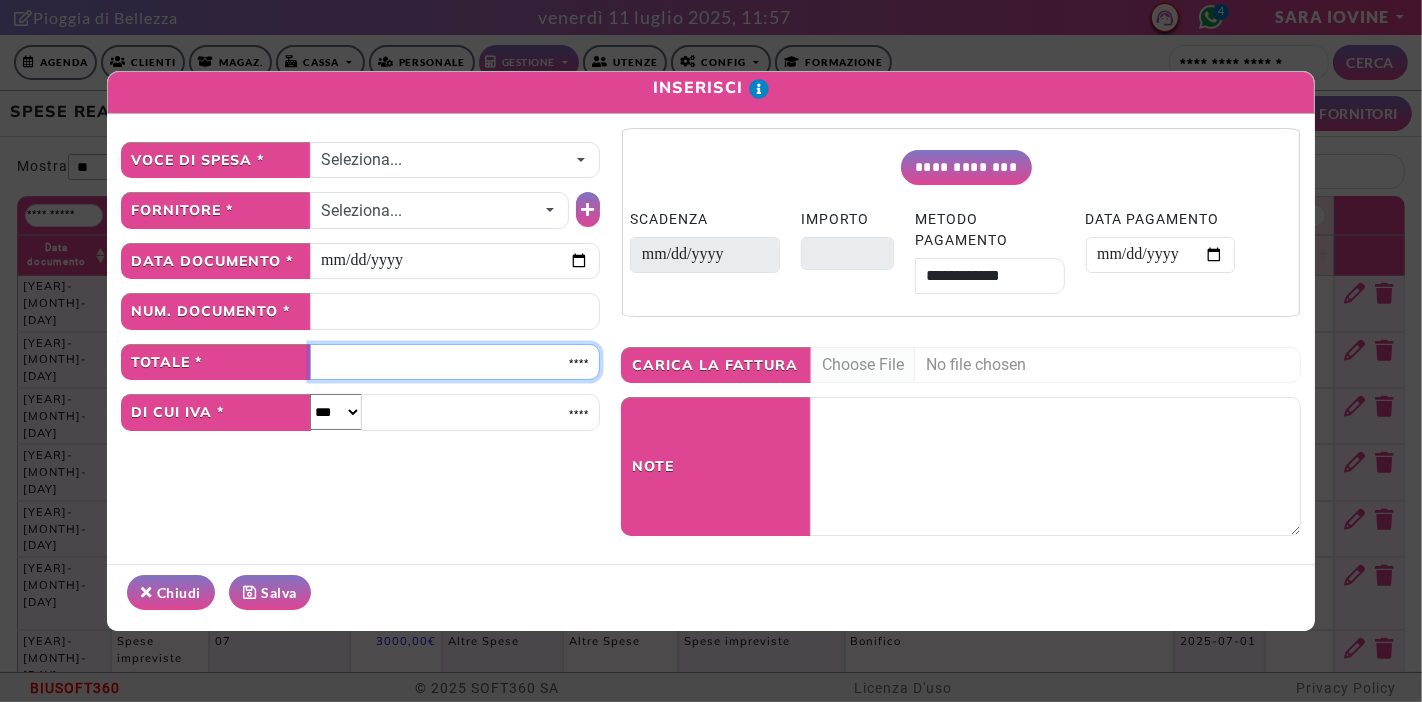 type on "*****" 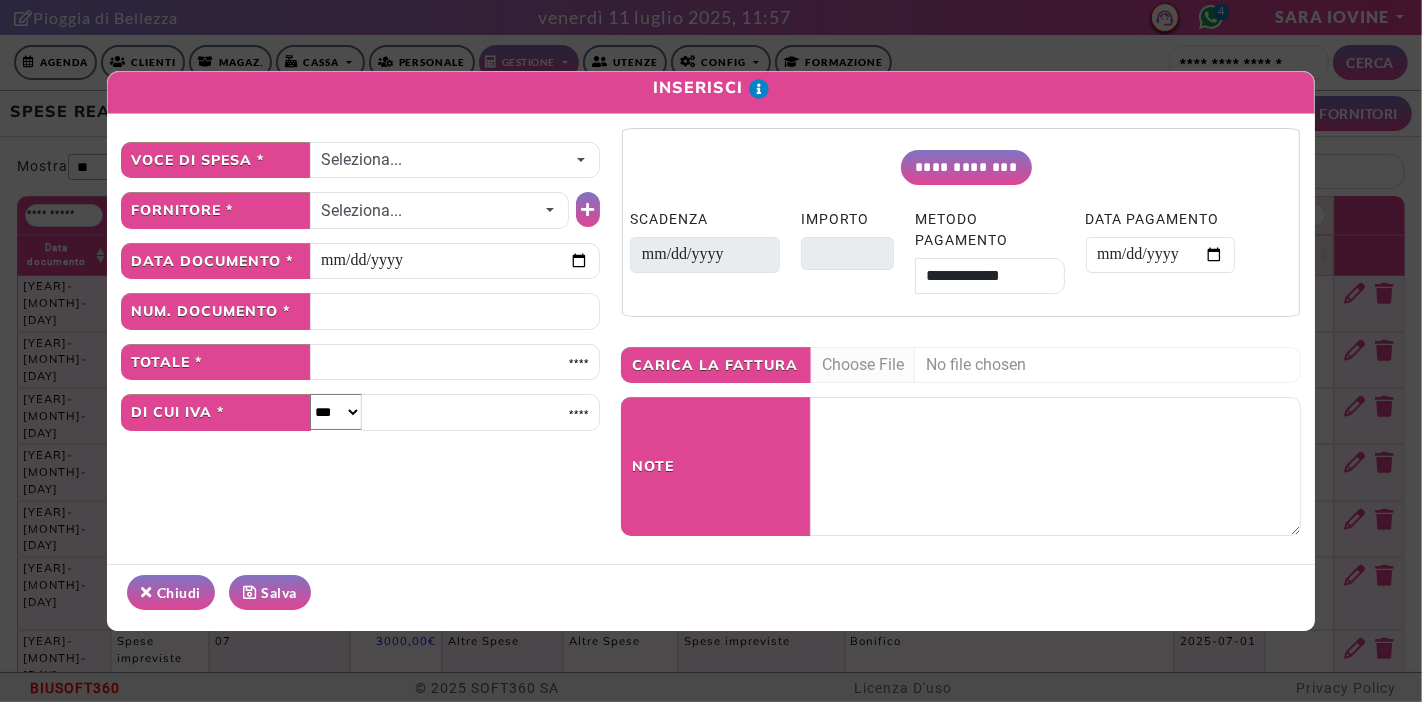 click on "*** *** ** **                                          *****" at bounding box center (336, 412) 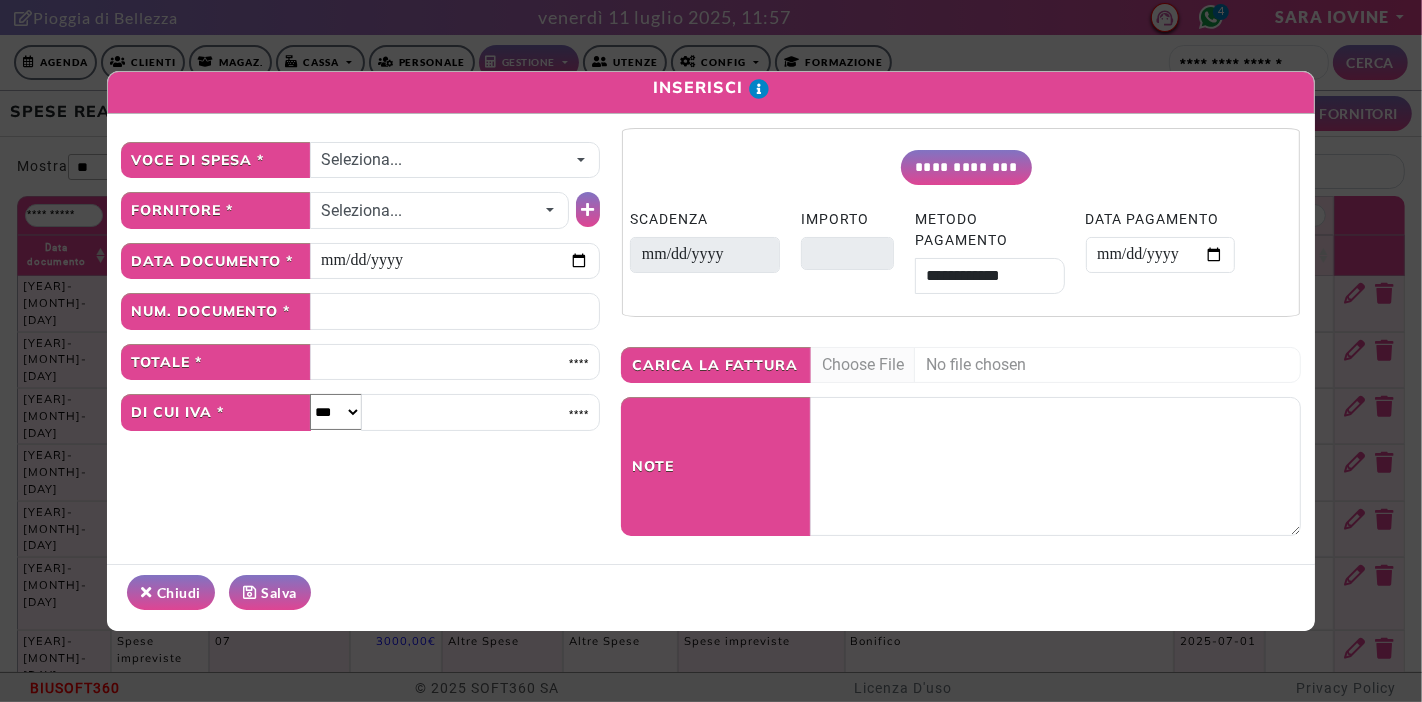 select on "*" 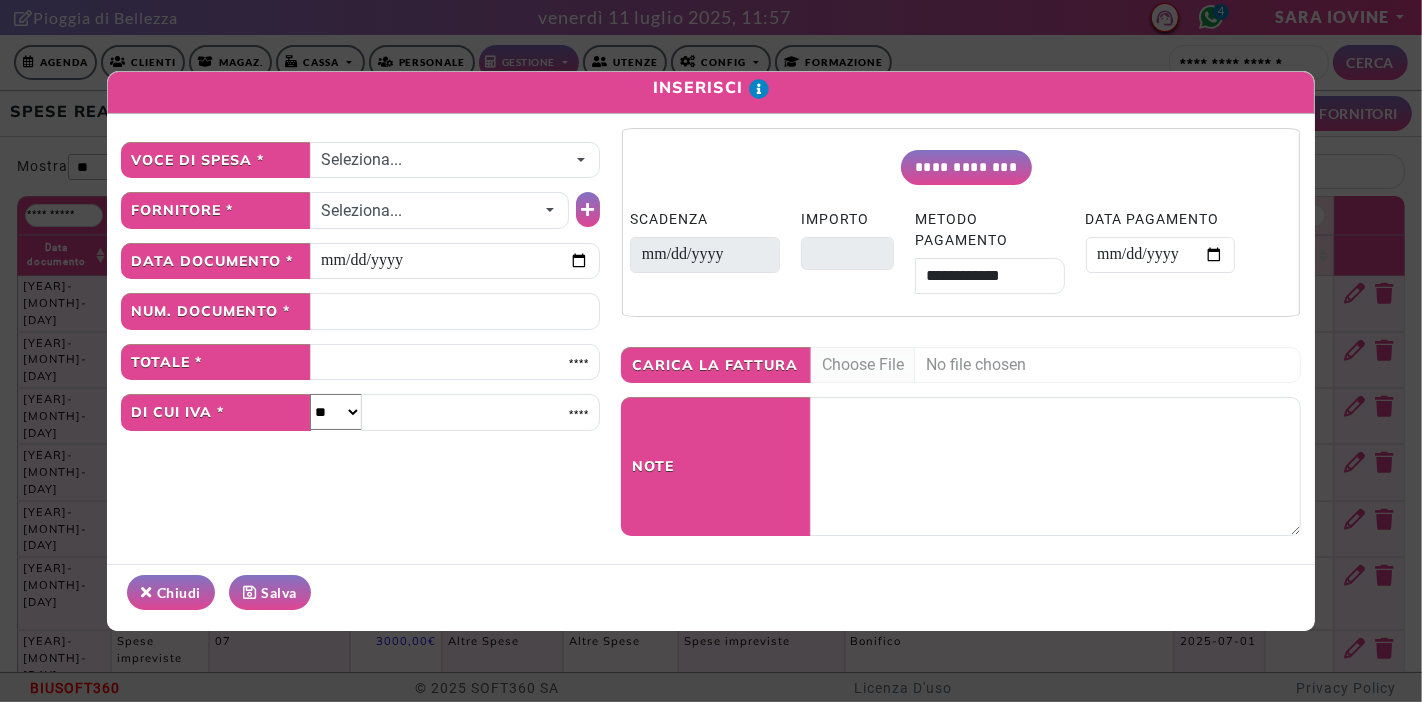 click on "*** *** ** **                                          *****" at bounding box center (336, 412) 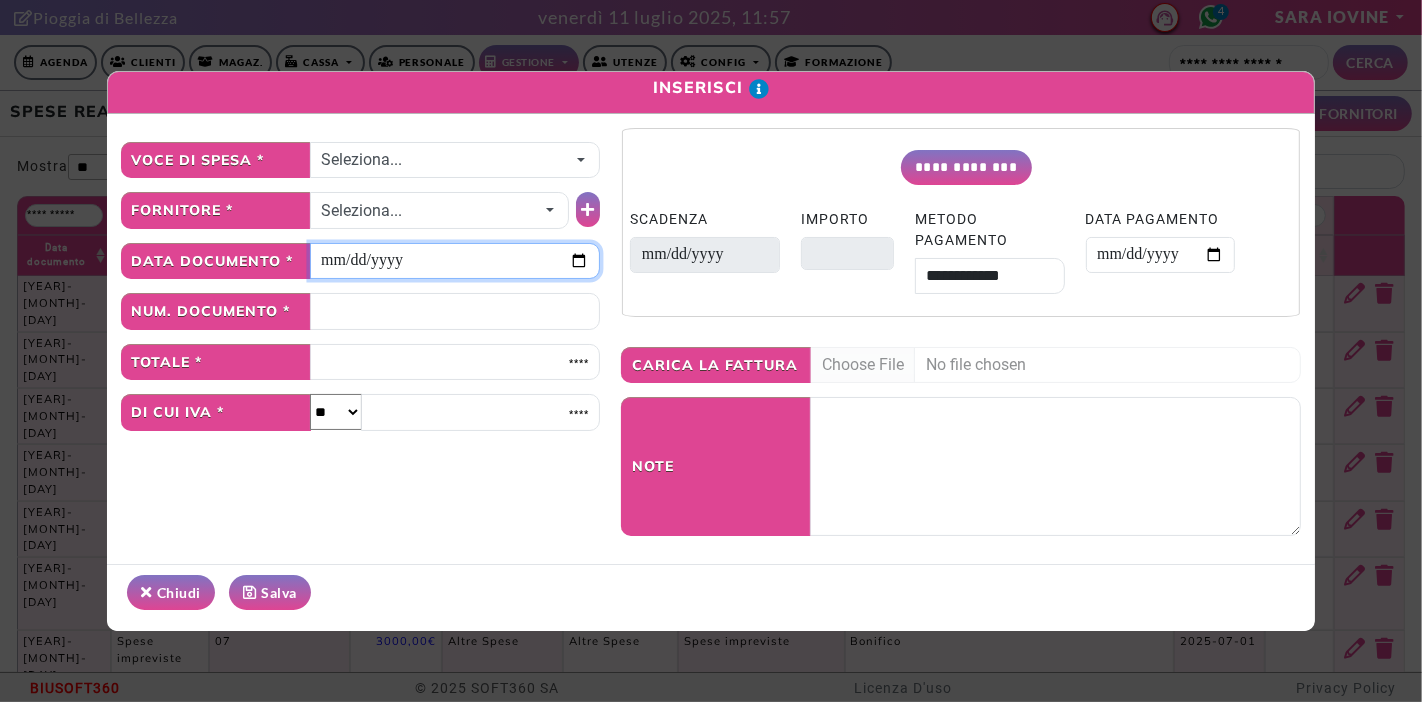 click at bounding box center (455, 261) 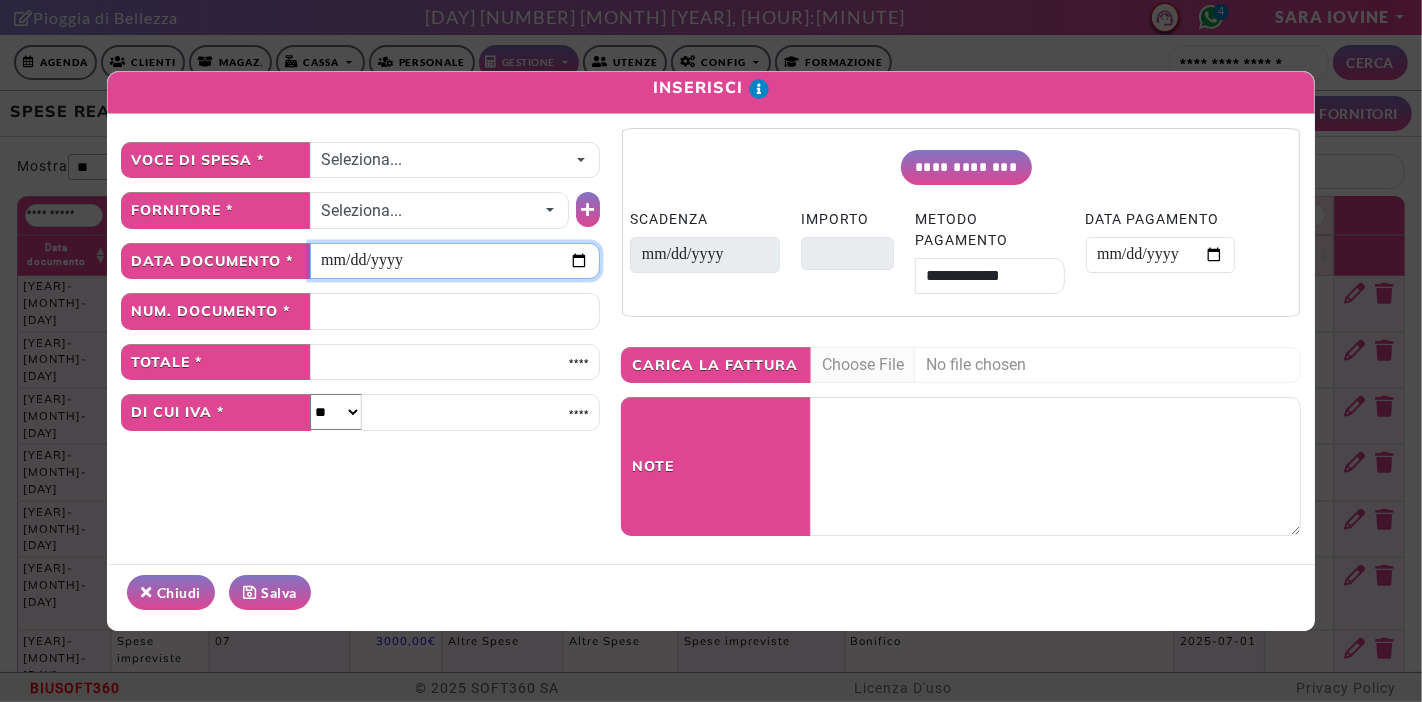 type on "**********" 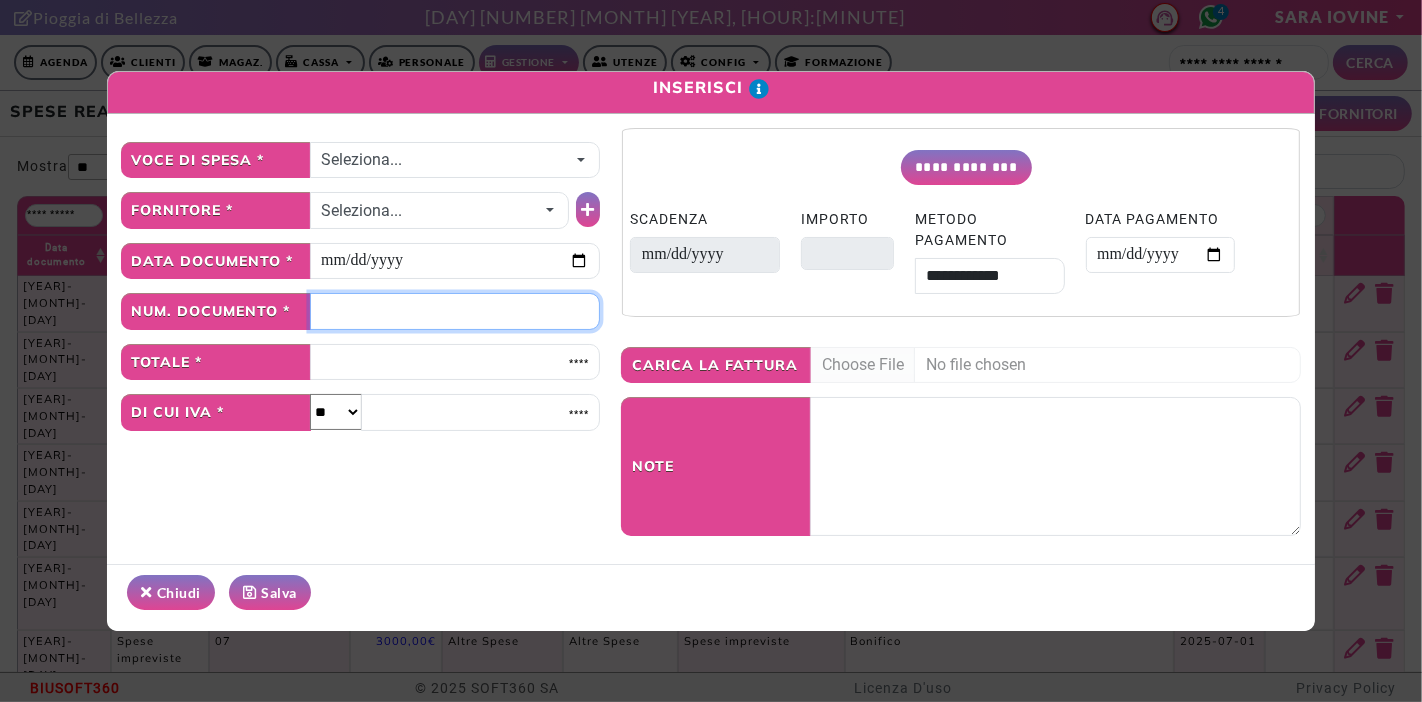 click at bounding box center [455, 311] 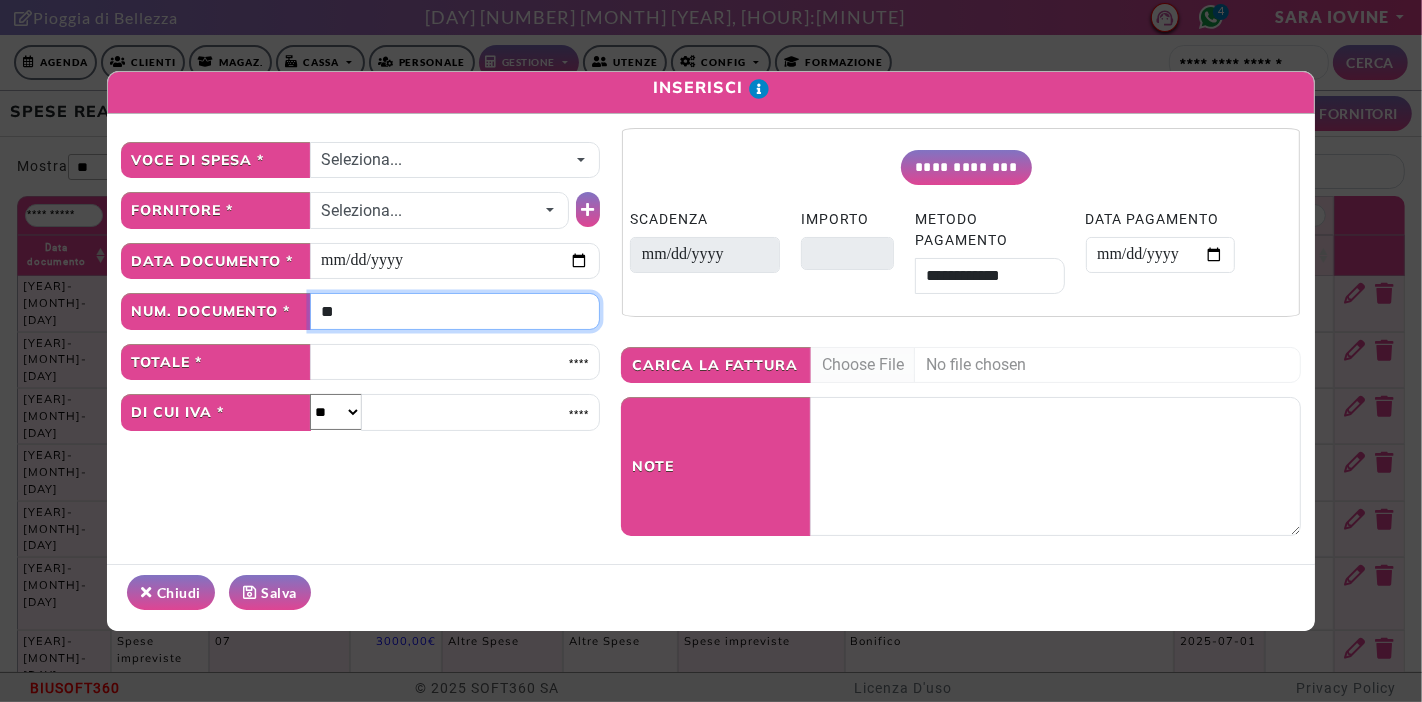 type on "**" 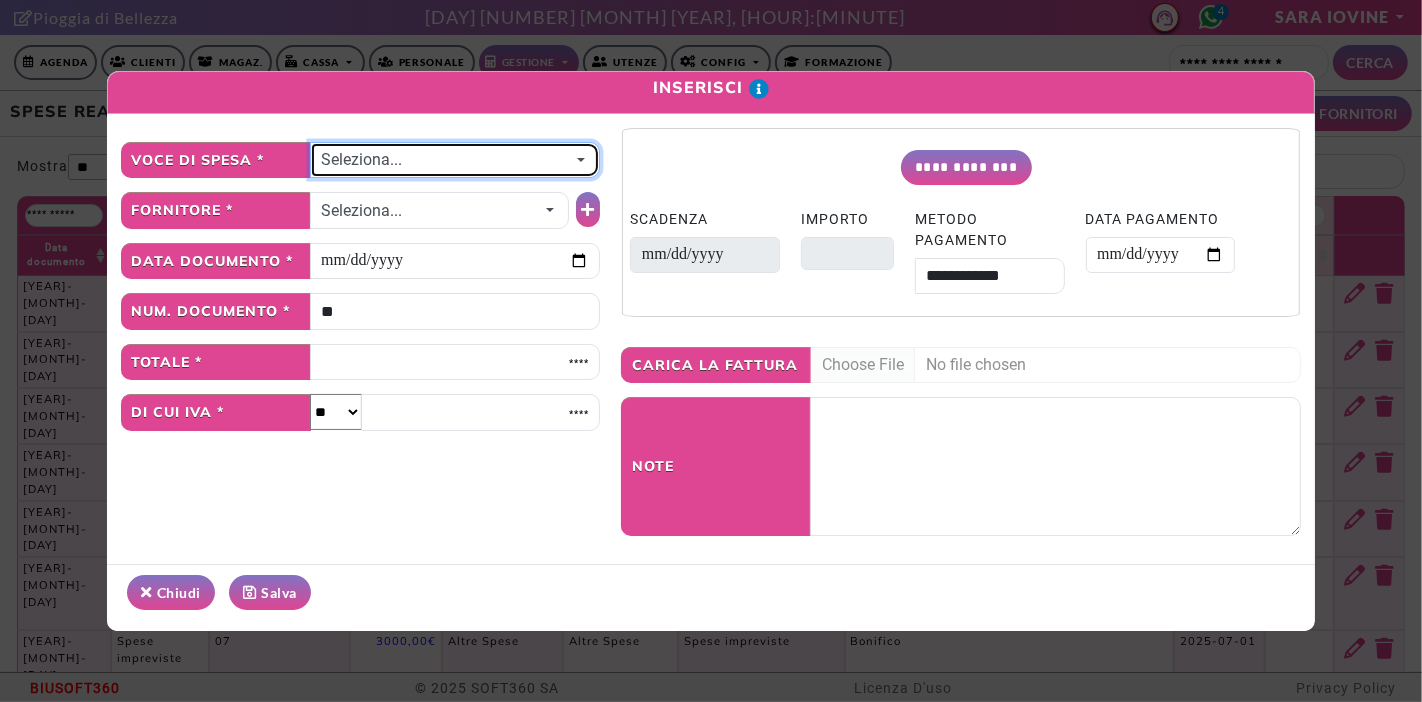 click on "Seleziona..." at bounding box center (361, 159) 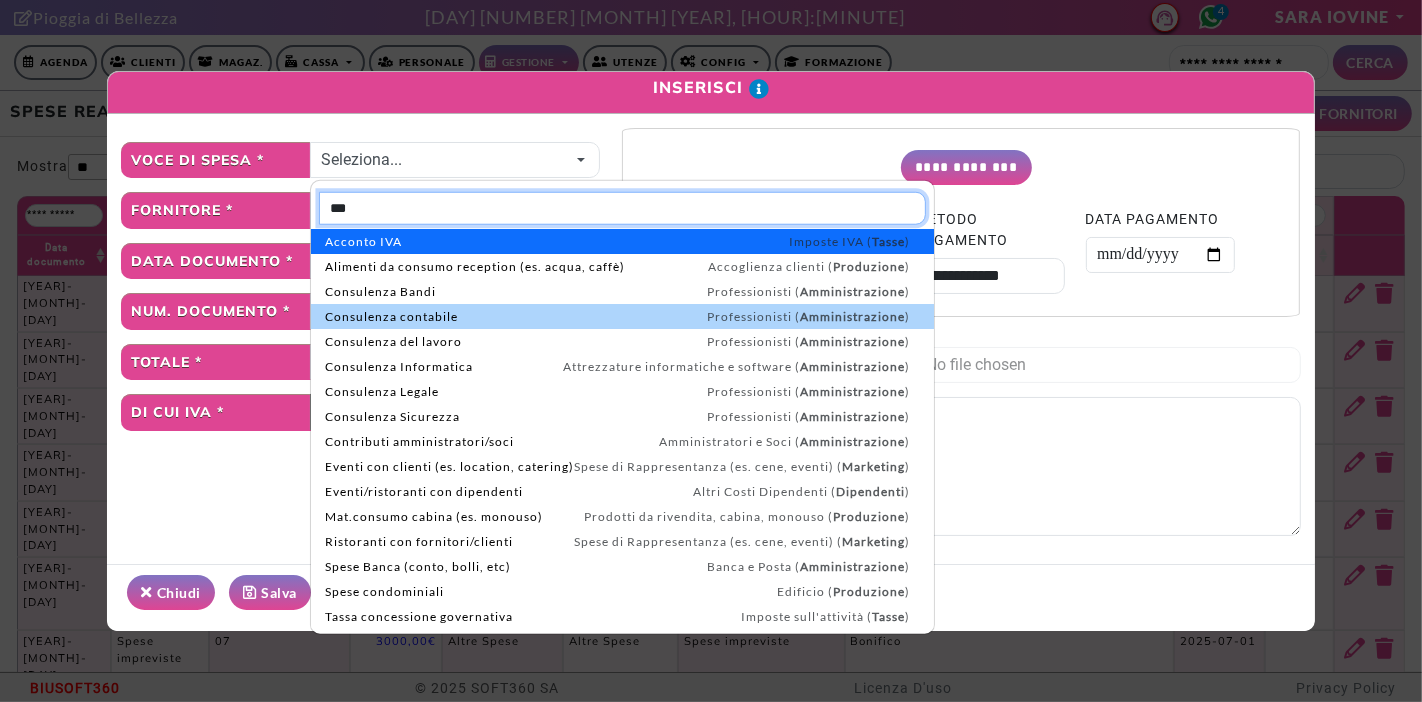 type on "***" 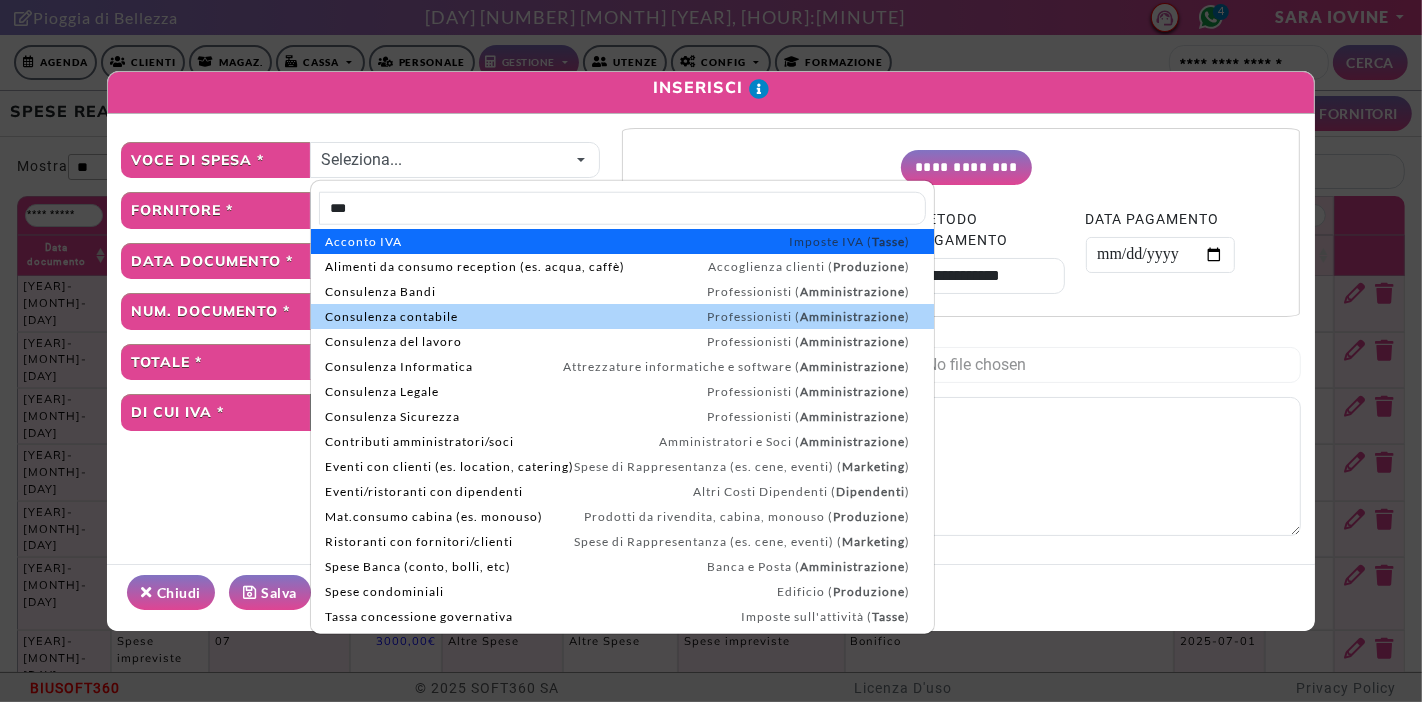 click on "Consulenza contabile" at bounding box center [391, 317] 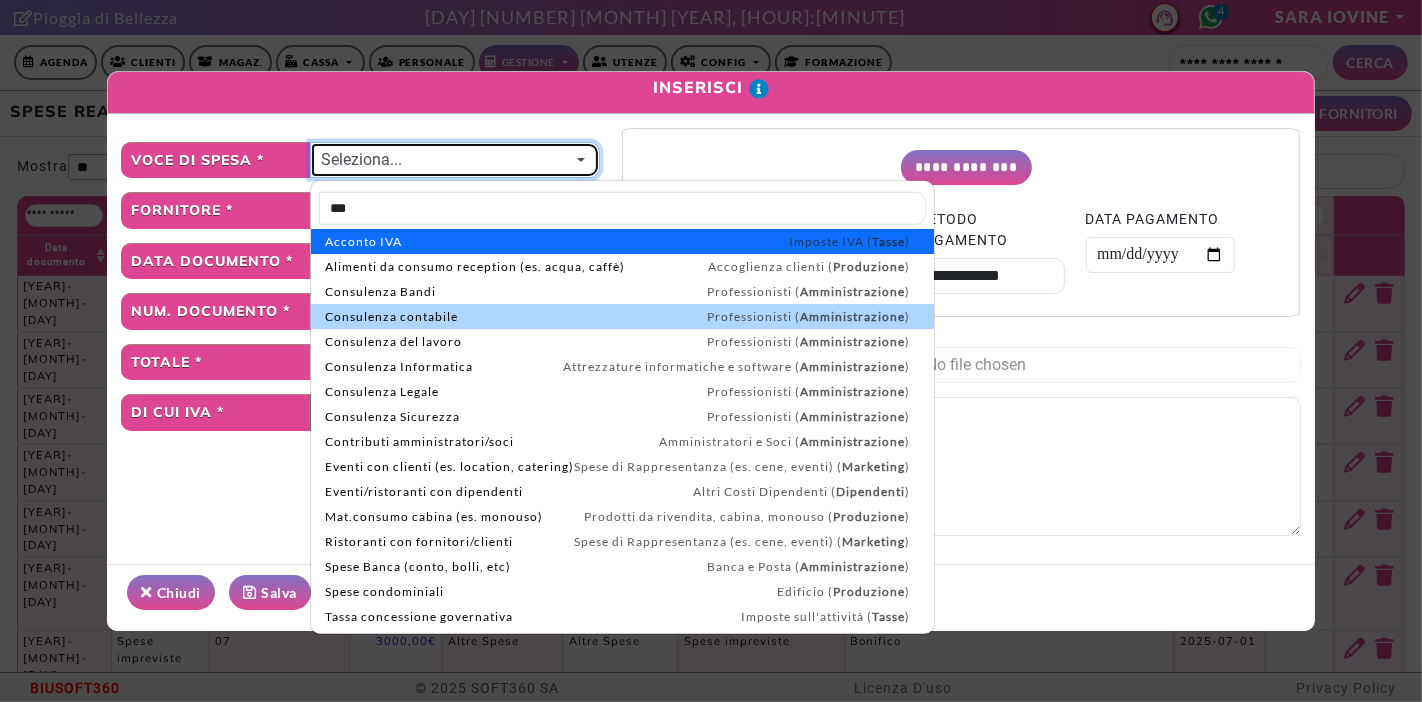 select on "*" 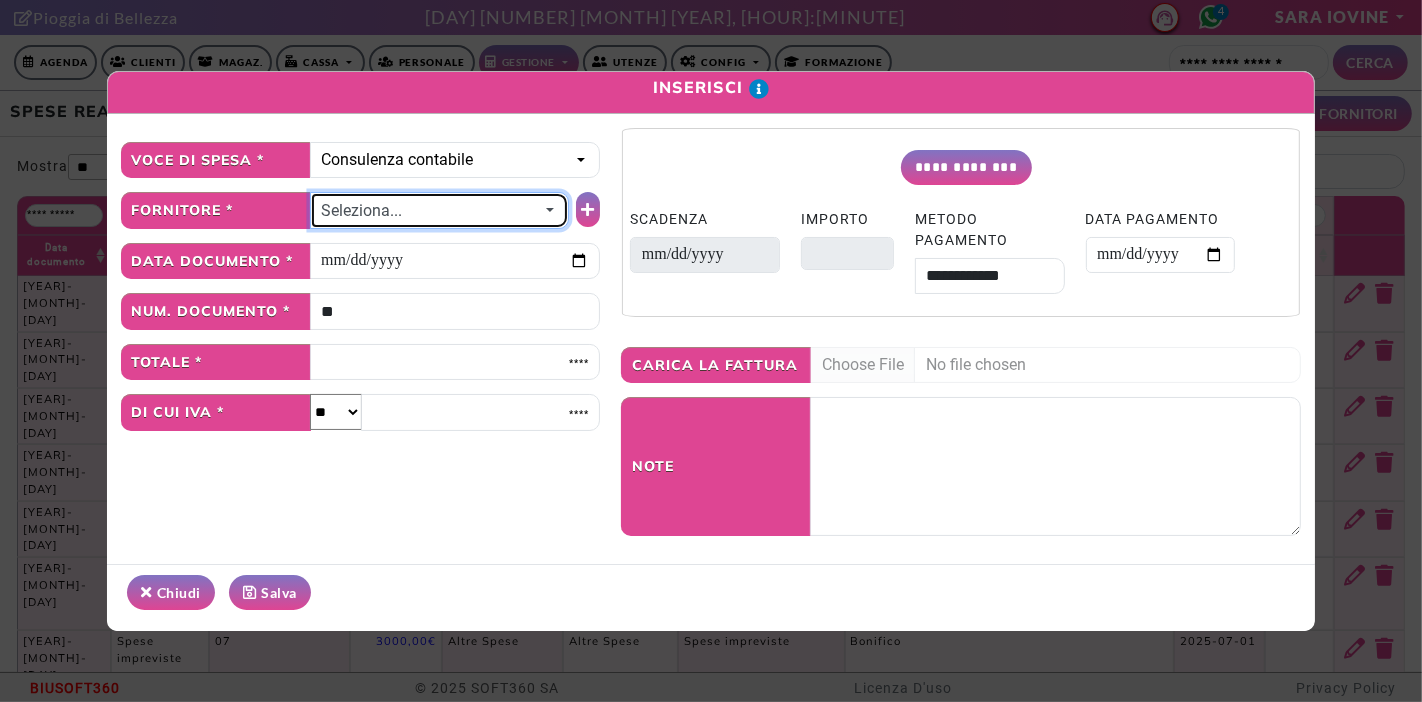 click on "Seleziona..." at bounding box center [361, 210] 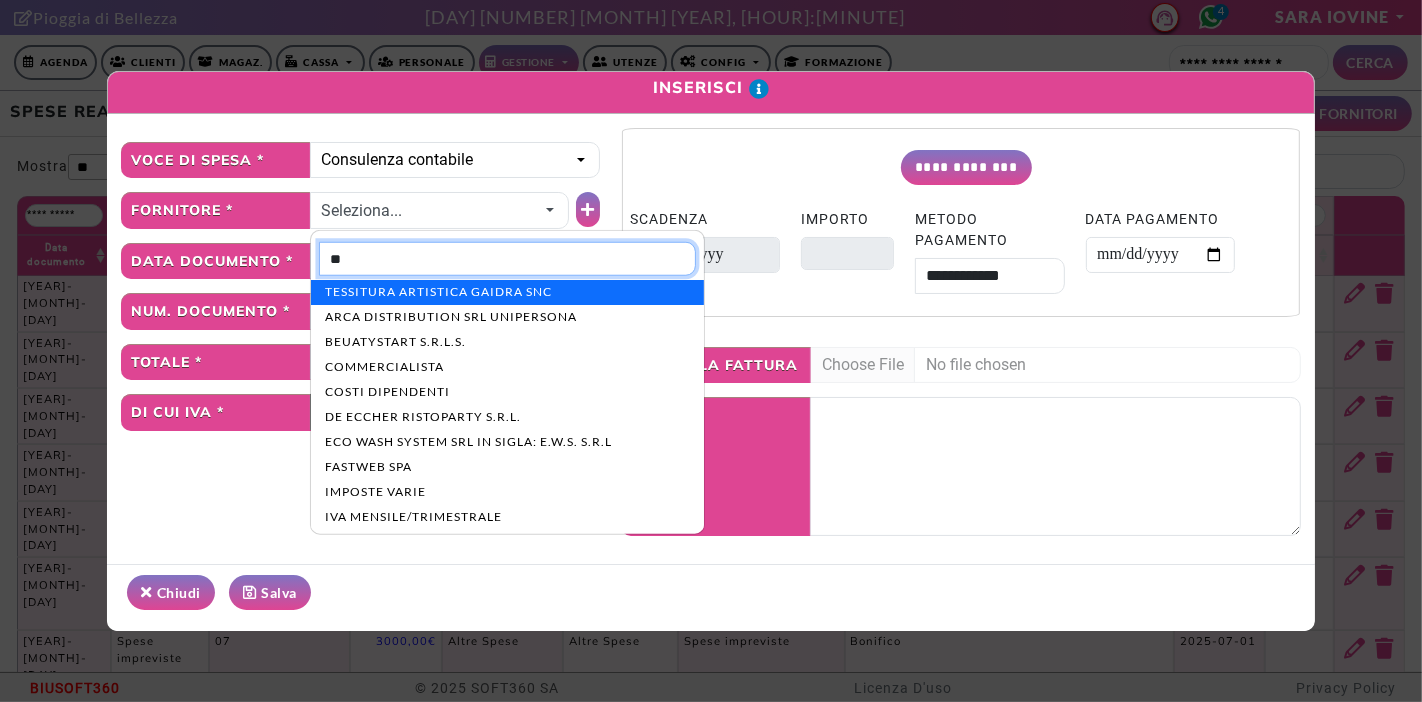 type on "*" 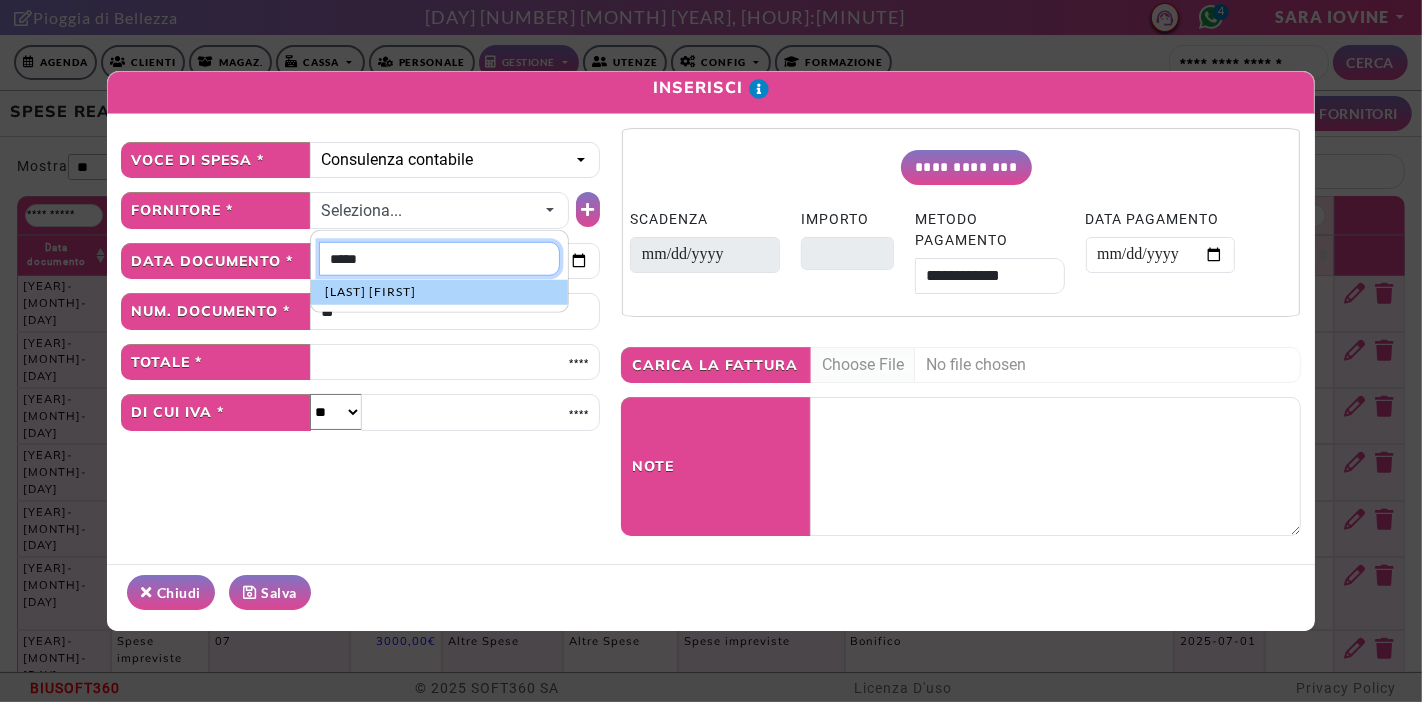 type on "*****" 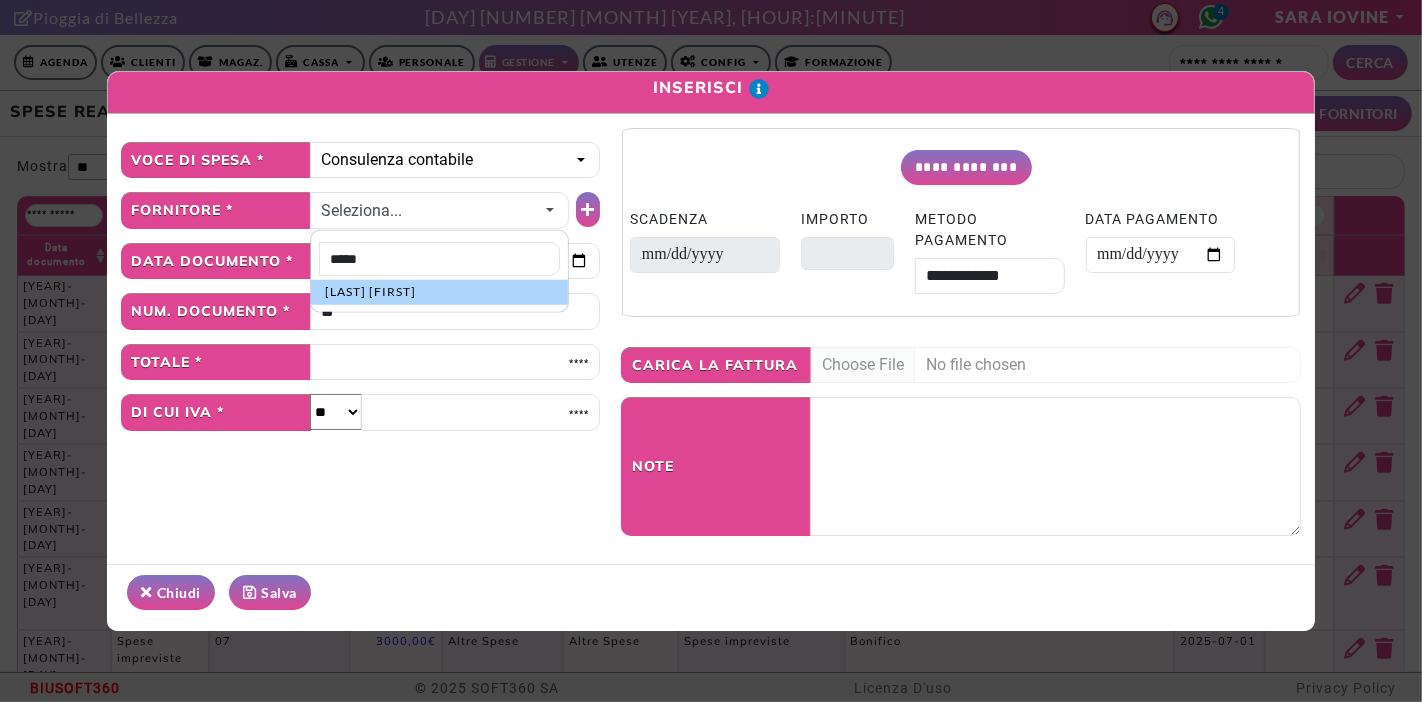 click on "TONIOLLI CARLO" at bounding box center [370, 292] 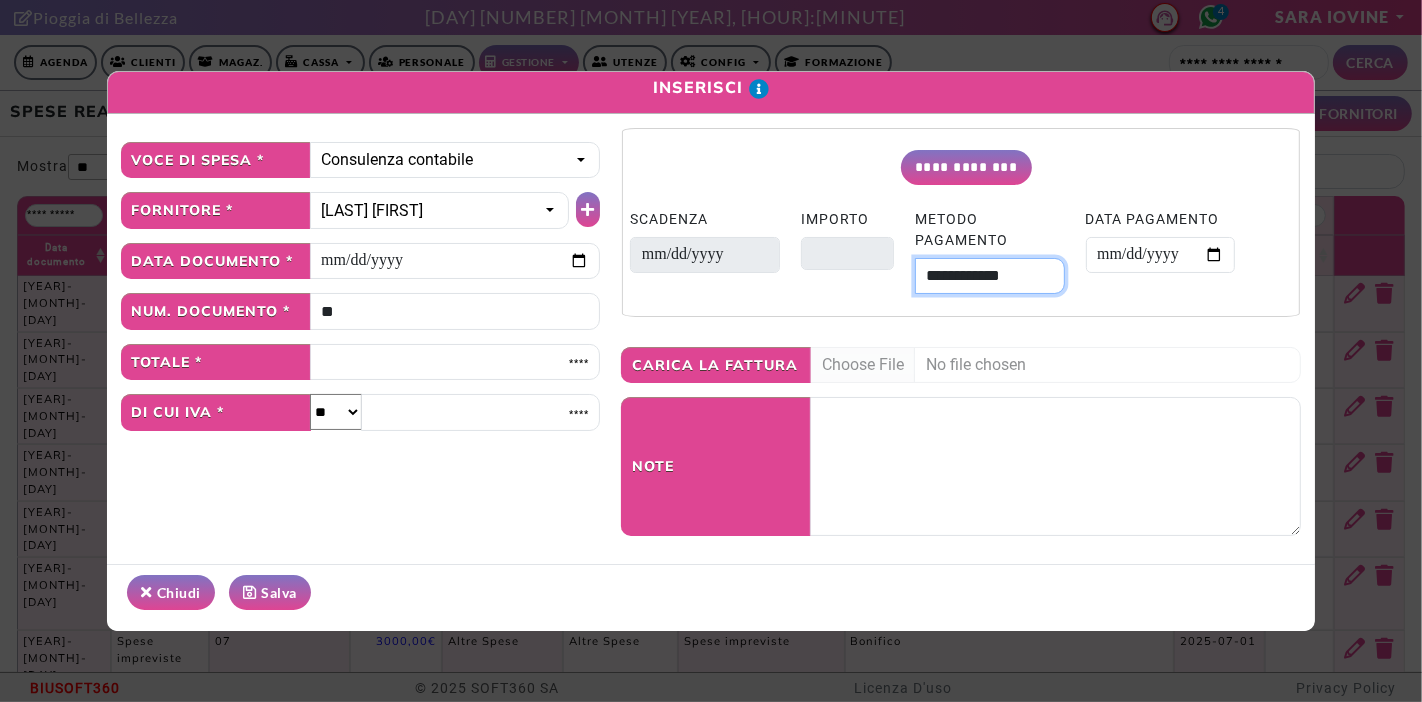 click on "**********" at bounding box center (990, 276) 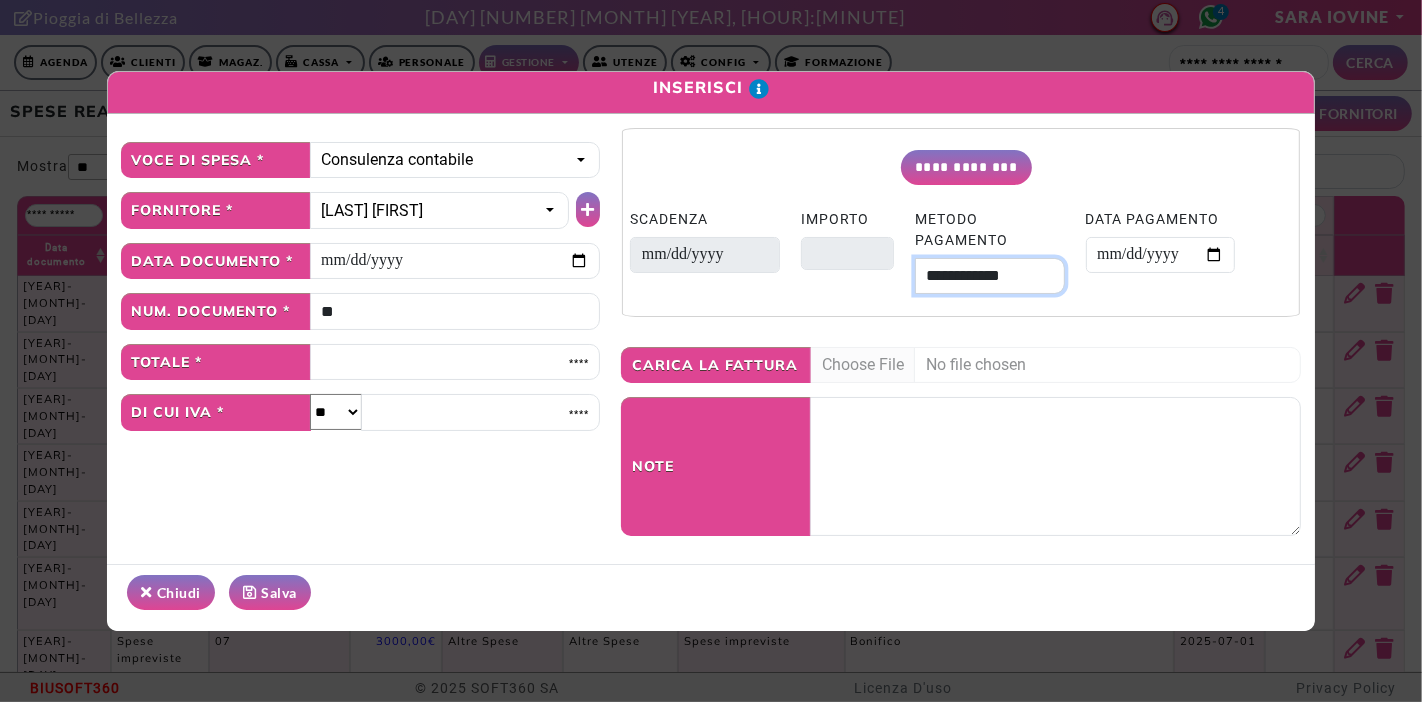 select on "**" 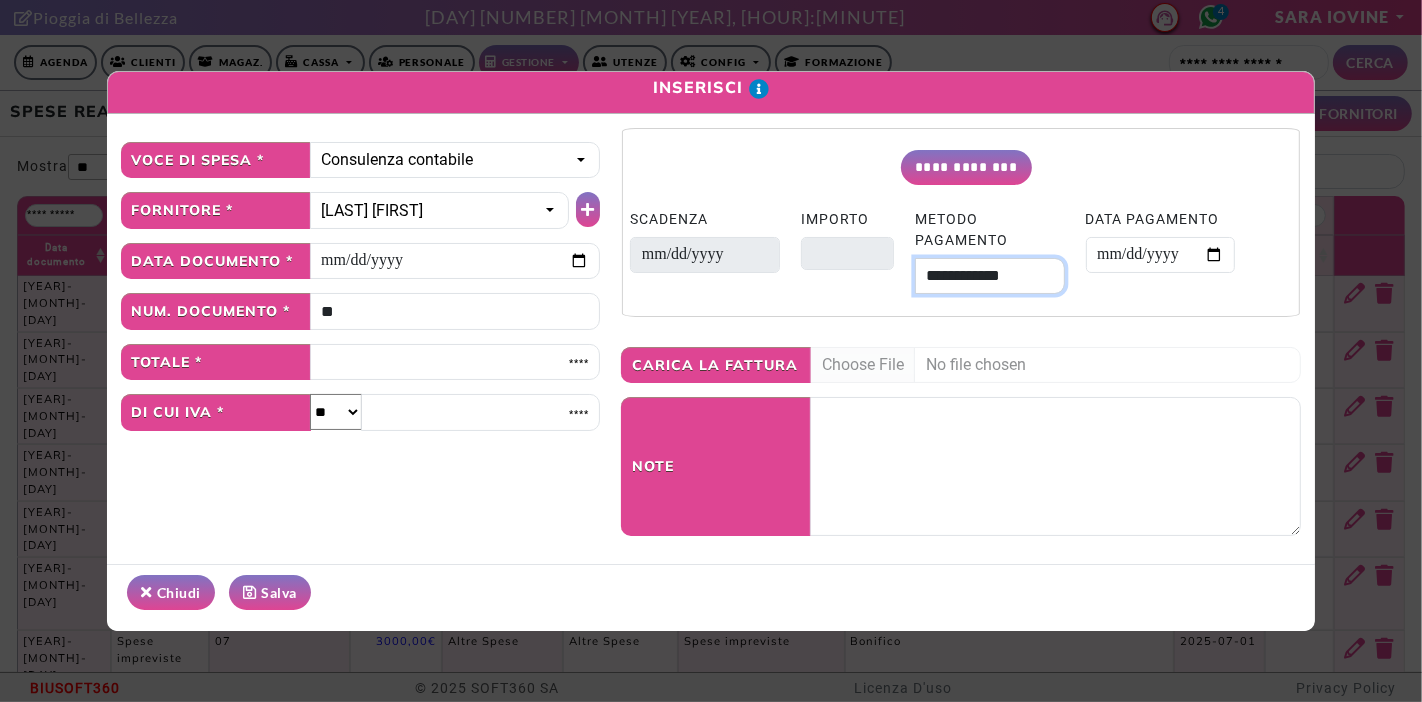 click on "**********" at bounding box center [990, 276] 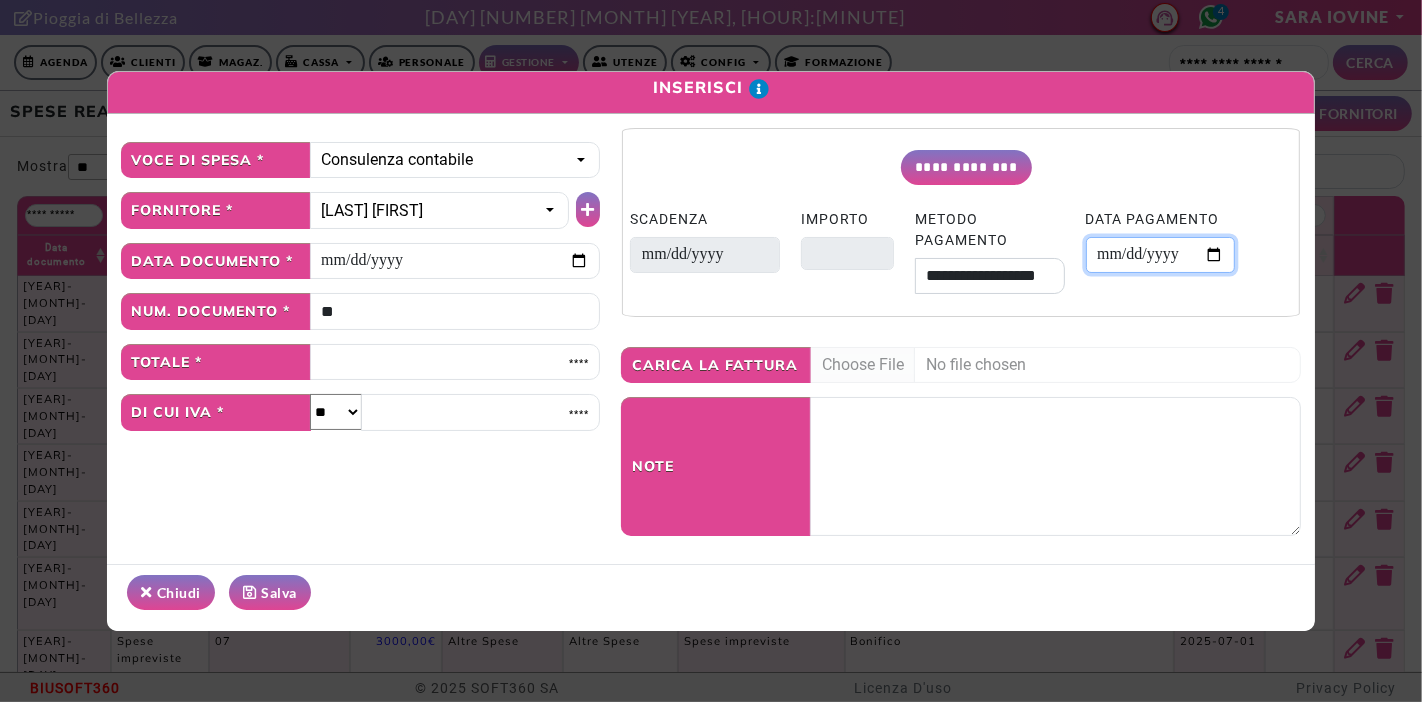 click on "DATA PAGAMENTO" at bounding box center (1161, 255) 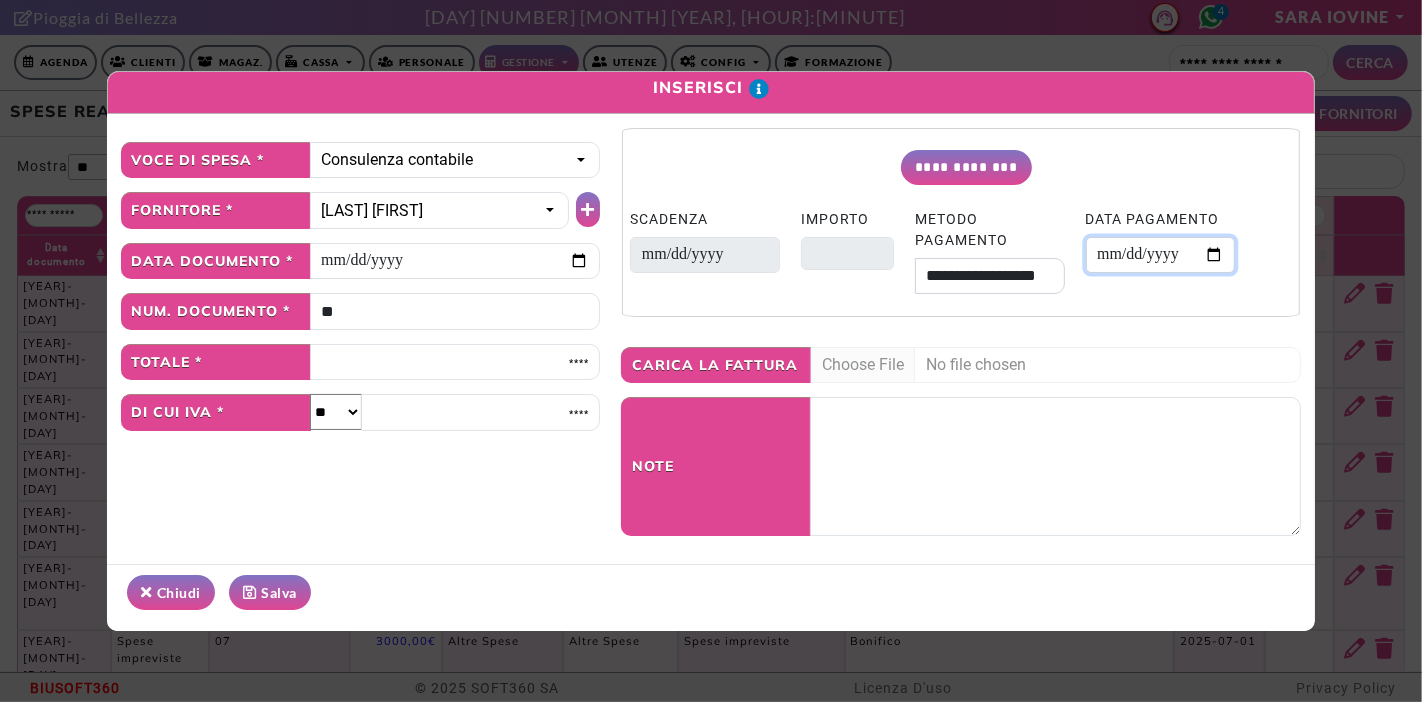 type on "**********" 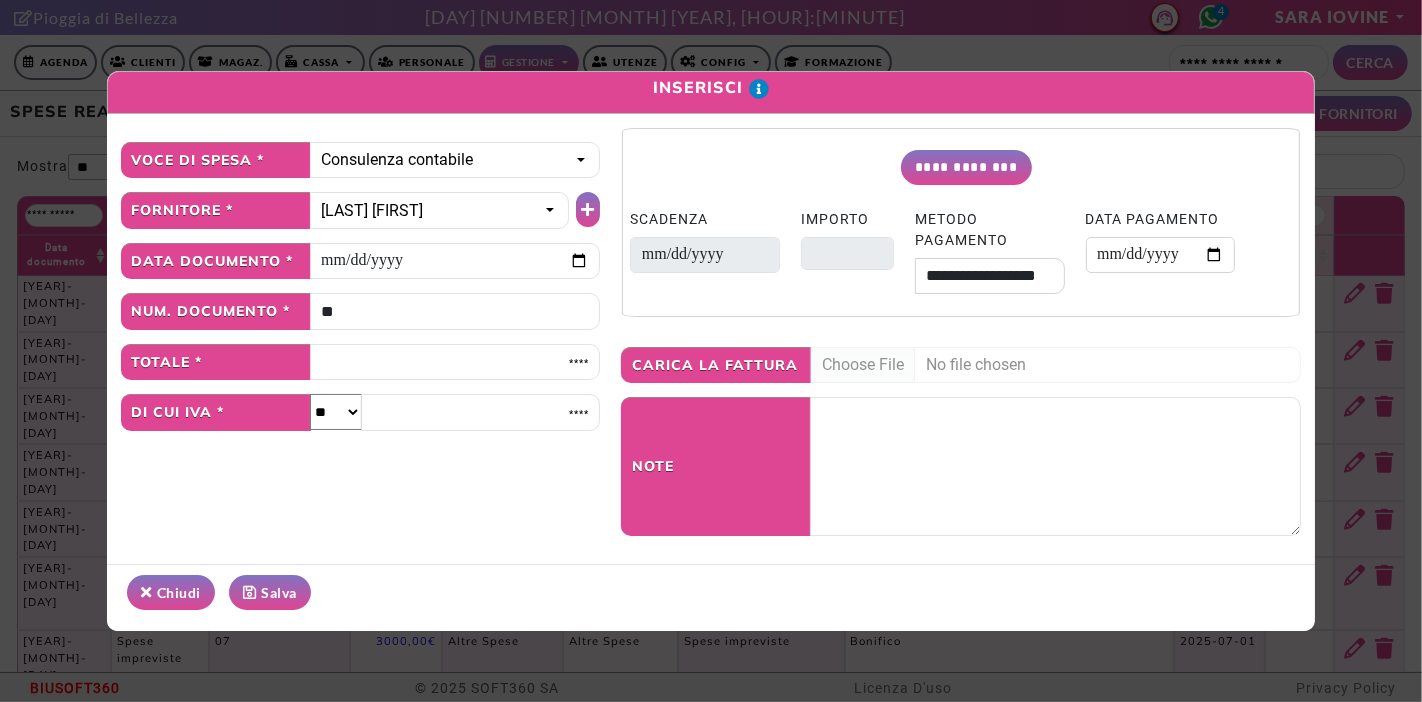 click on "Salva" at bounding box center [270, 592] 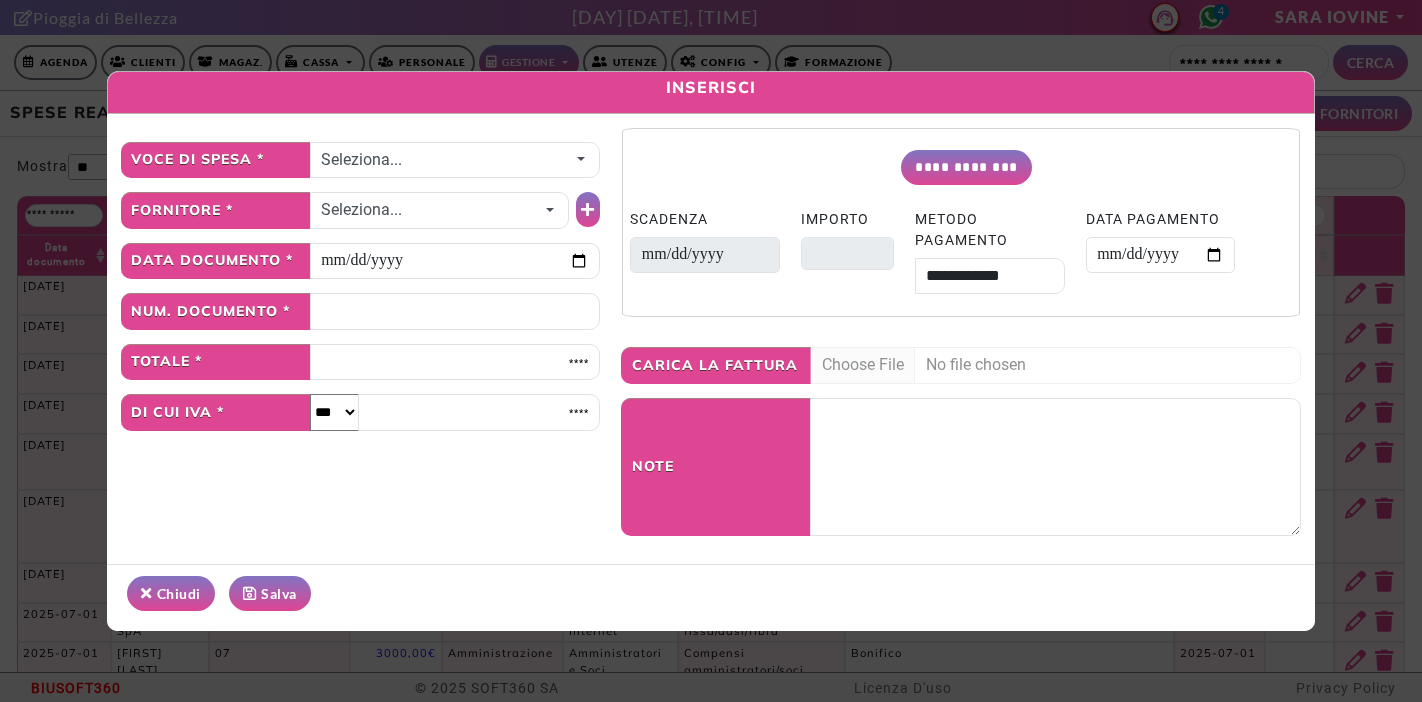 select on "**" 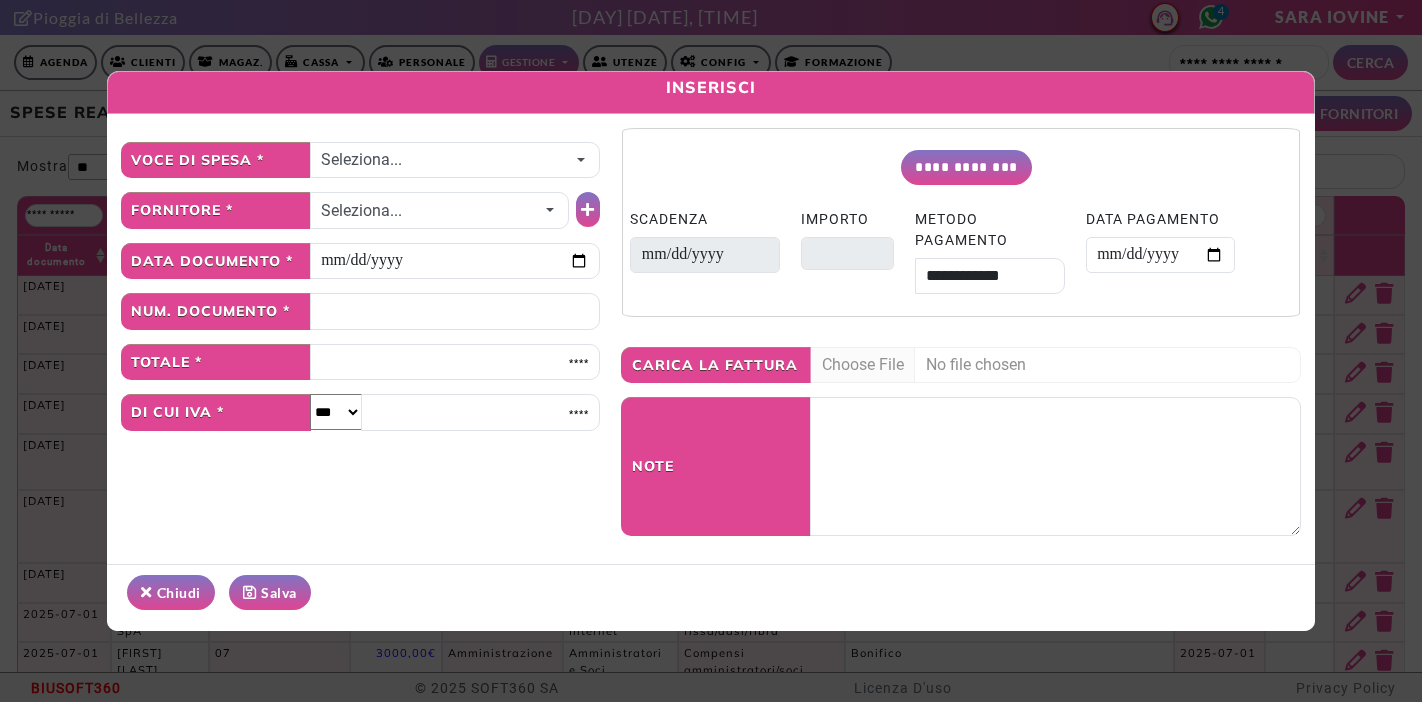 scroll, scrollTop: 0, scrollLeft: 0, axis: both 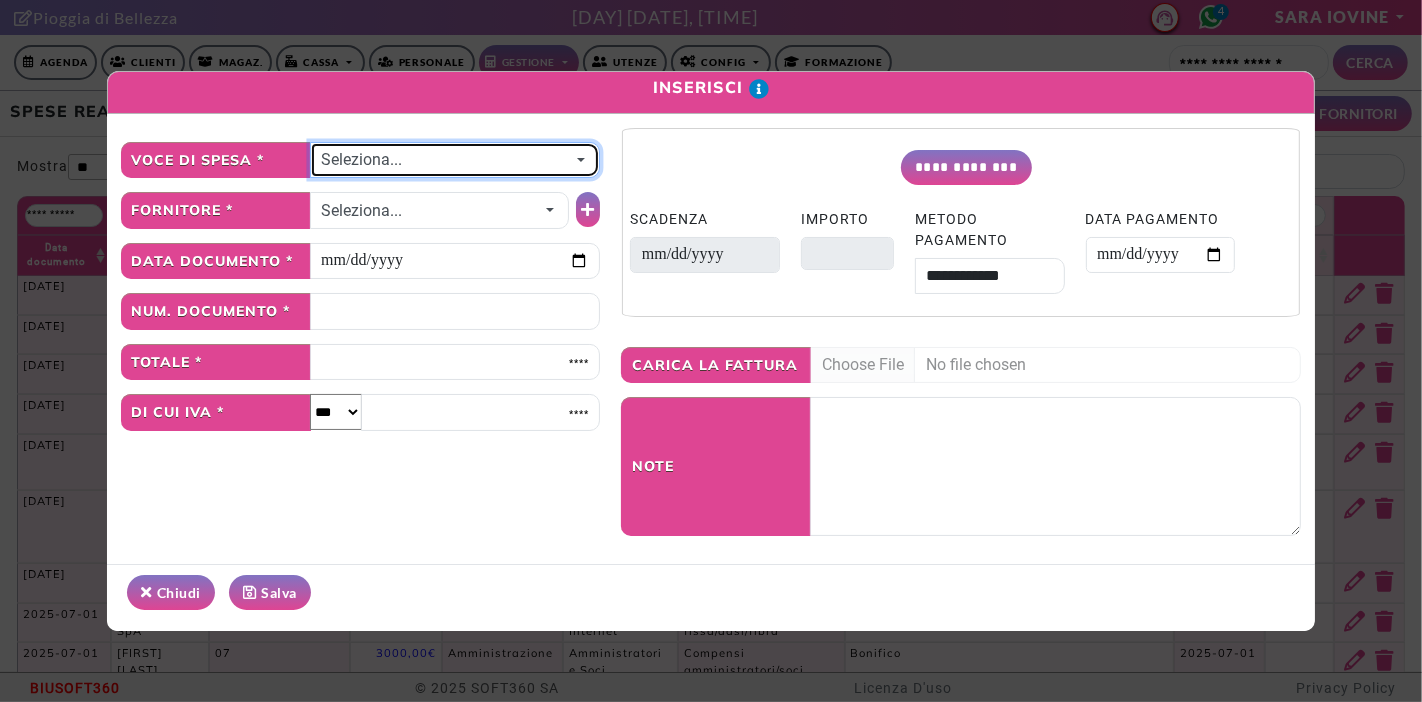 click on "Seleziona..." at bounding box center (445, 160) 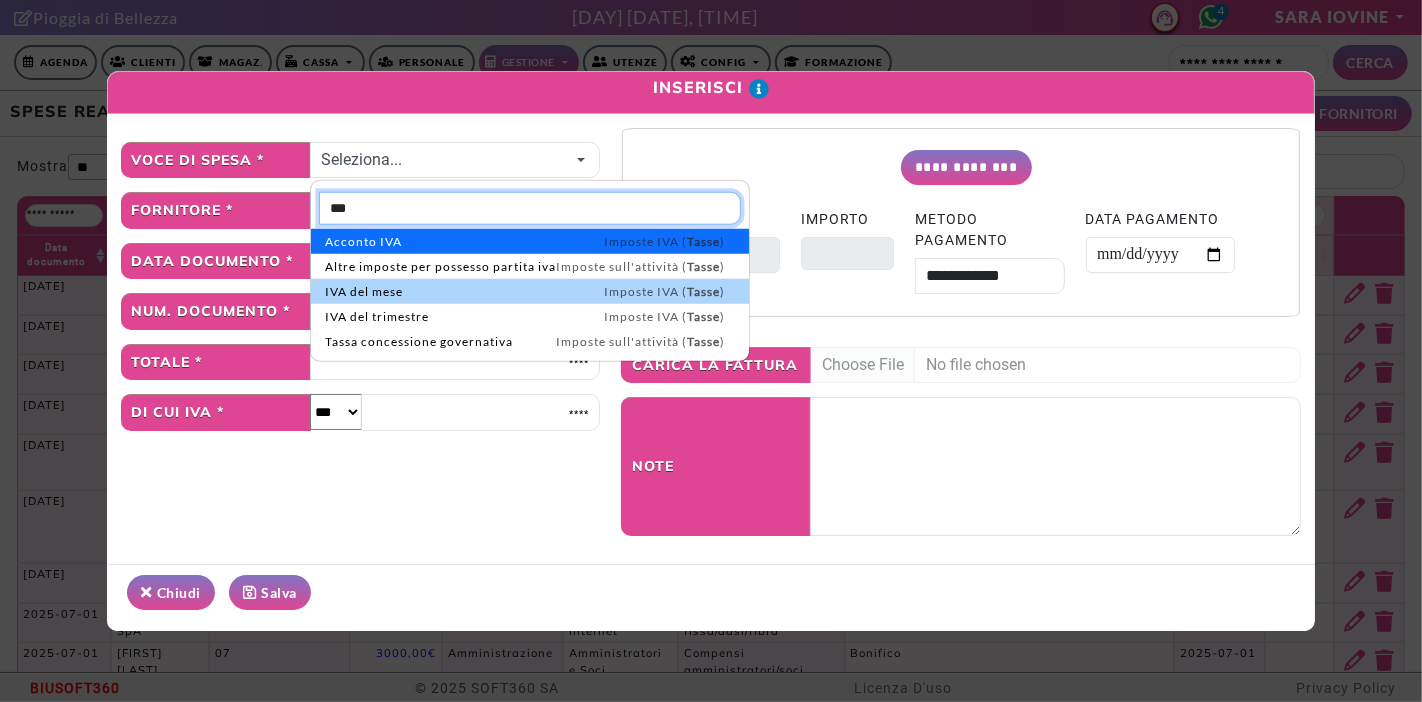 type on "***" 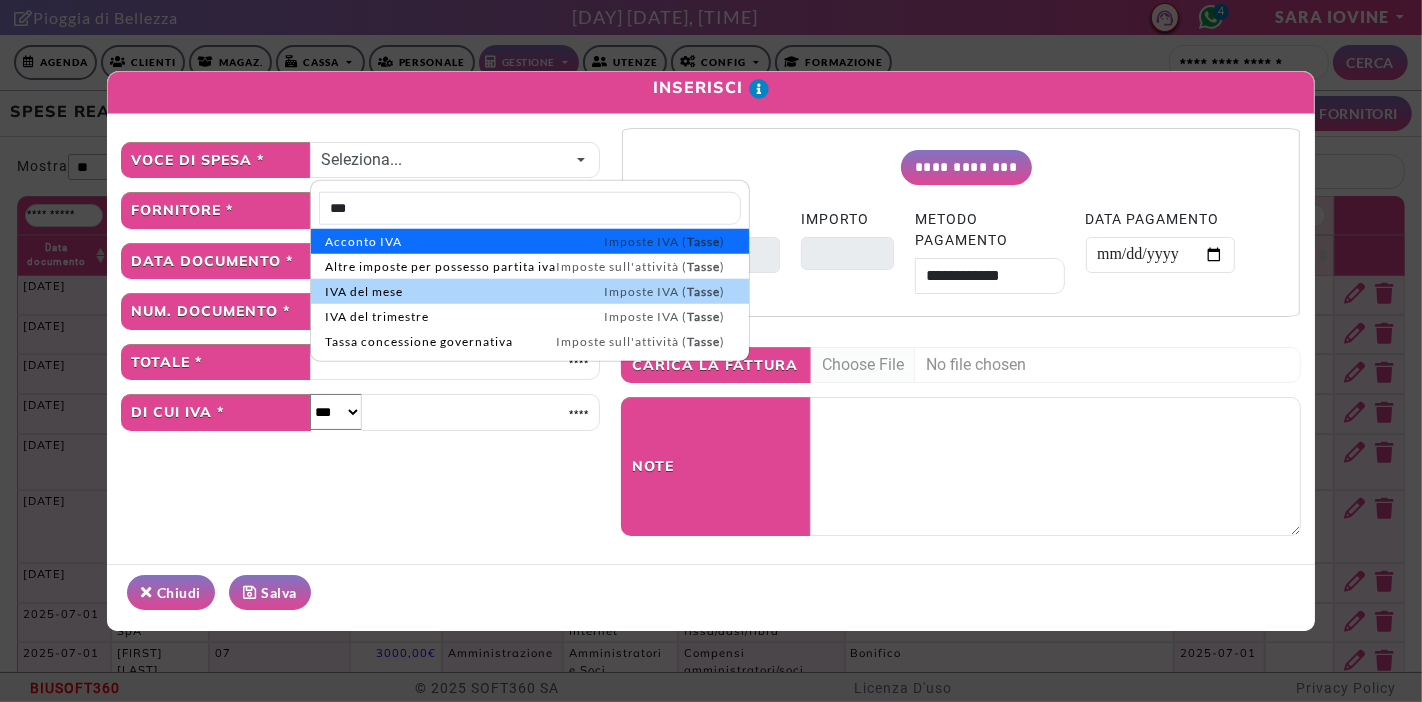 click on "IVA del mese Imposte IVA ( Tasse )" at bounding box center (525, 292) 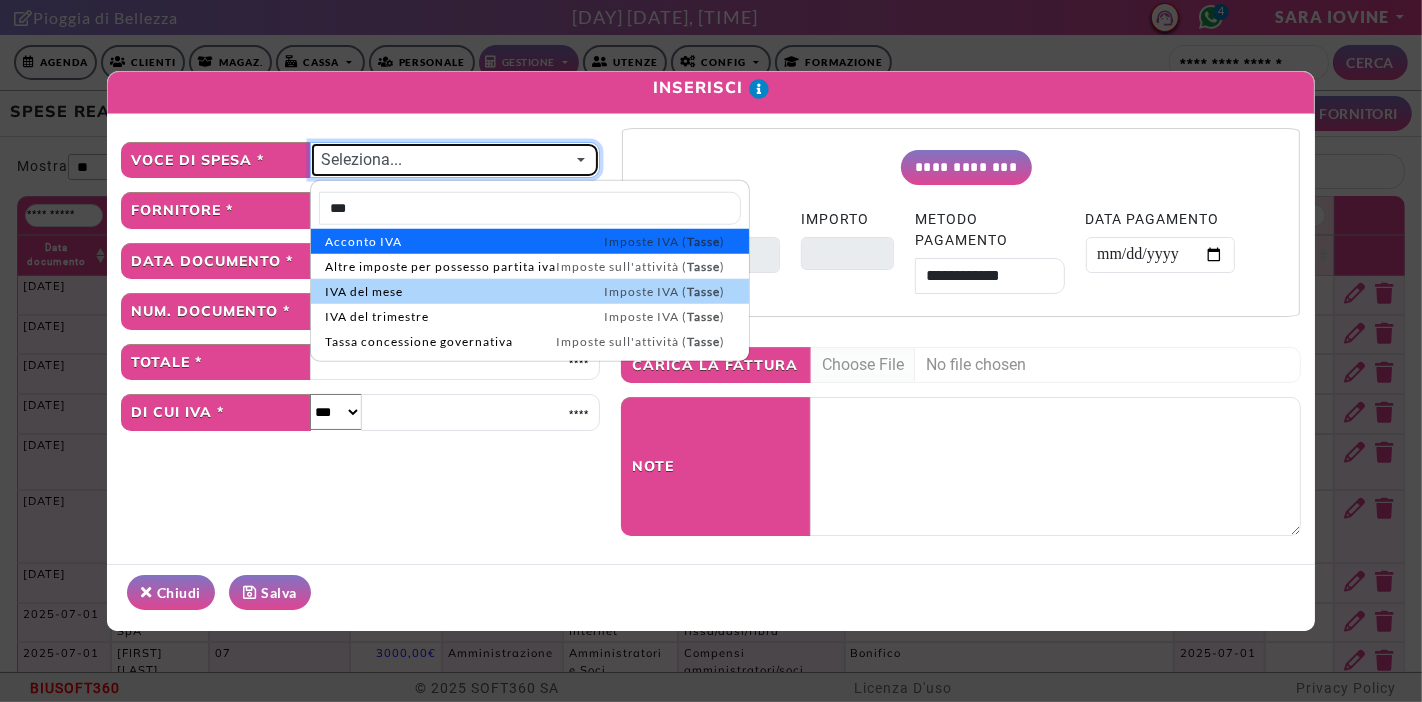 select on "**" 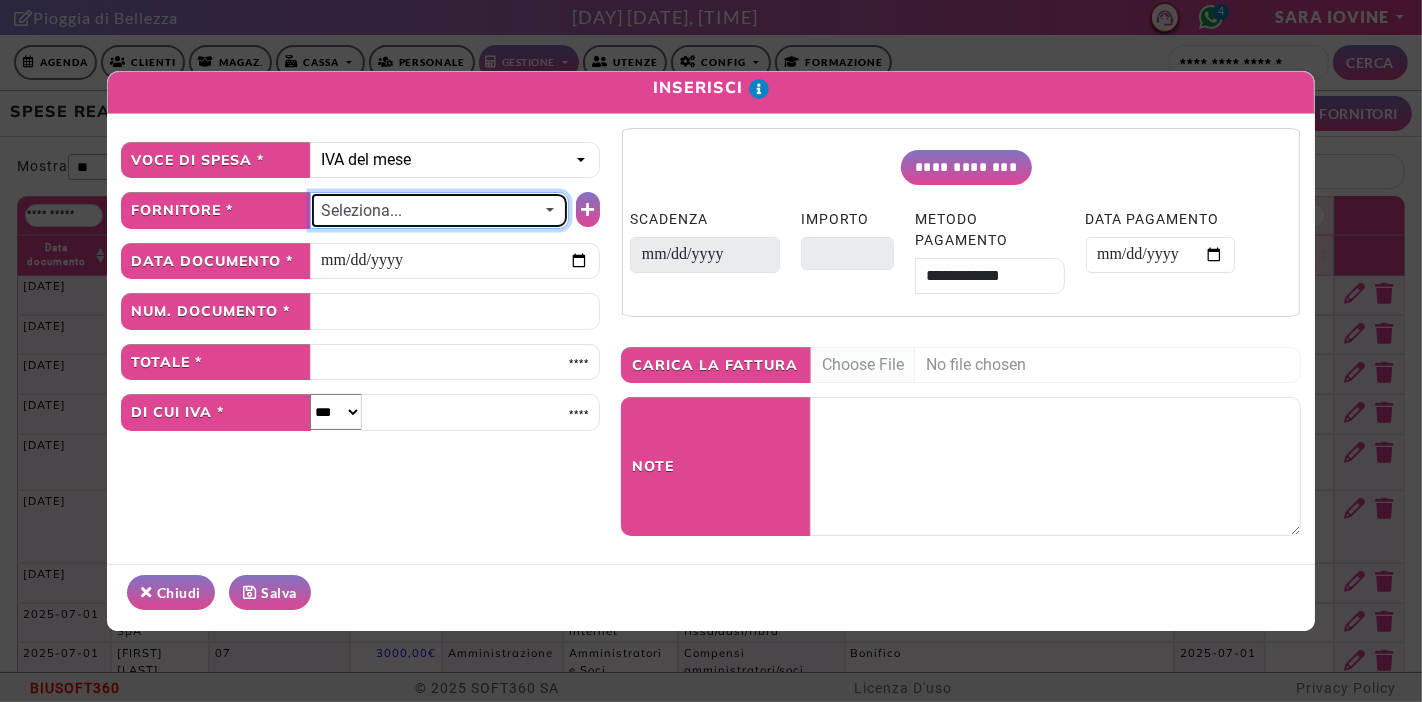 click on "Seleziona..." at bounding box center [430, 211] 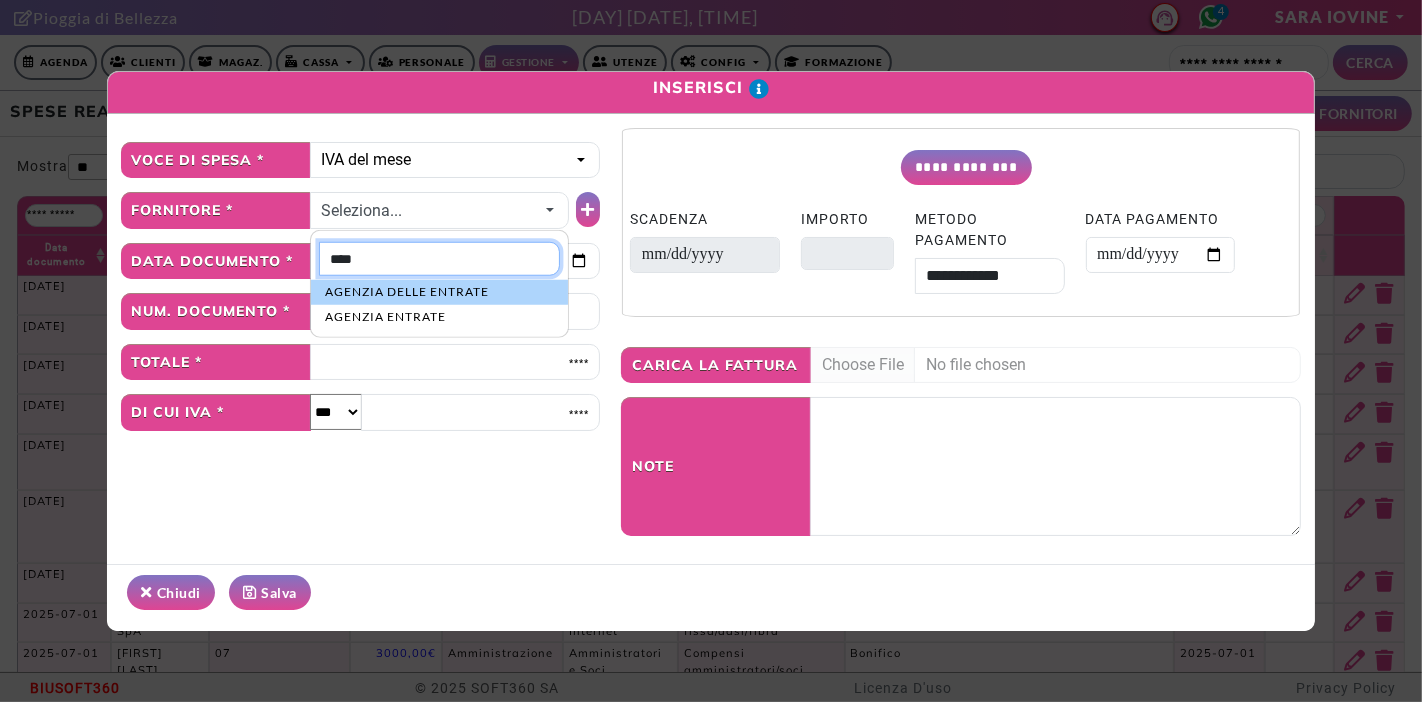type on "****" 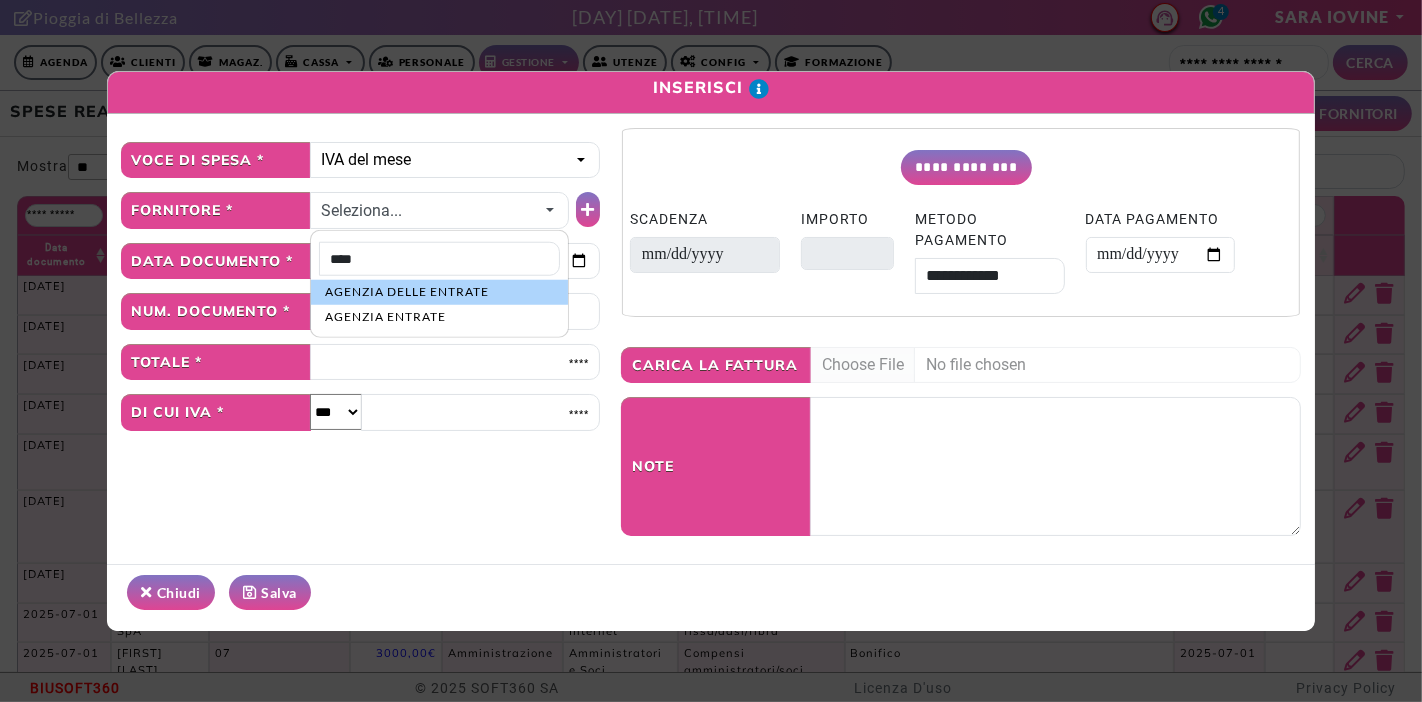click on "AGENZIA DELLE ENTRATE" at bounding box center [407, 292] 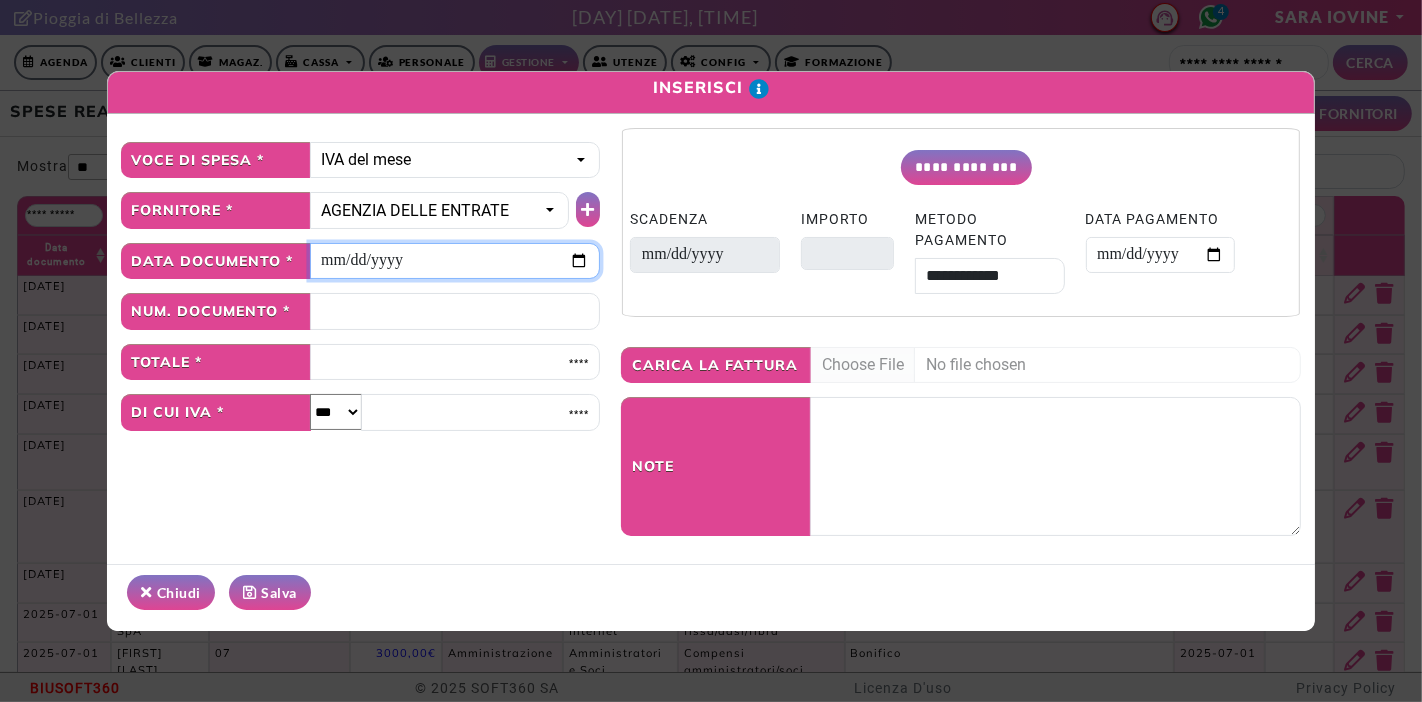 click at bounding box center (455, 261) 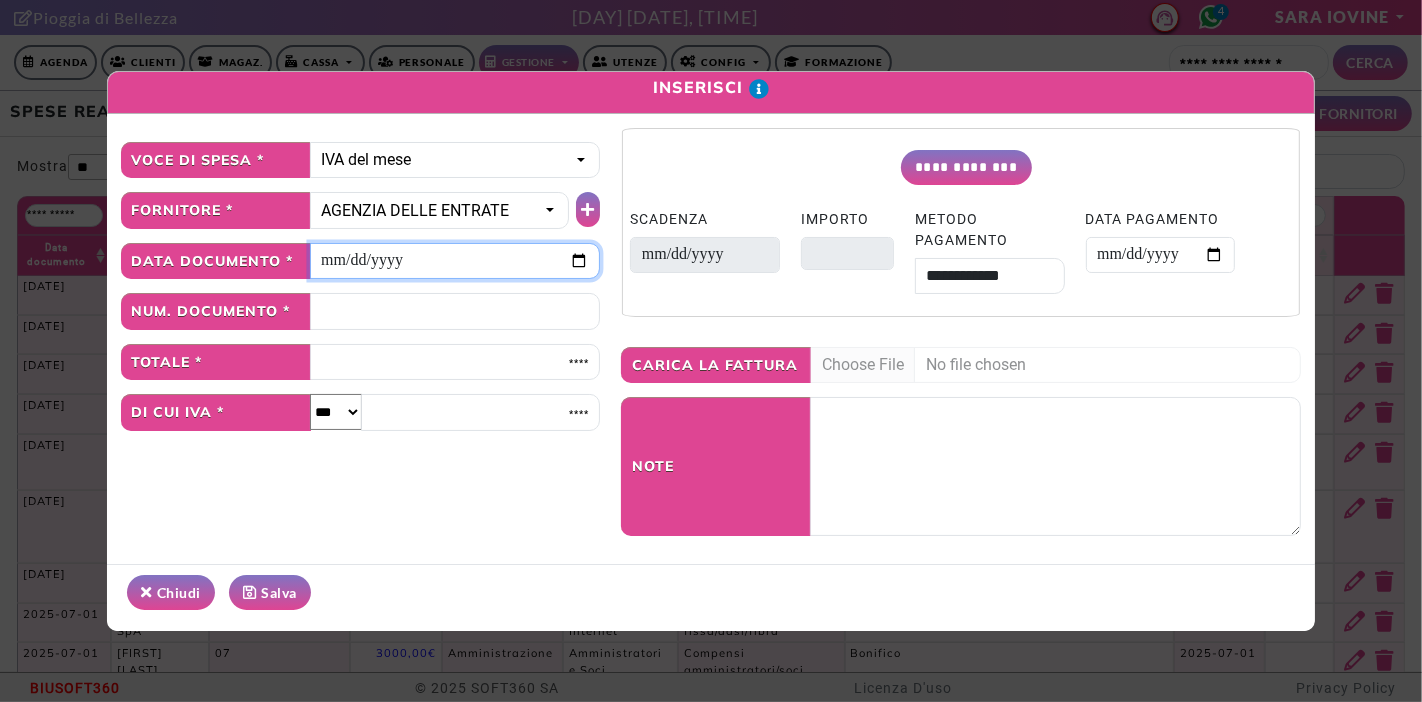 type on "**********" 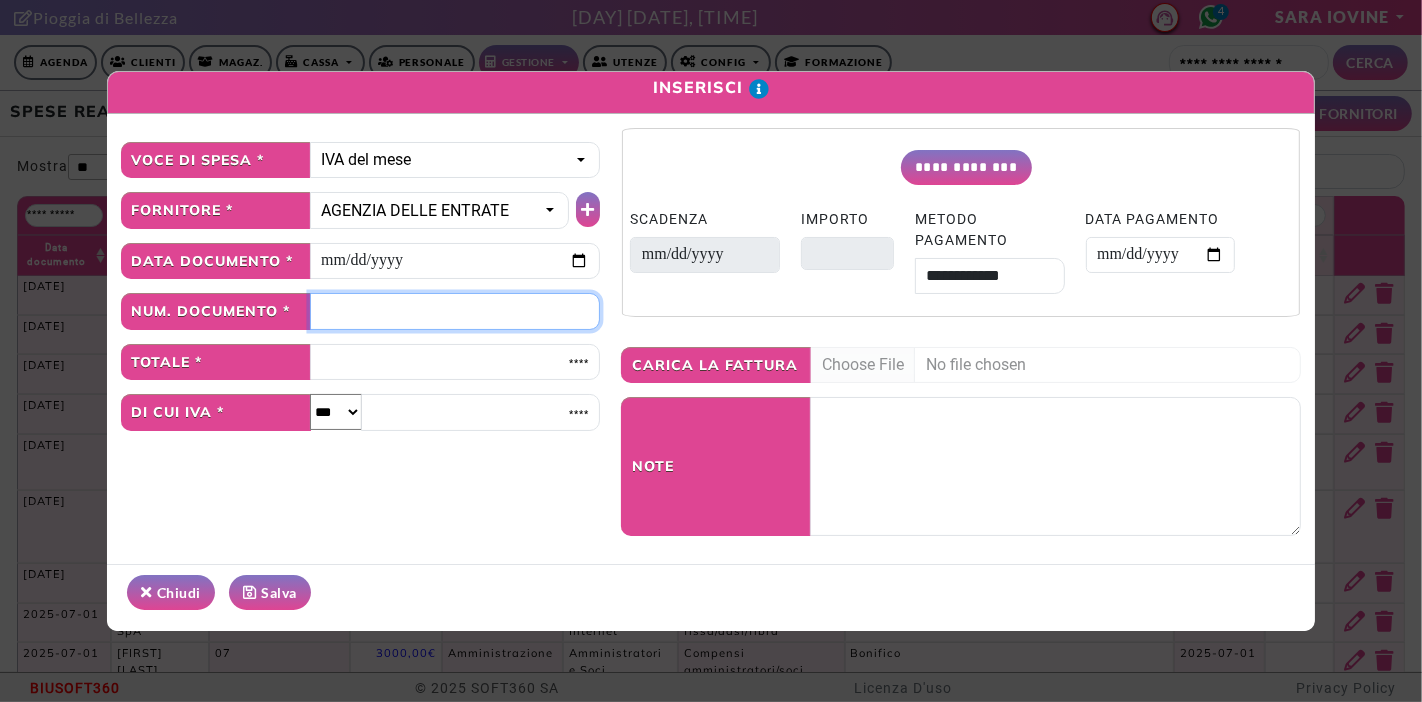 click at bounding box center [455, 311] 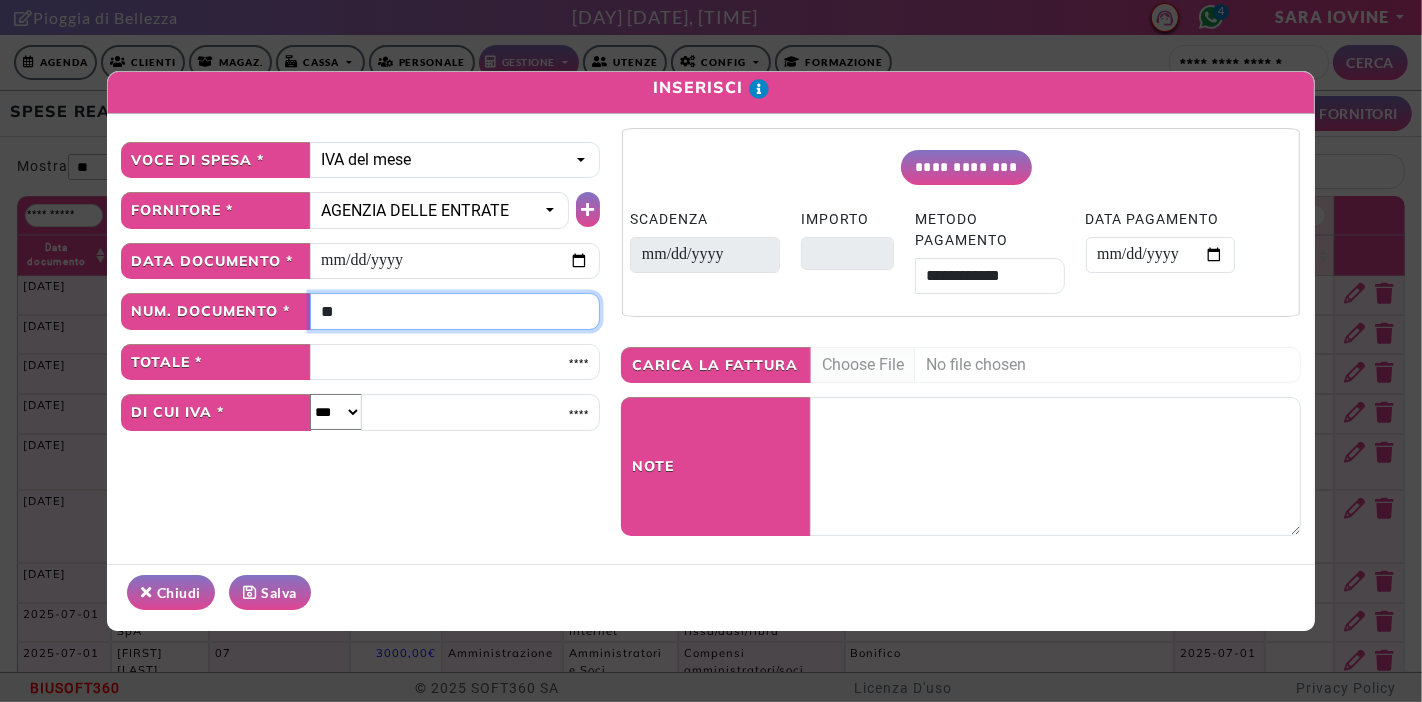 type on "**" 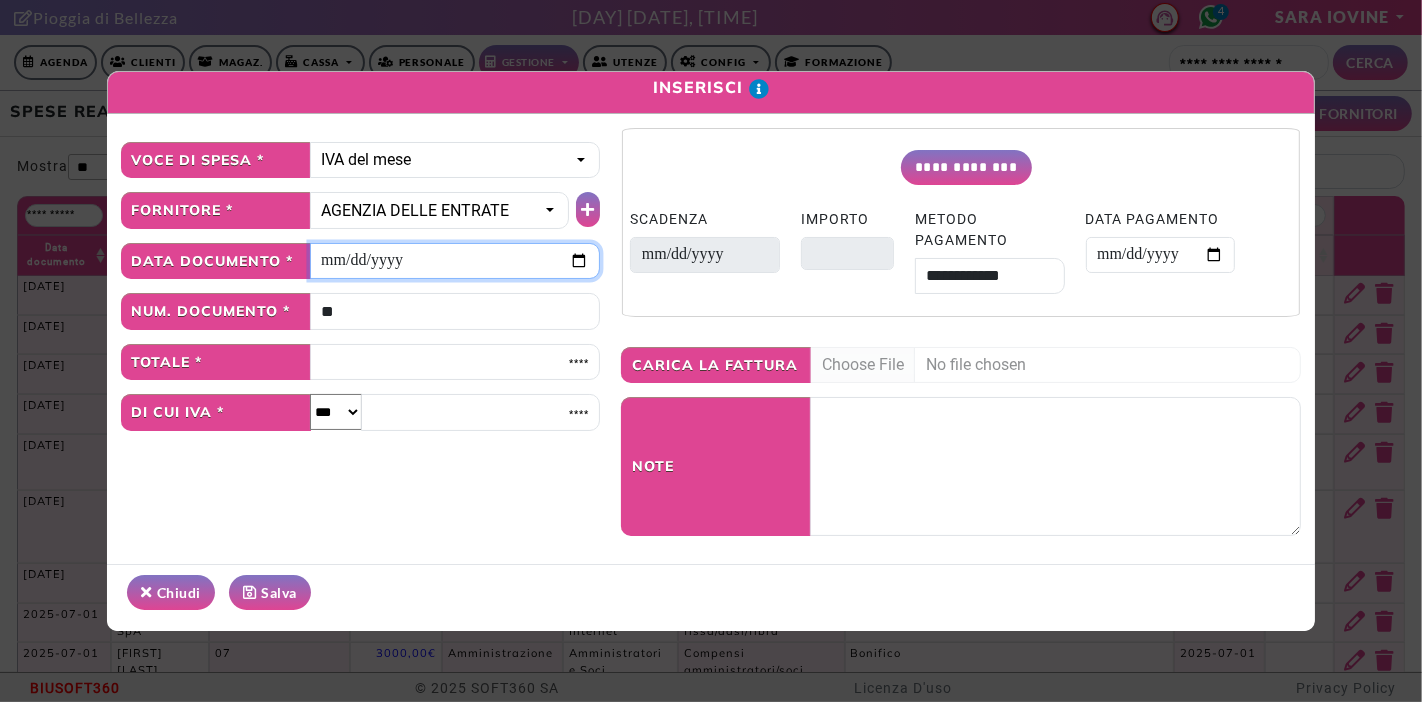 click on "**********" at bounding box center (455, 261) 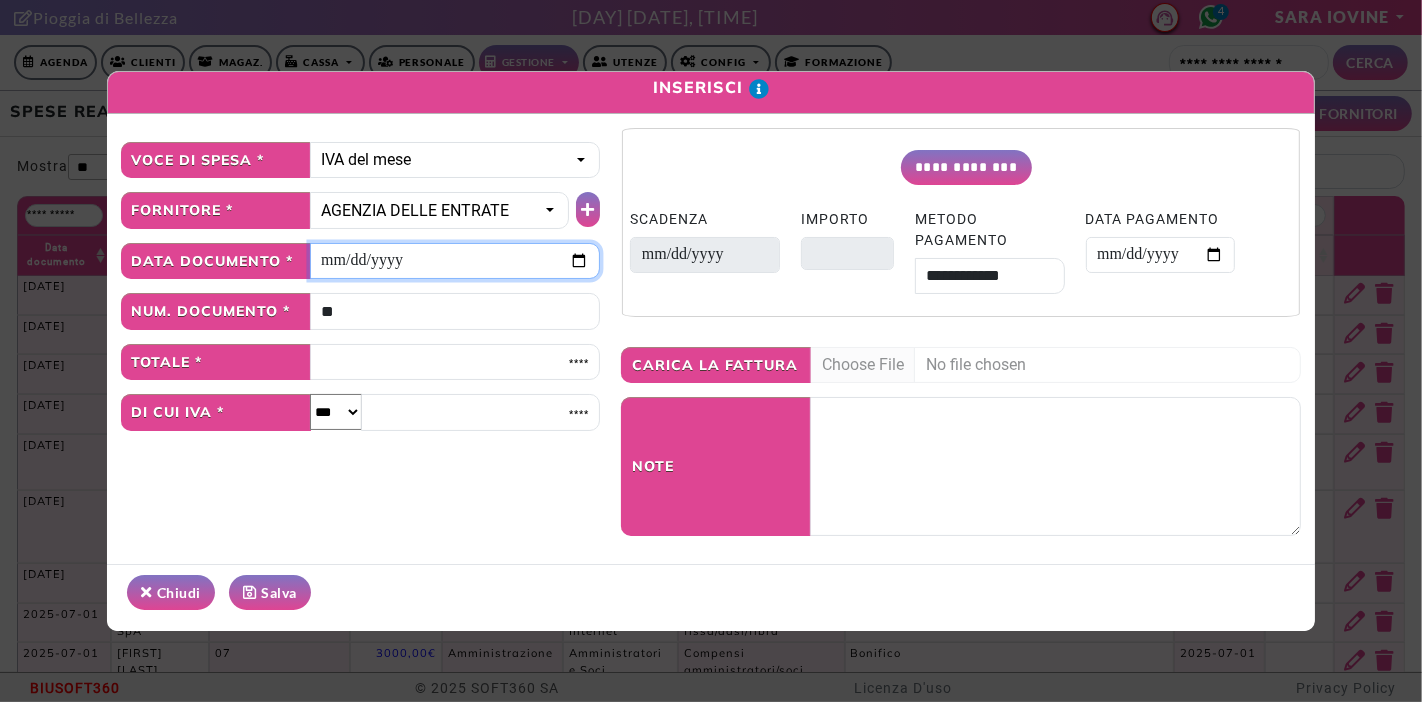 type on "**********" 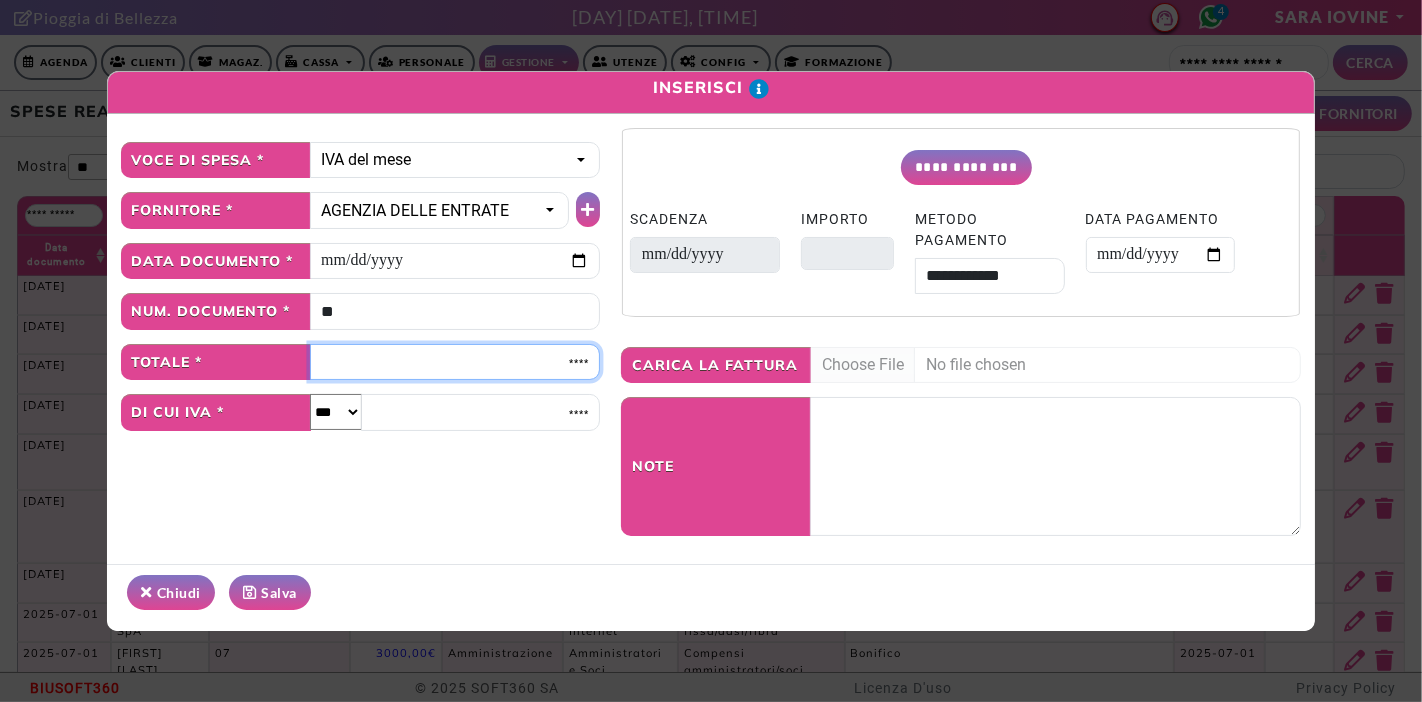click at bounding box center [455, 362] 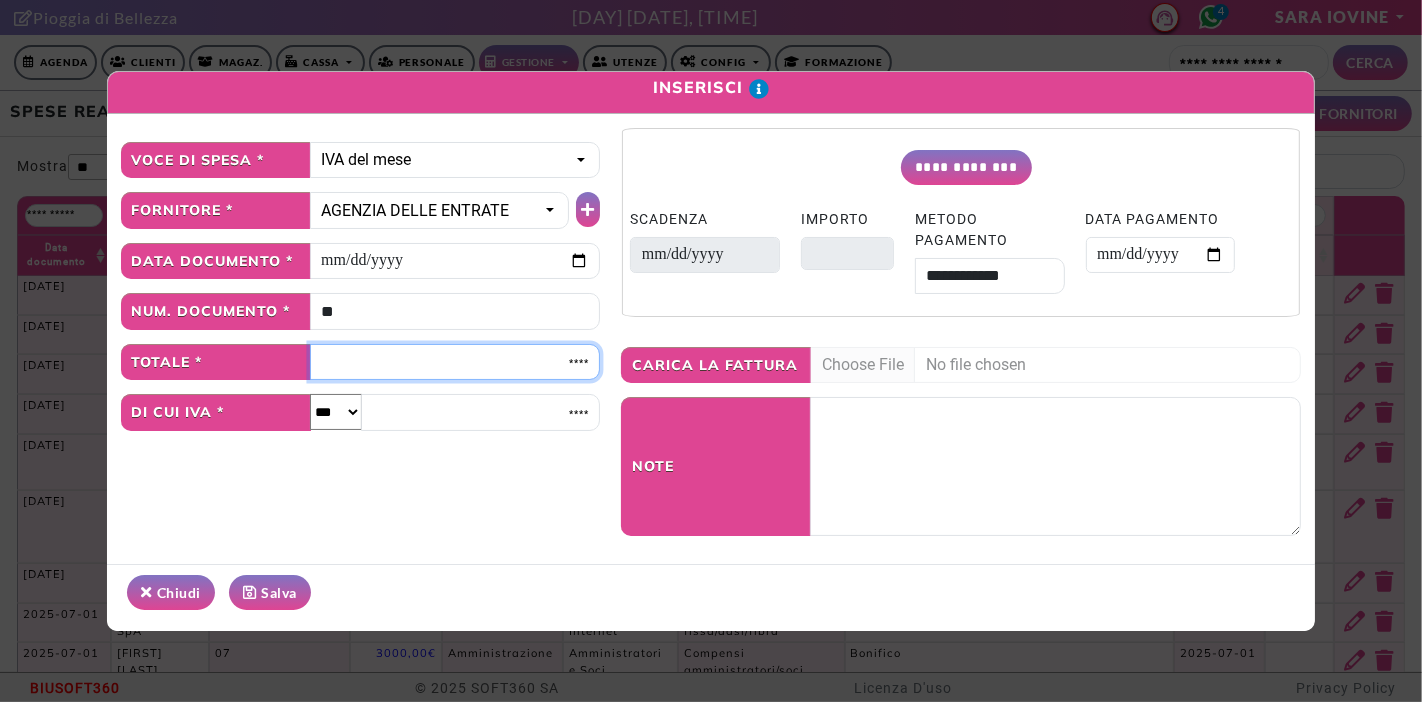 type on "*" 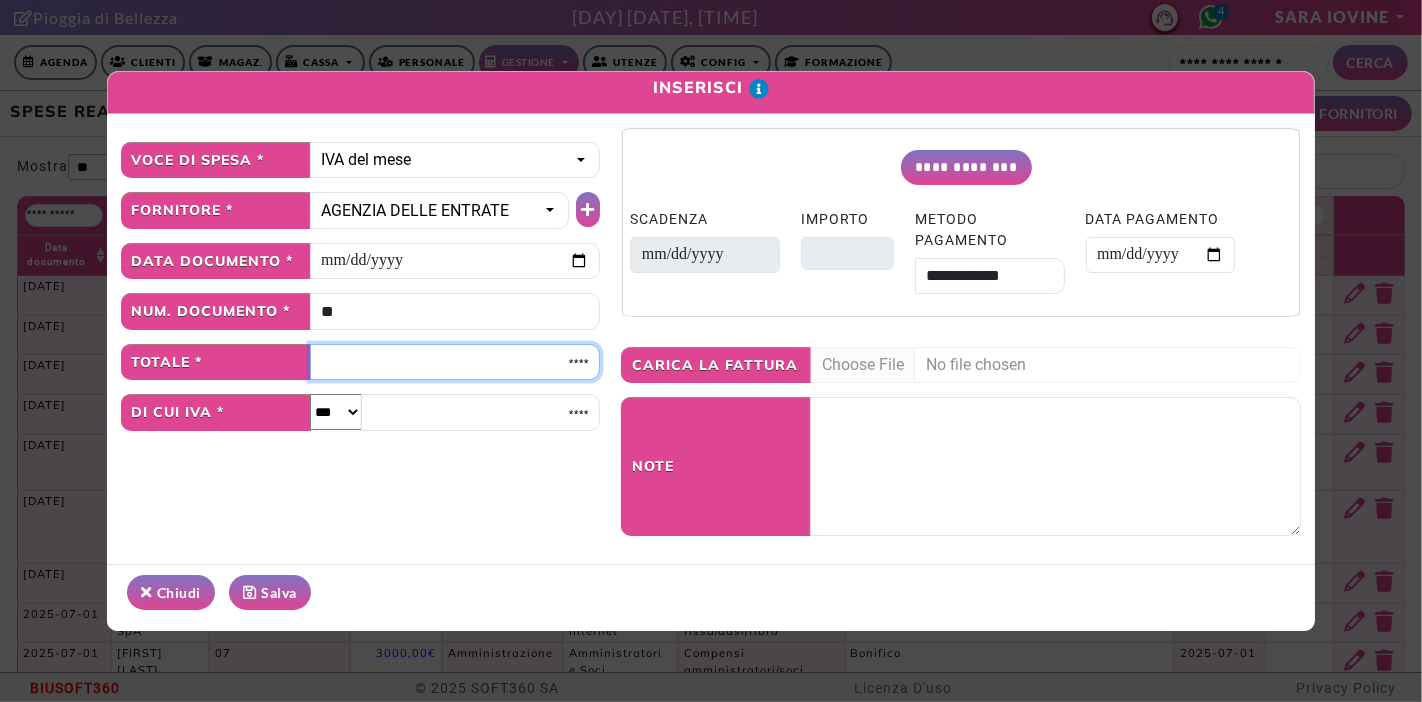 type on "****" 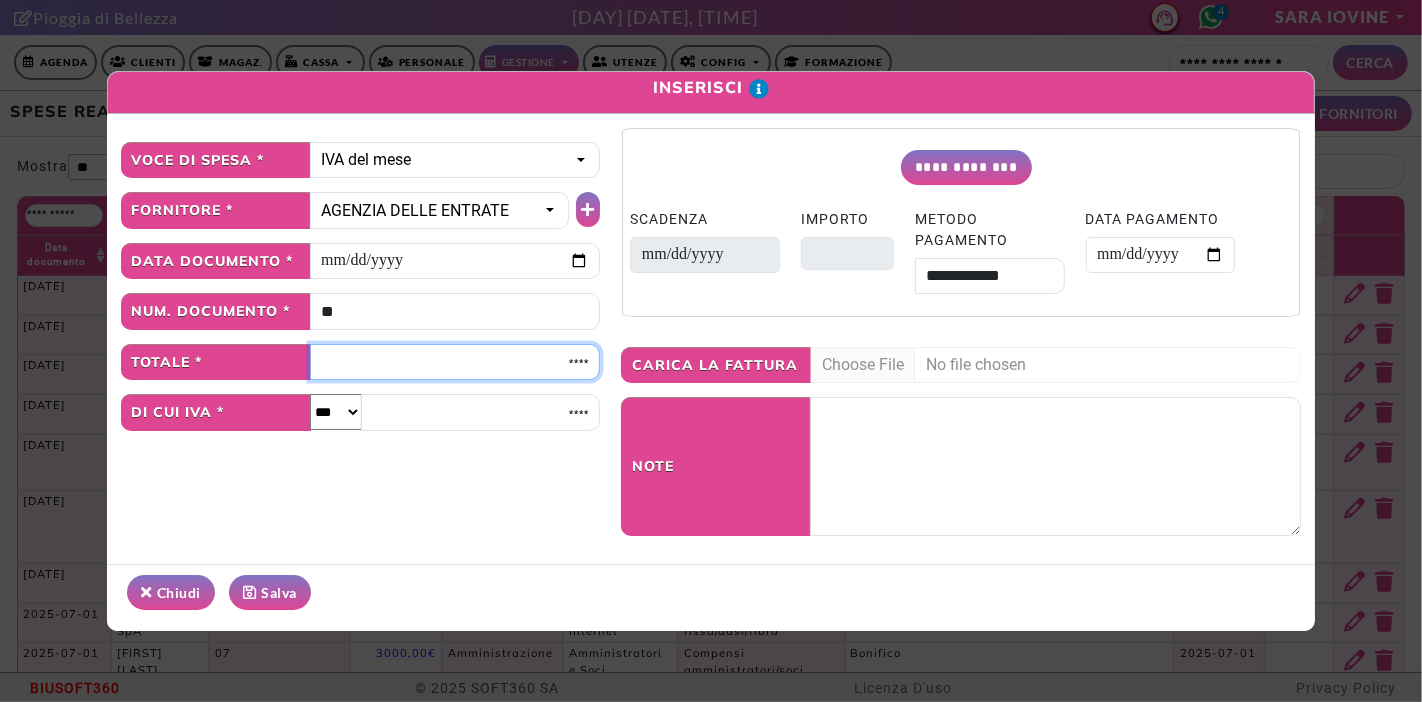 type on "******" 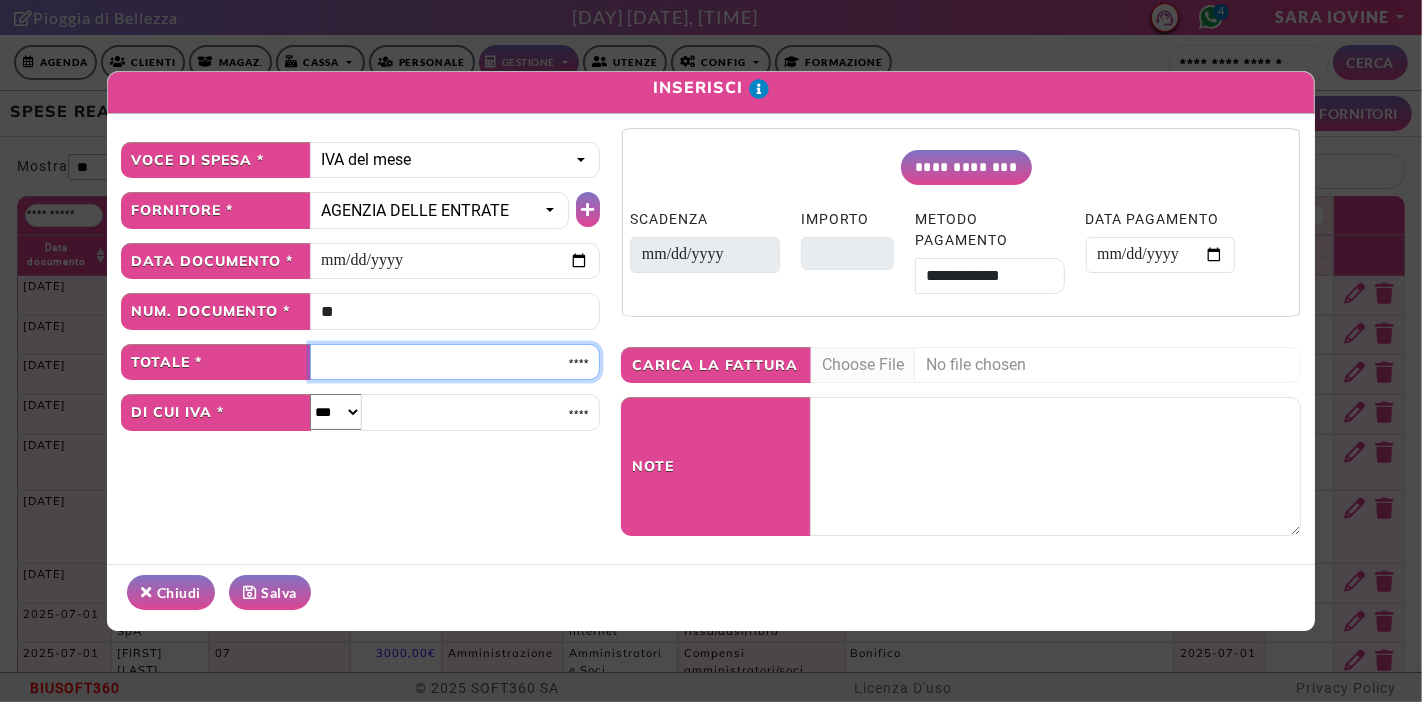 type on "*******" 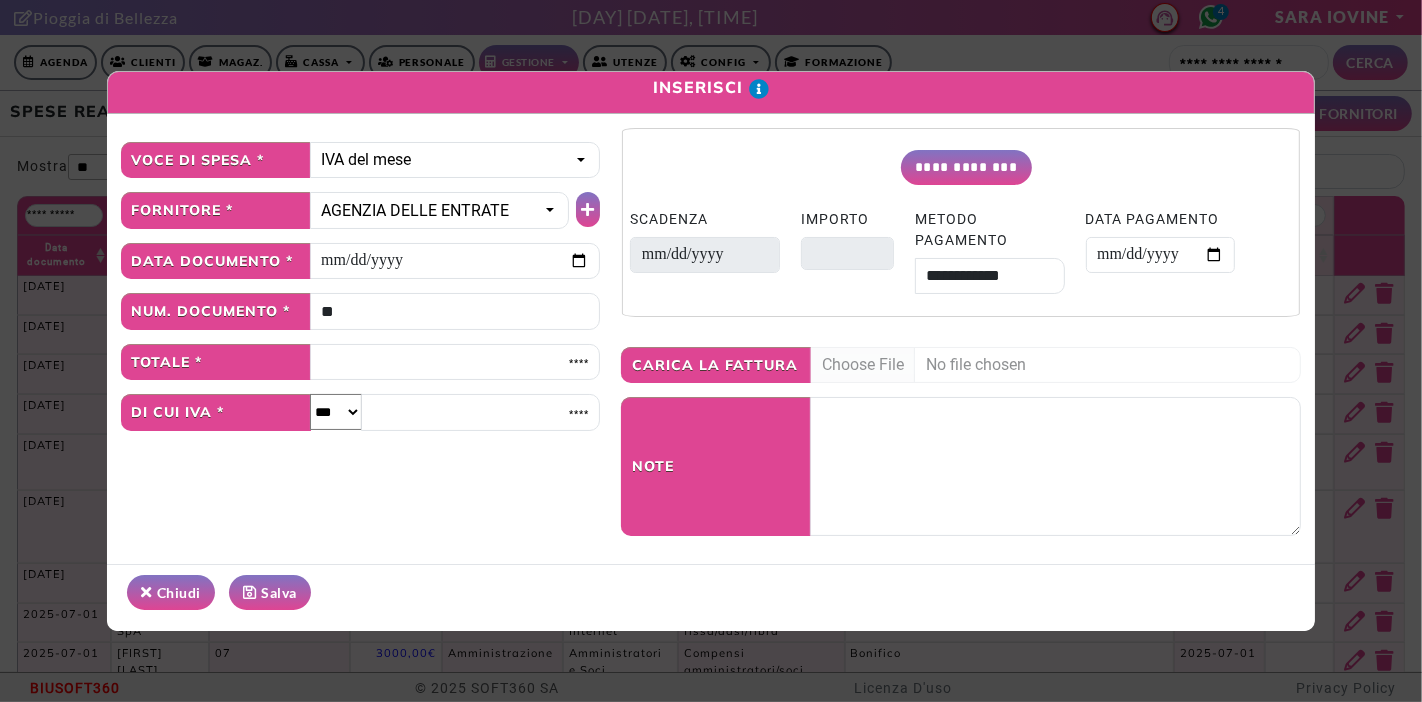click on "*** *** ** **                                          *****" at bounding box center [336, 412] 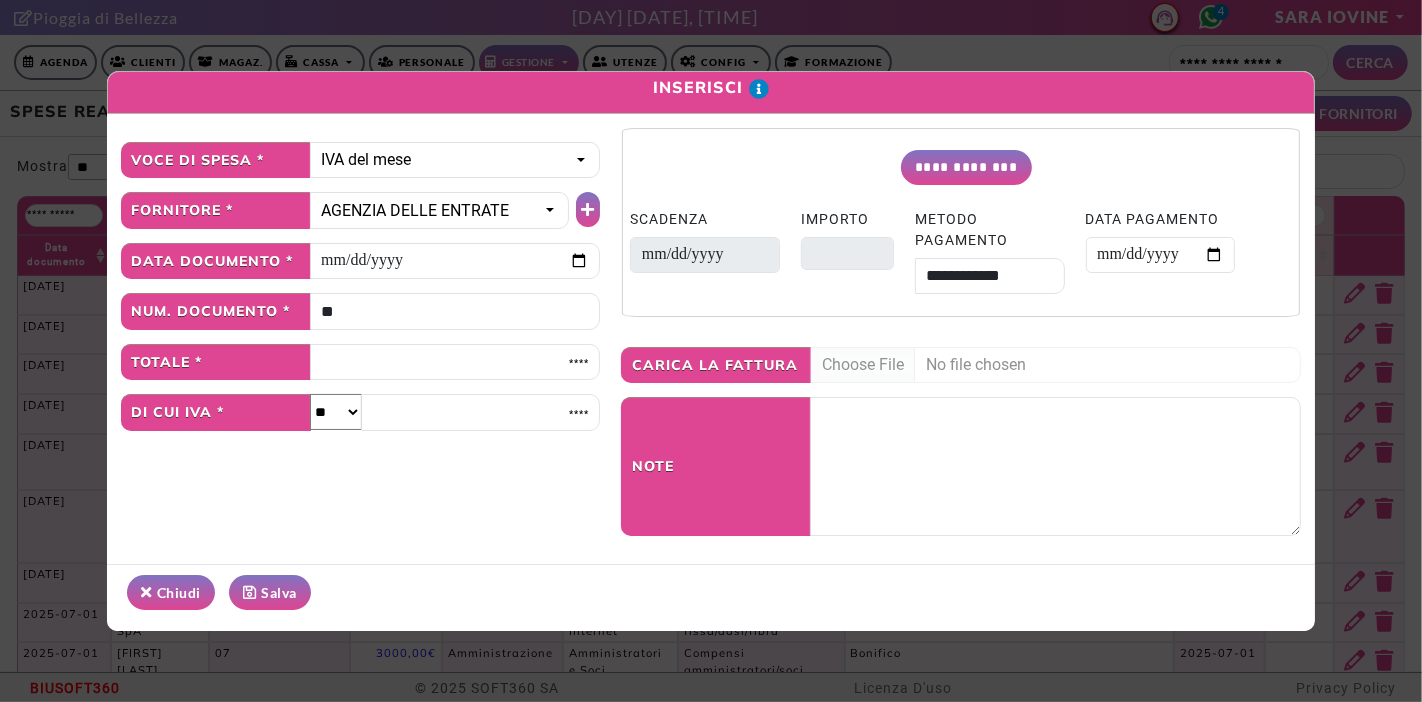click on "*** *** ** **                                          *****" at bounding box center (336, 412) 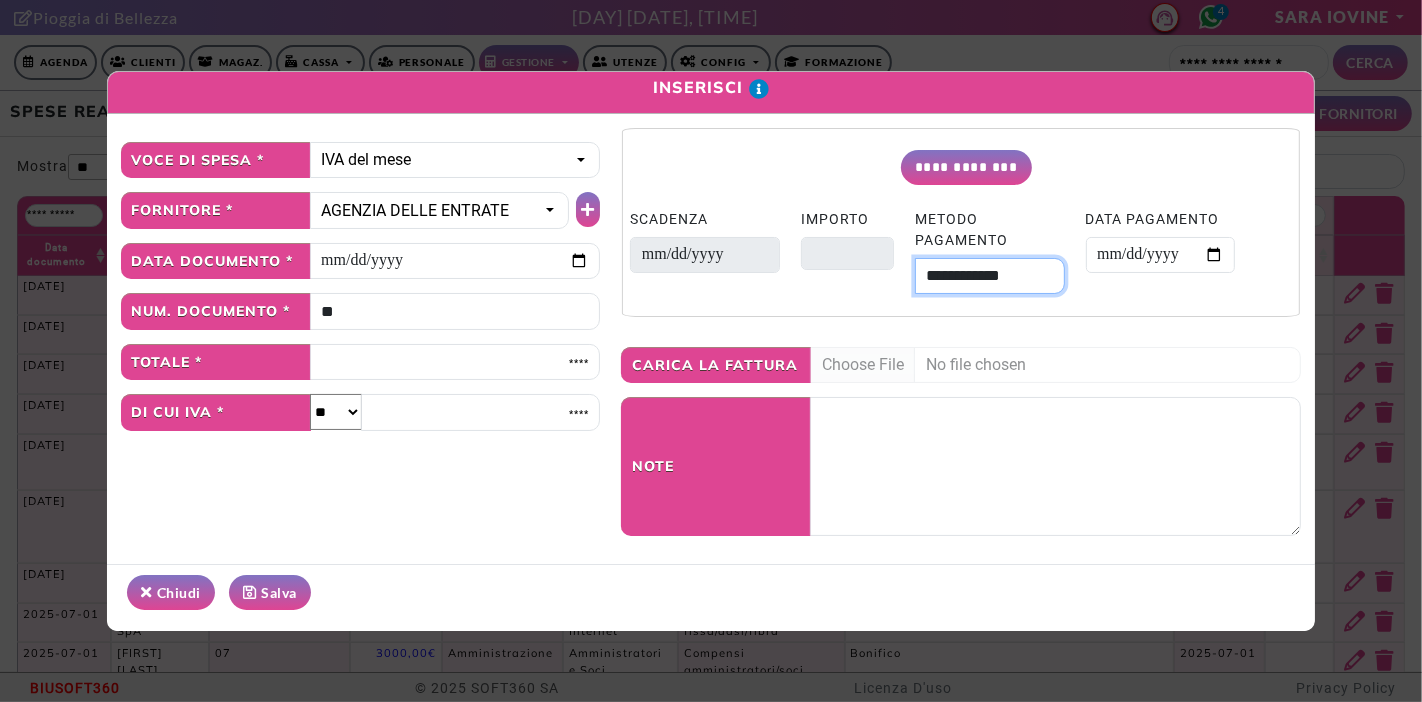 click on "**********" at bounding box center (990, 276) 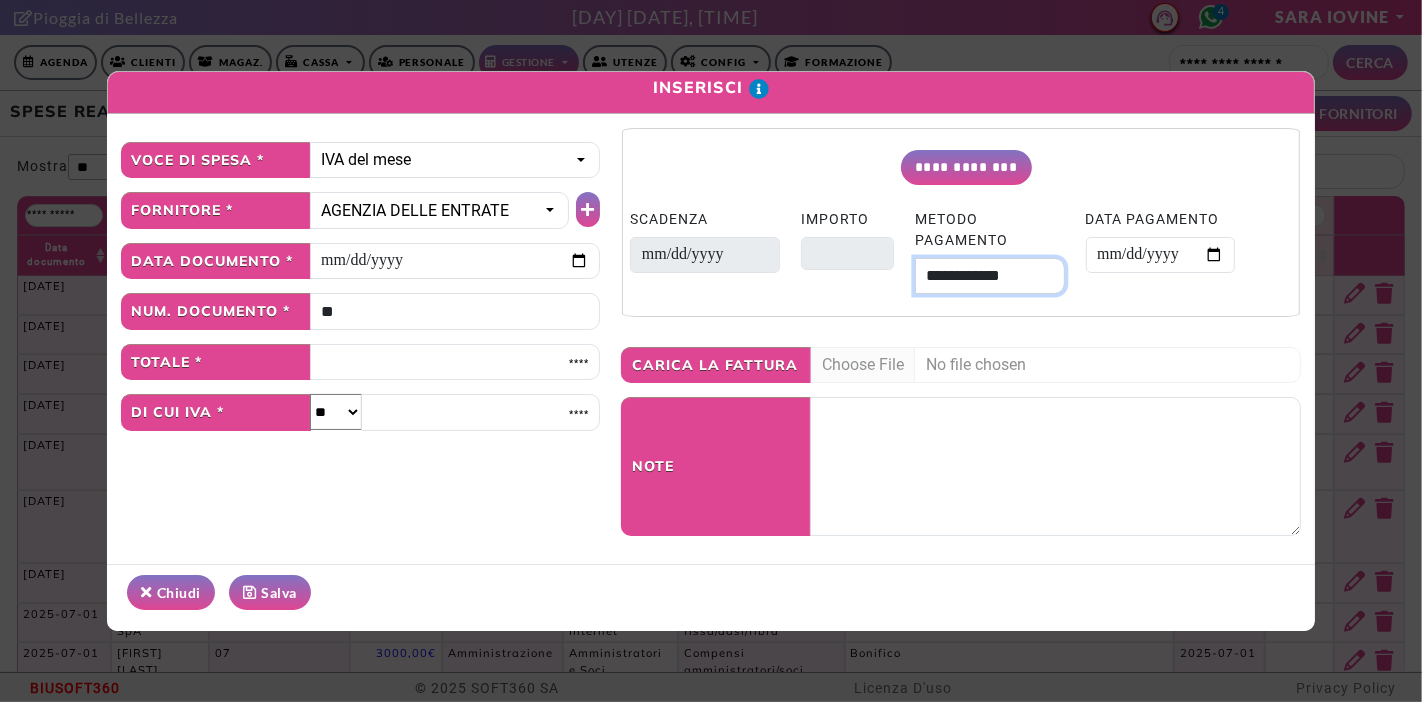 select on "**" 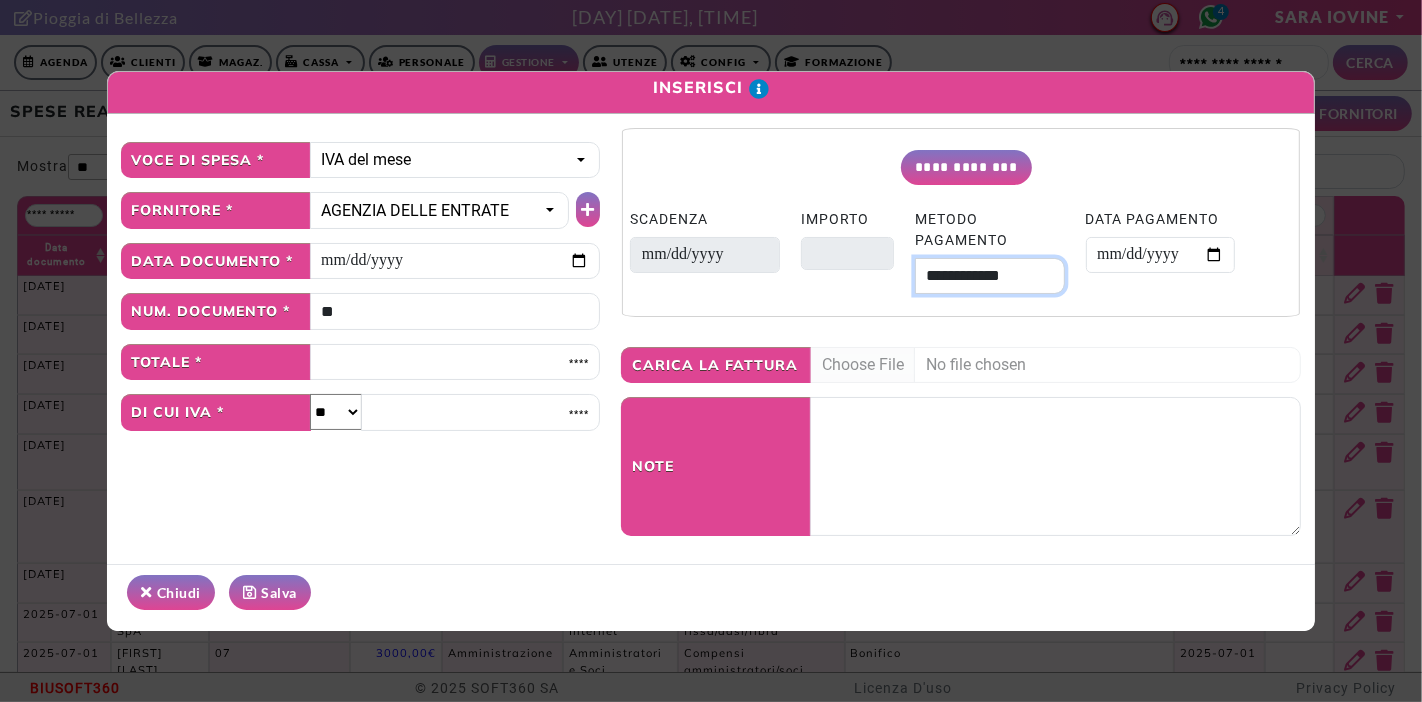 click on "**********" at bounding box center [990, 276] 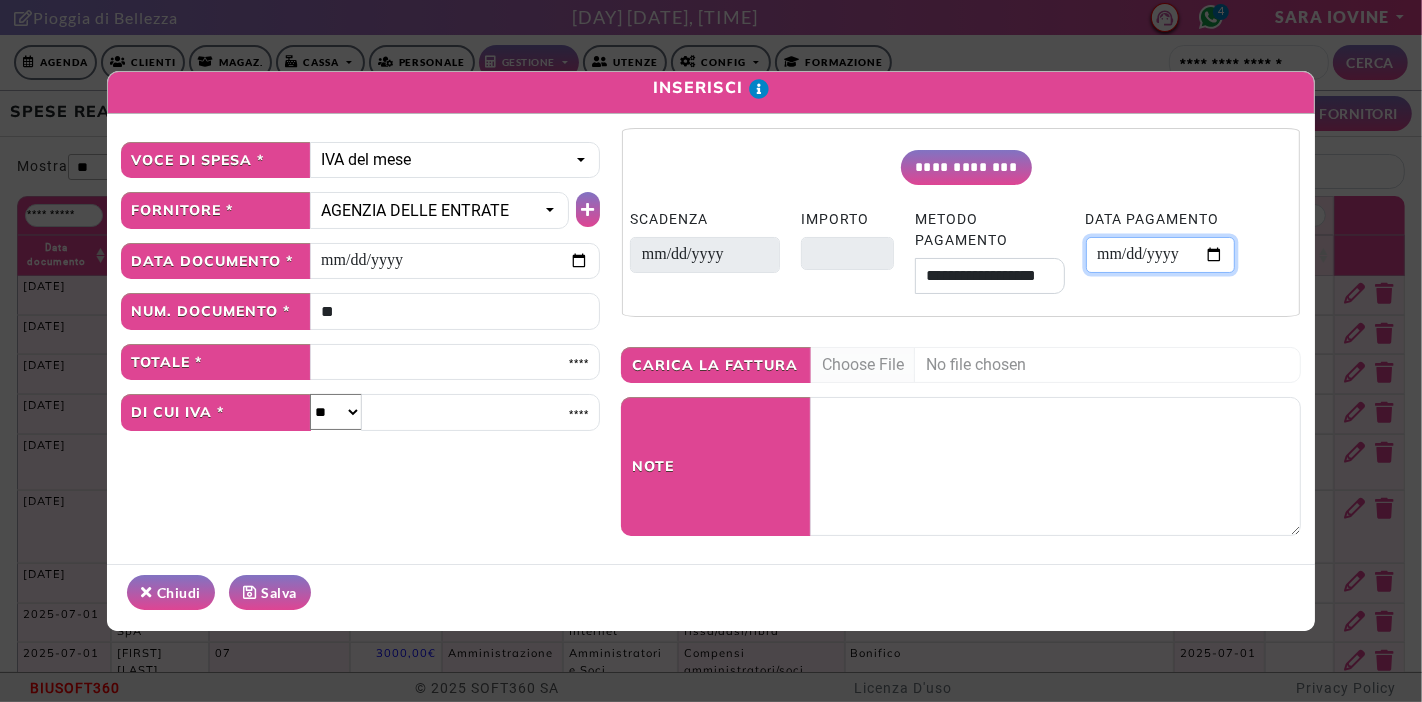 click on "DATA PAGAMENTO" at bounding box center [1161, 255] 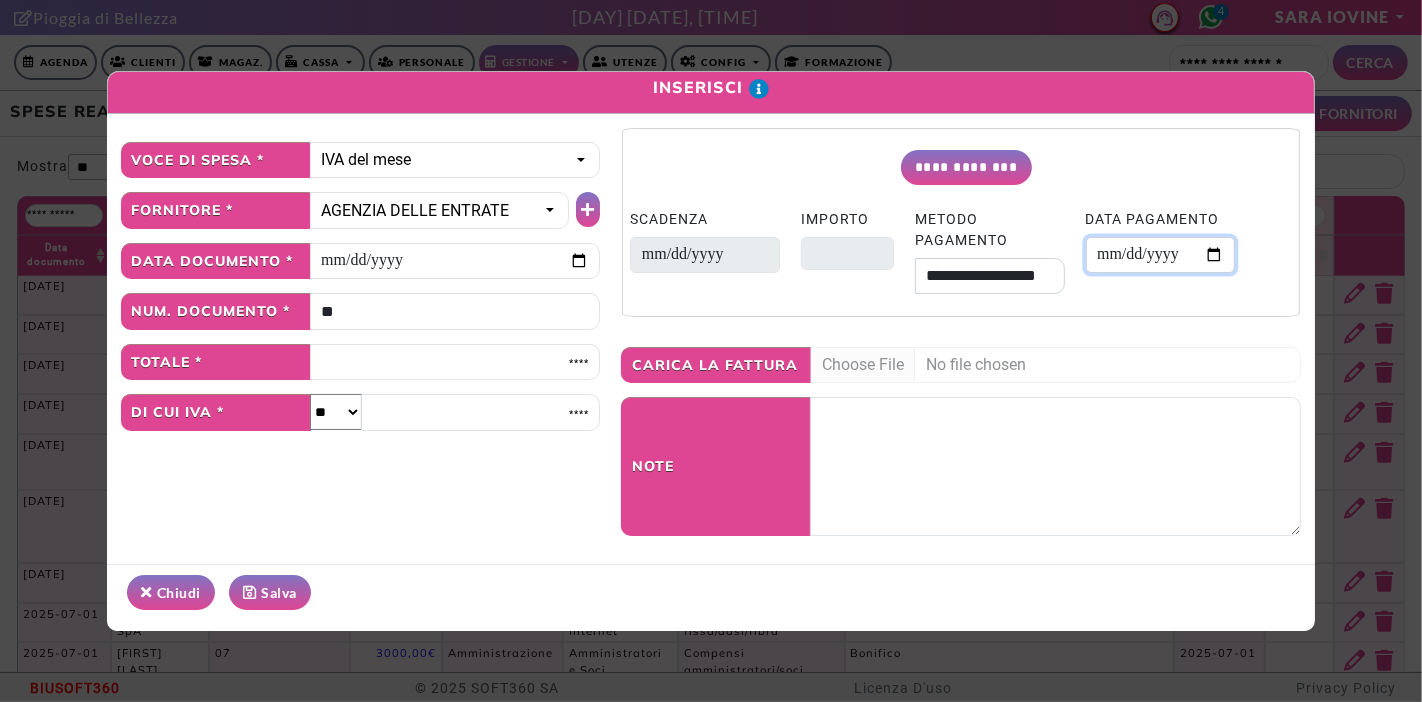 type on "**********" 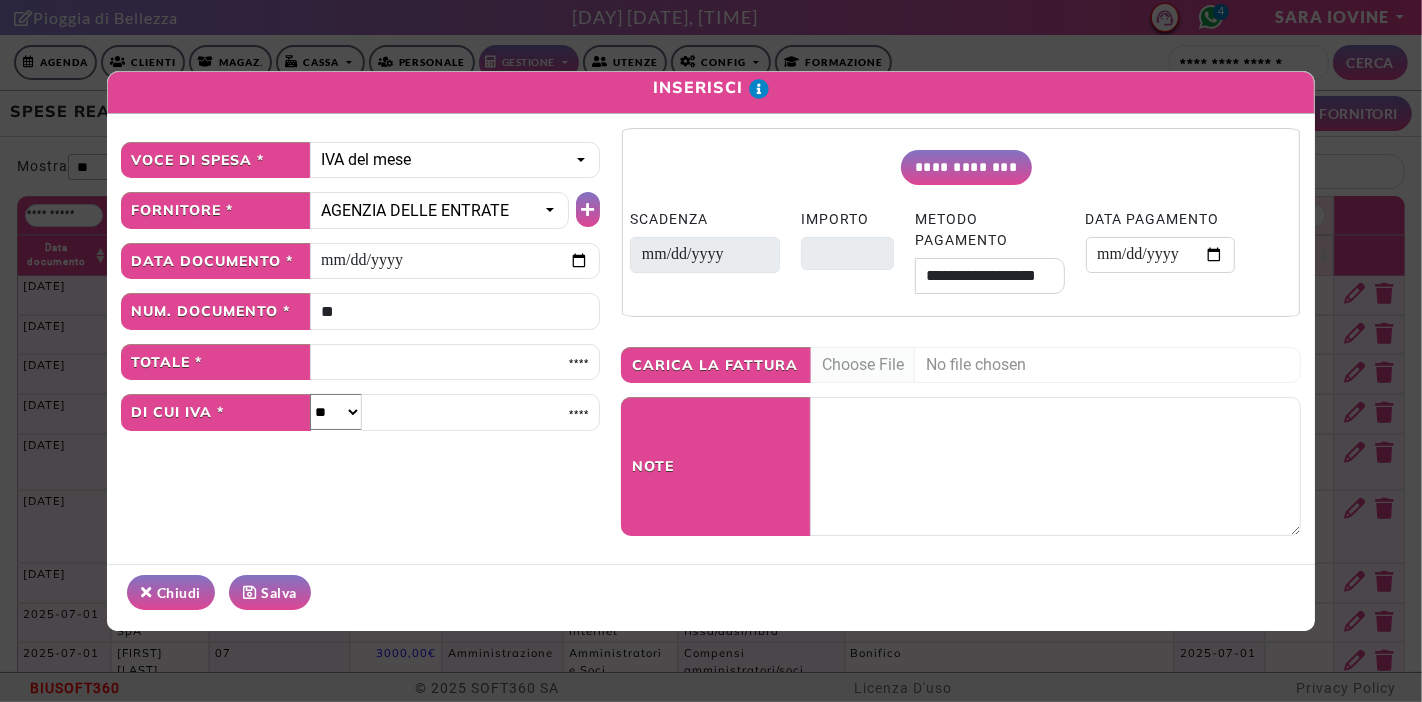 click on "Salva" at bounding box center (270, 592) 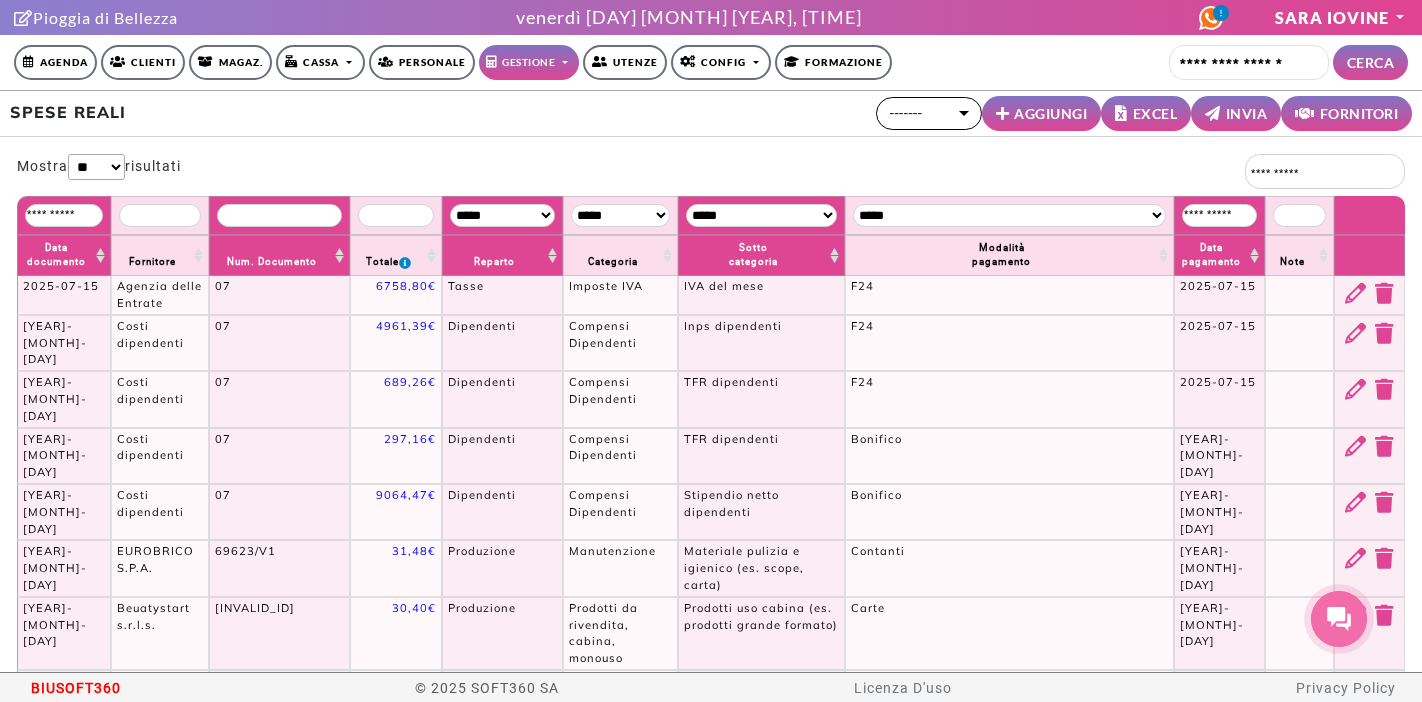 select on "**" 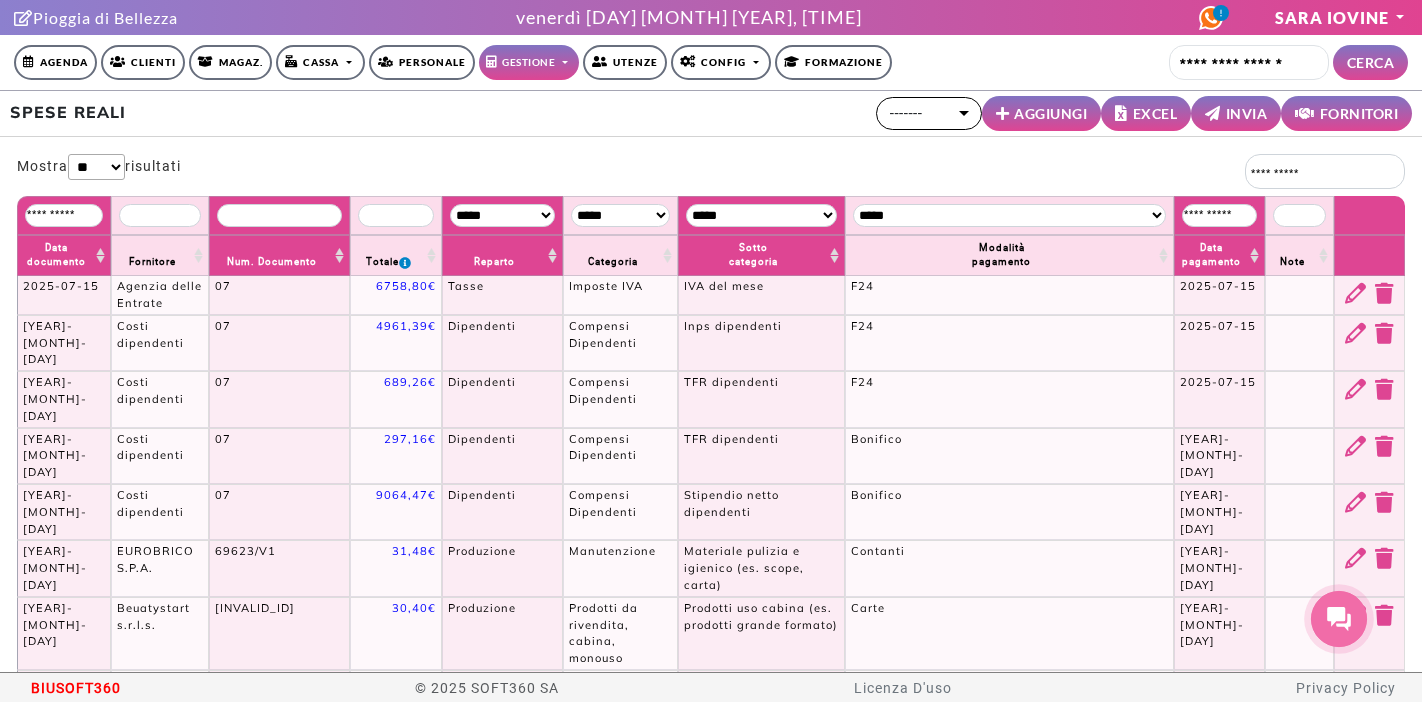 scroll, scrollTop: 0, scrollLeft: 0, axis: both 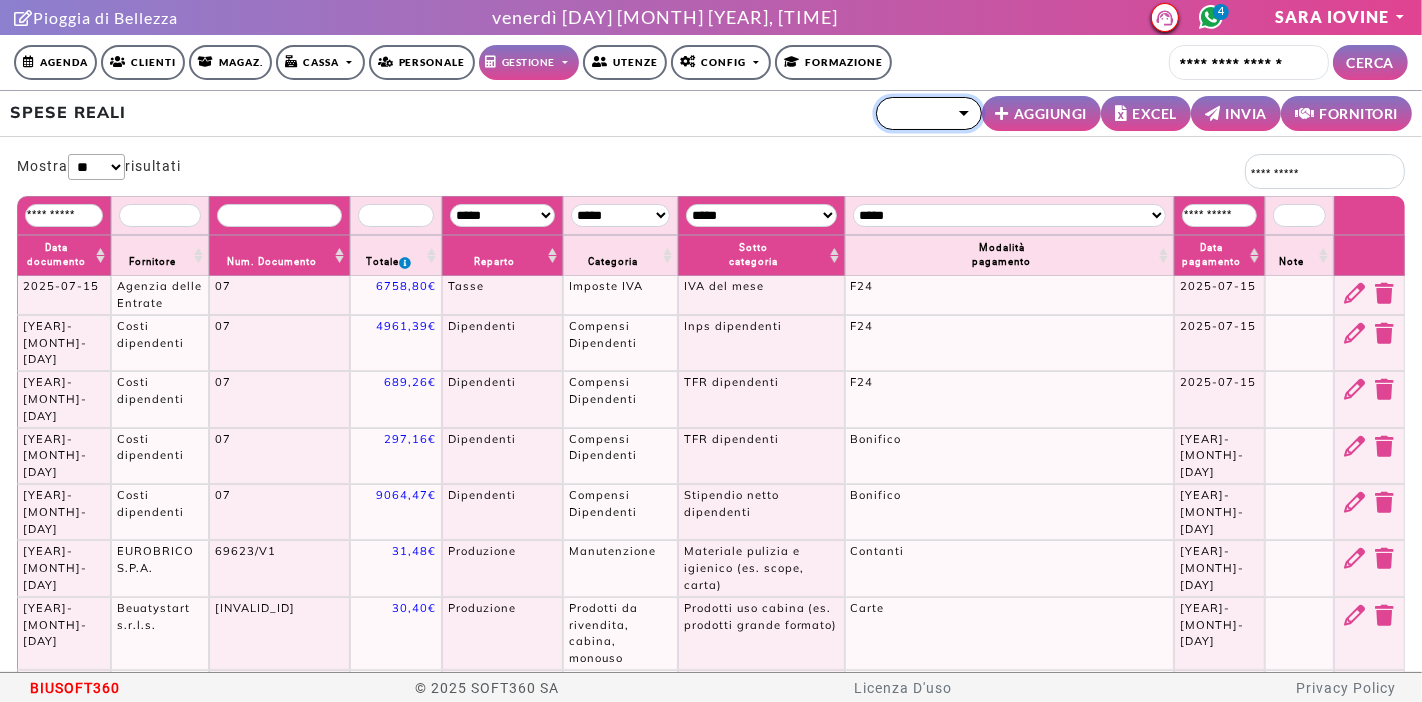 click on "*******" at bounding box center (929, 113) 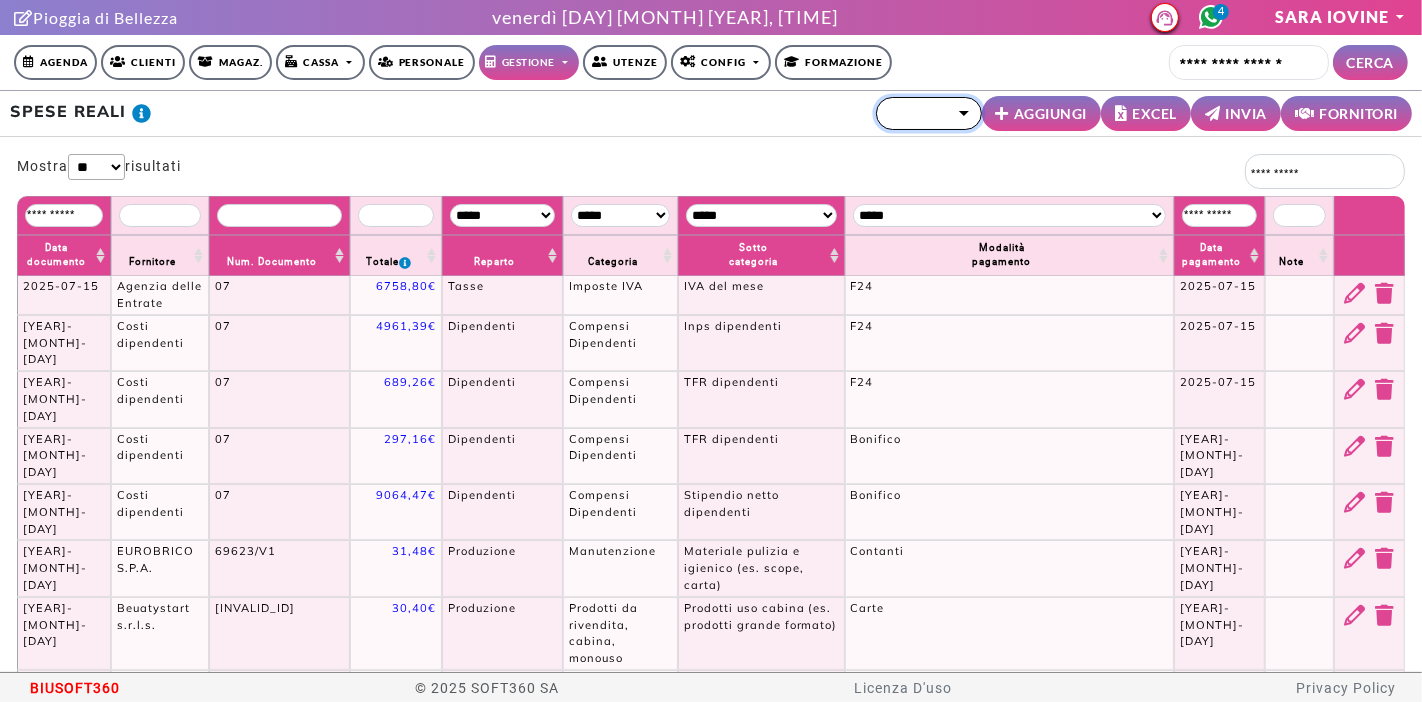type on "*******" 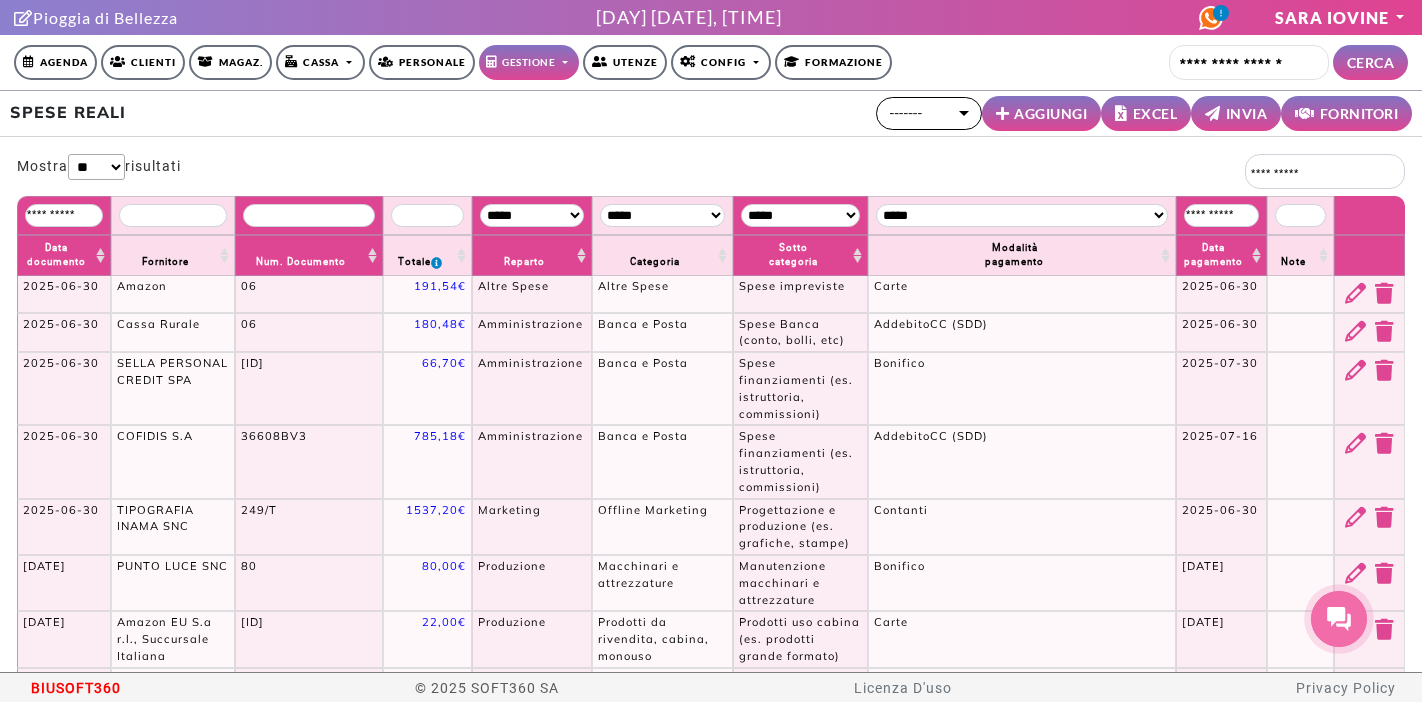 select on "**" 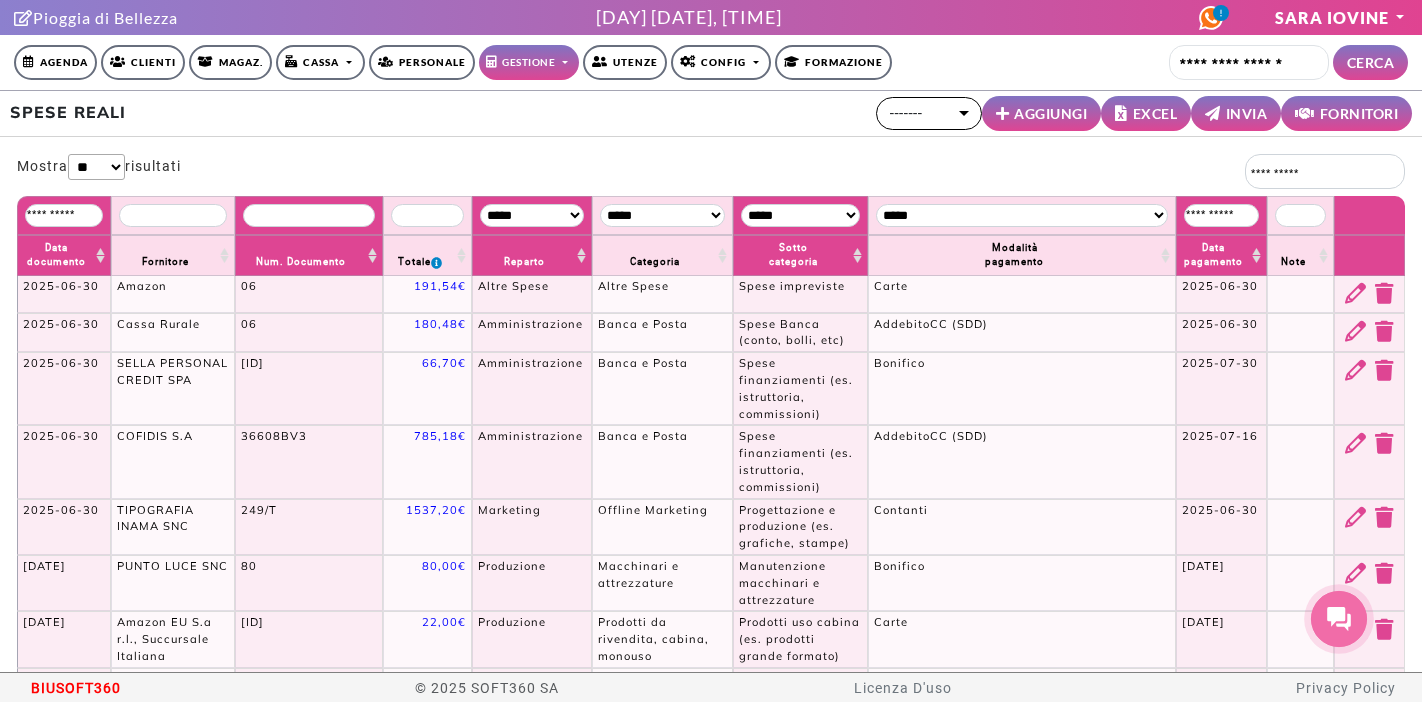 scroll, scrollTop: 0, scrollLeft: 0, axis: both 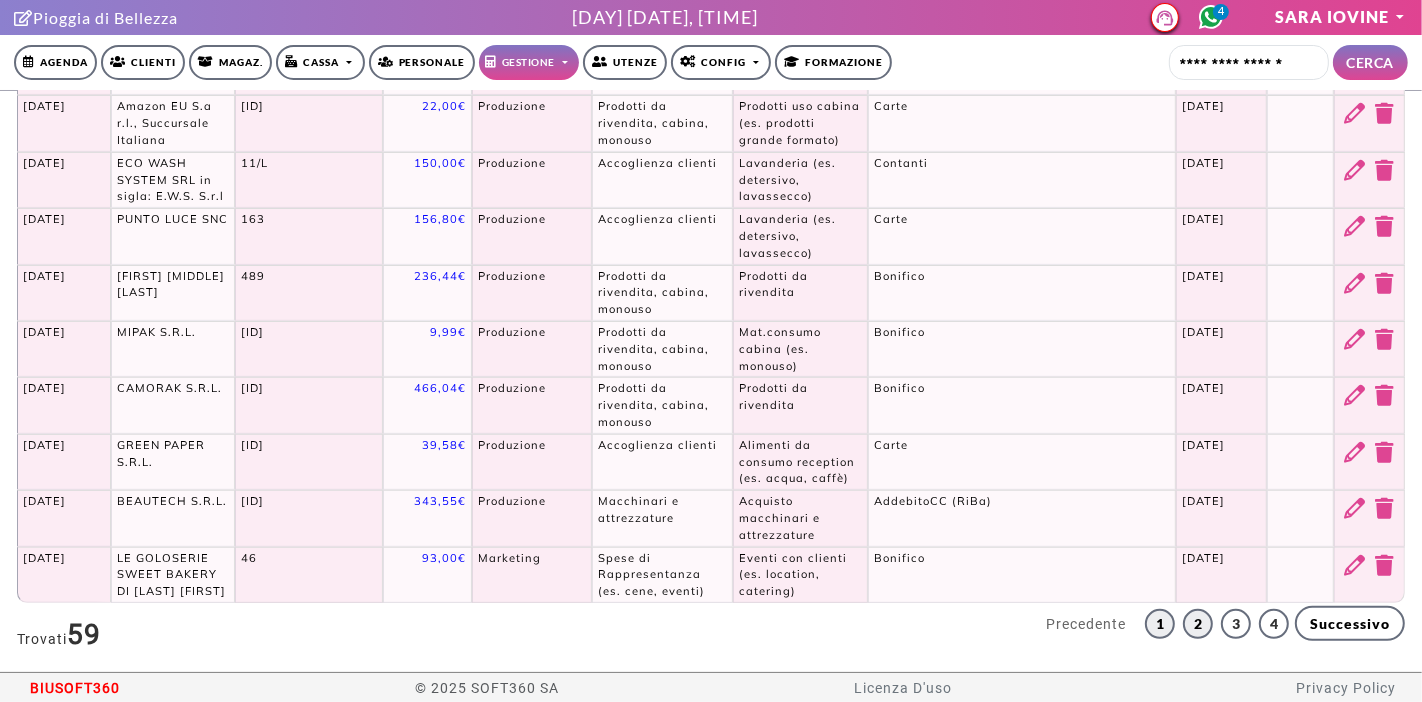 click on "2" at bounding box center [1198, 624] 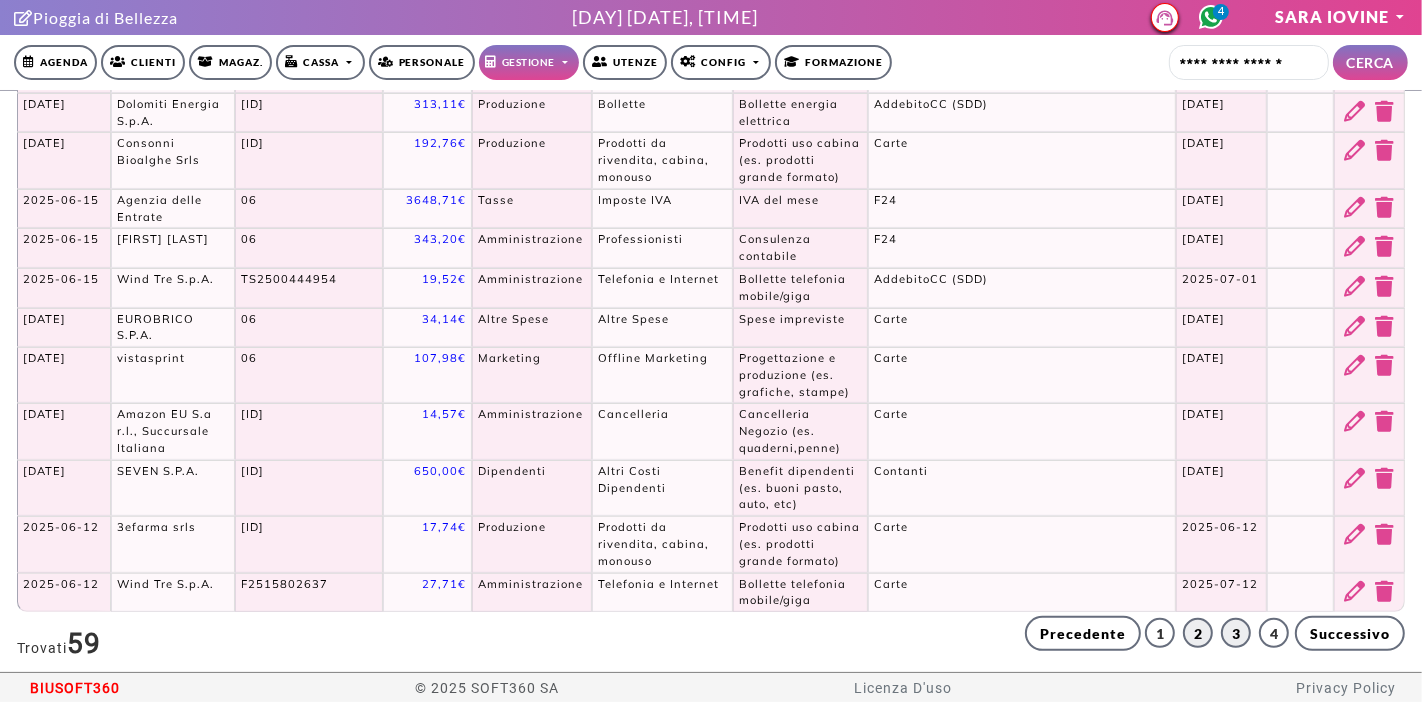 click on "3" at bounding box center [1236, 633] 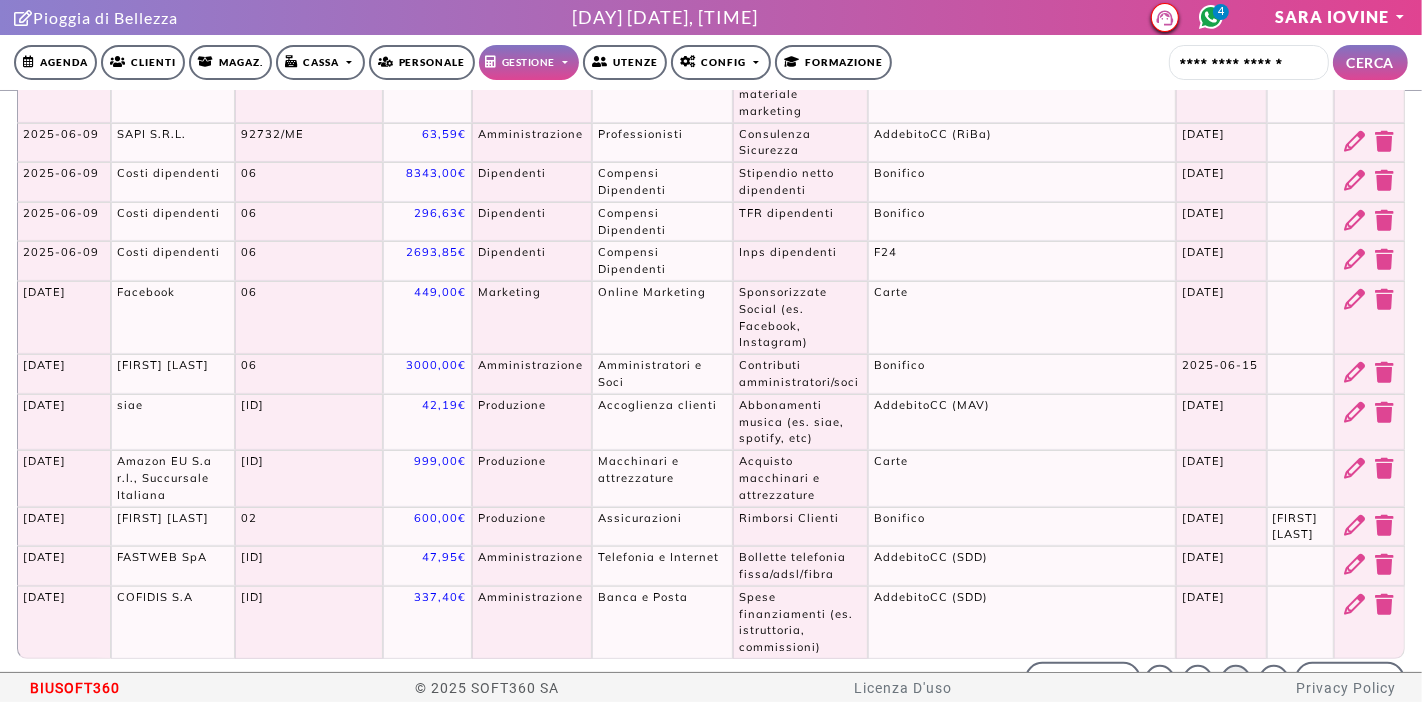 scroll, scrollTop: 405, scrollLeft: 0, axis: vertical 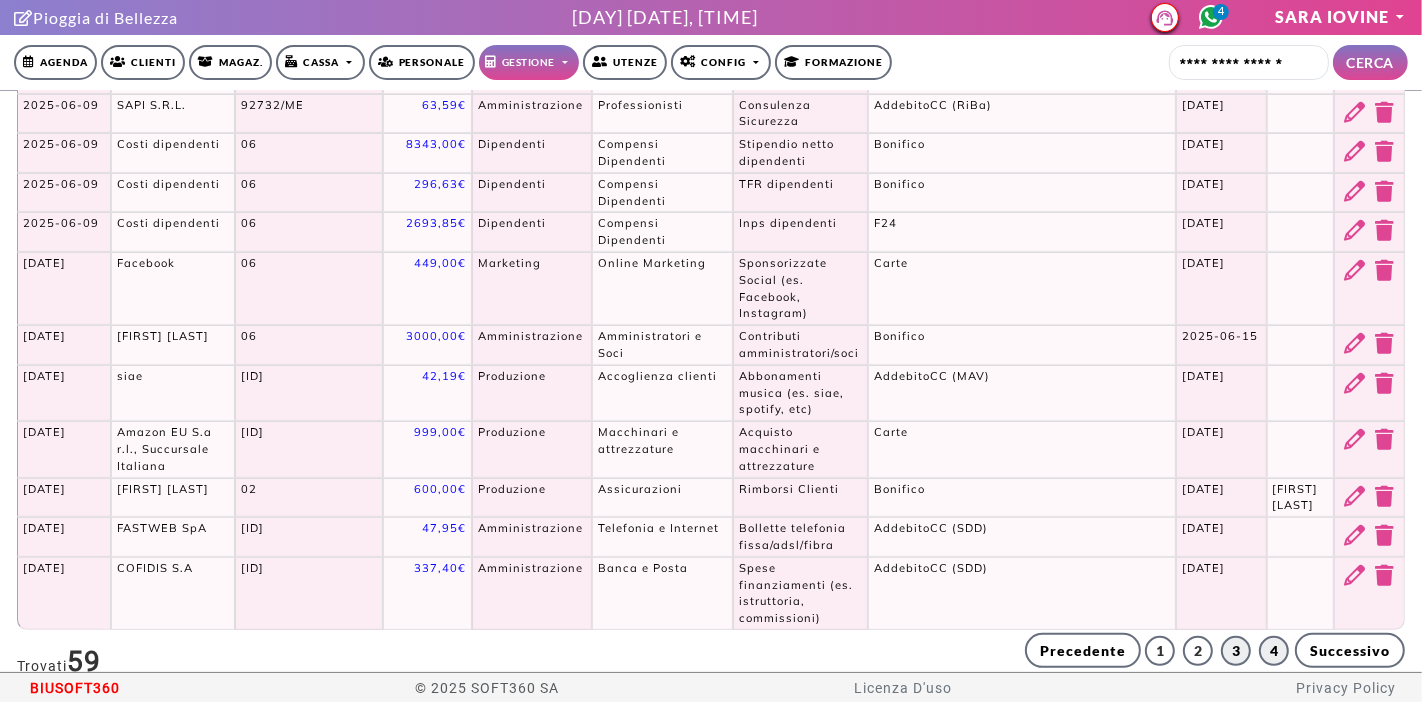 click on "4" at bounding box center (1274, 651) 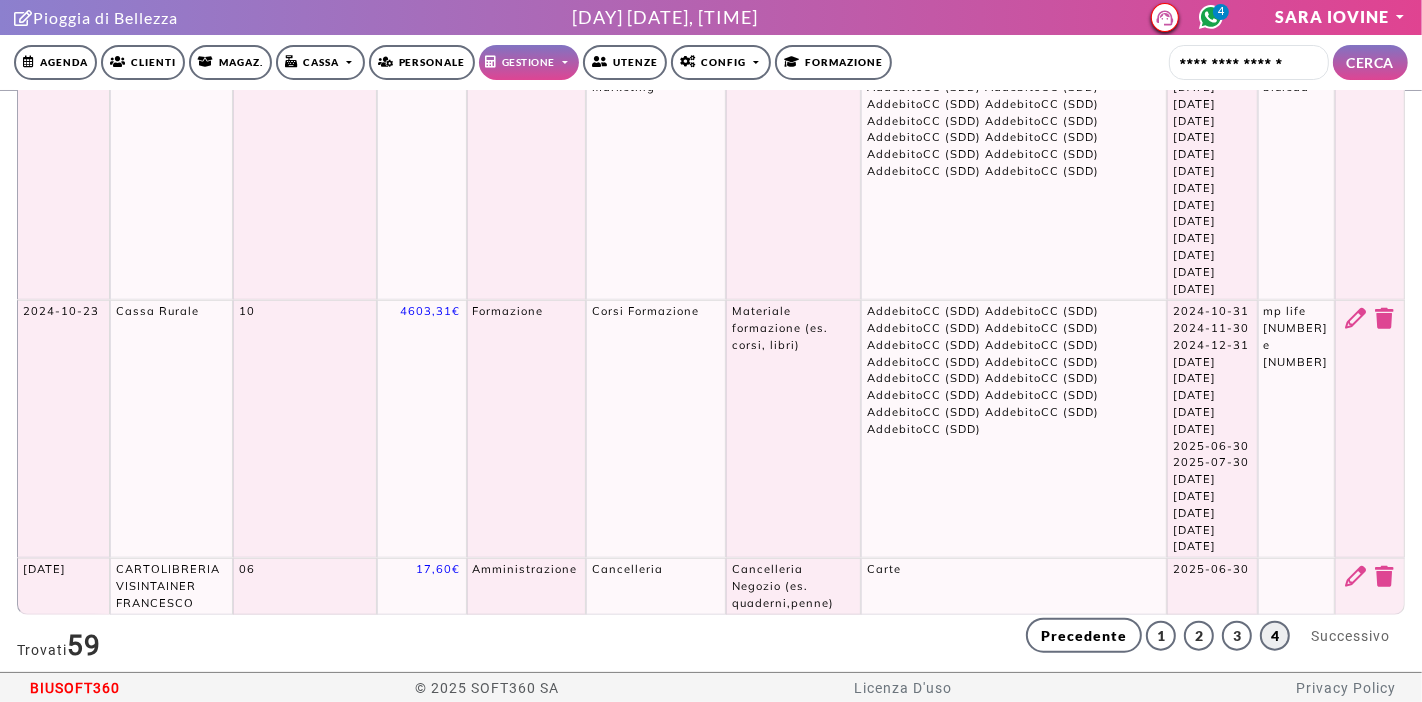 scroll, scrollTop: 1528, scrollLeft: 0, axis: vertical 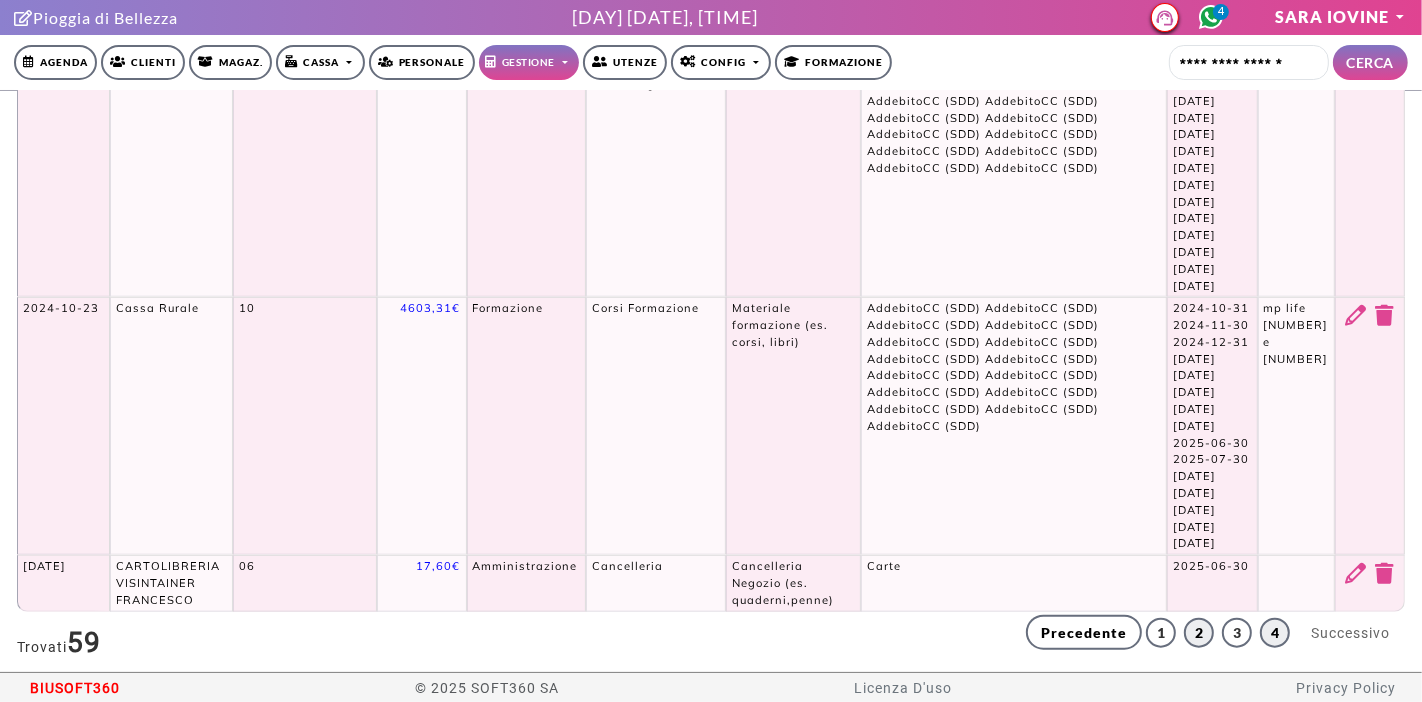 click on "2" at bounding box center (1199, 633) 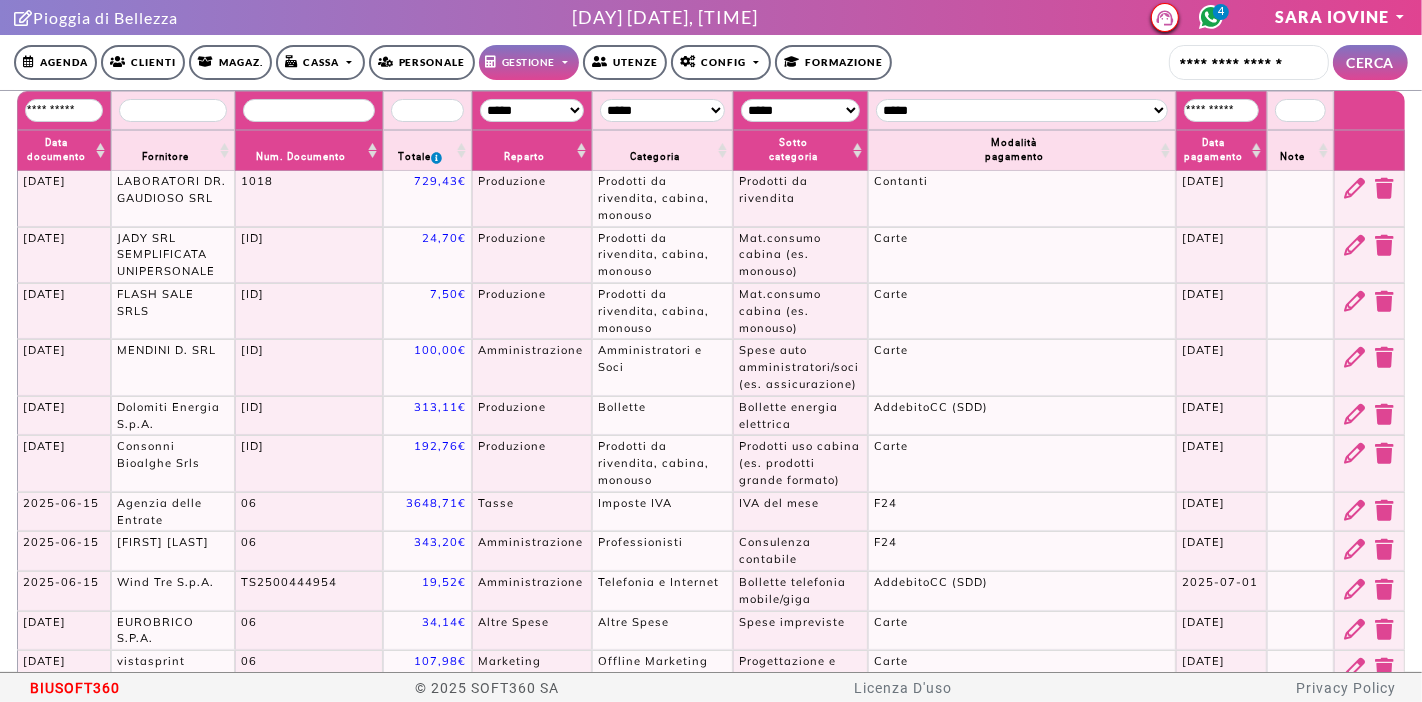 scroll, scrollTop: 0, scrollLeft: 0, axis: both 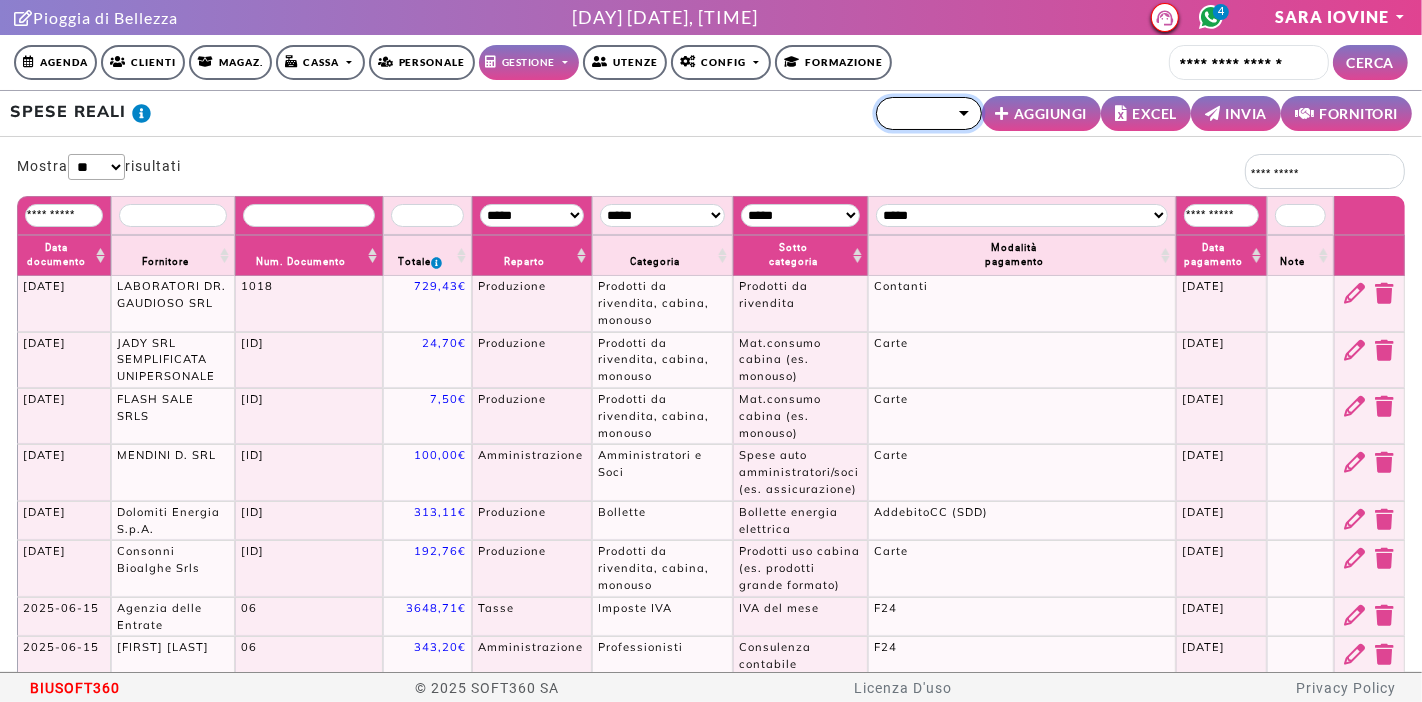 click on "*******" at bounding box center (929, 113) 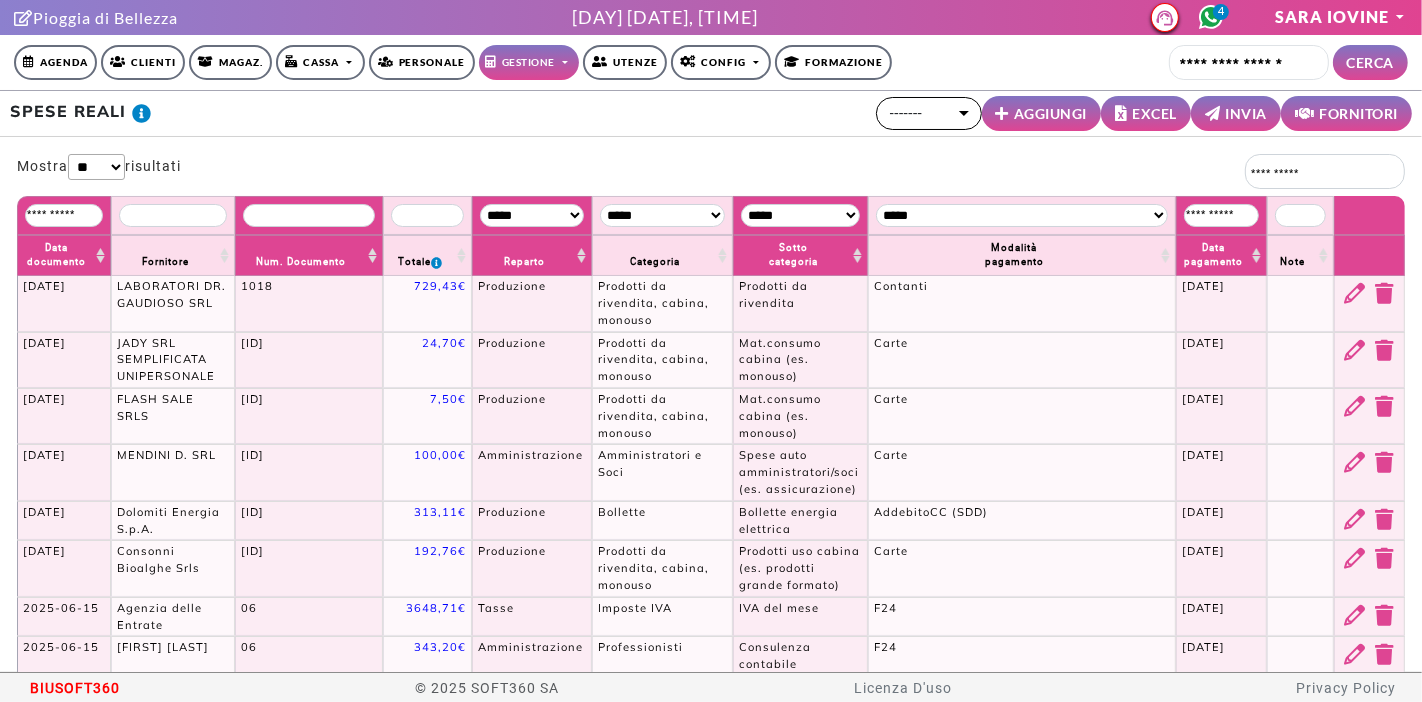 click on "AGGIUNGI" at bounding box center [1050, 113] 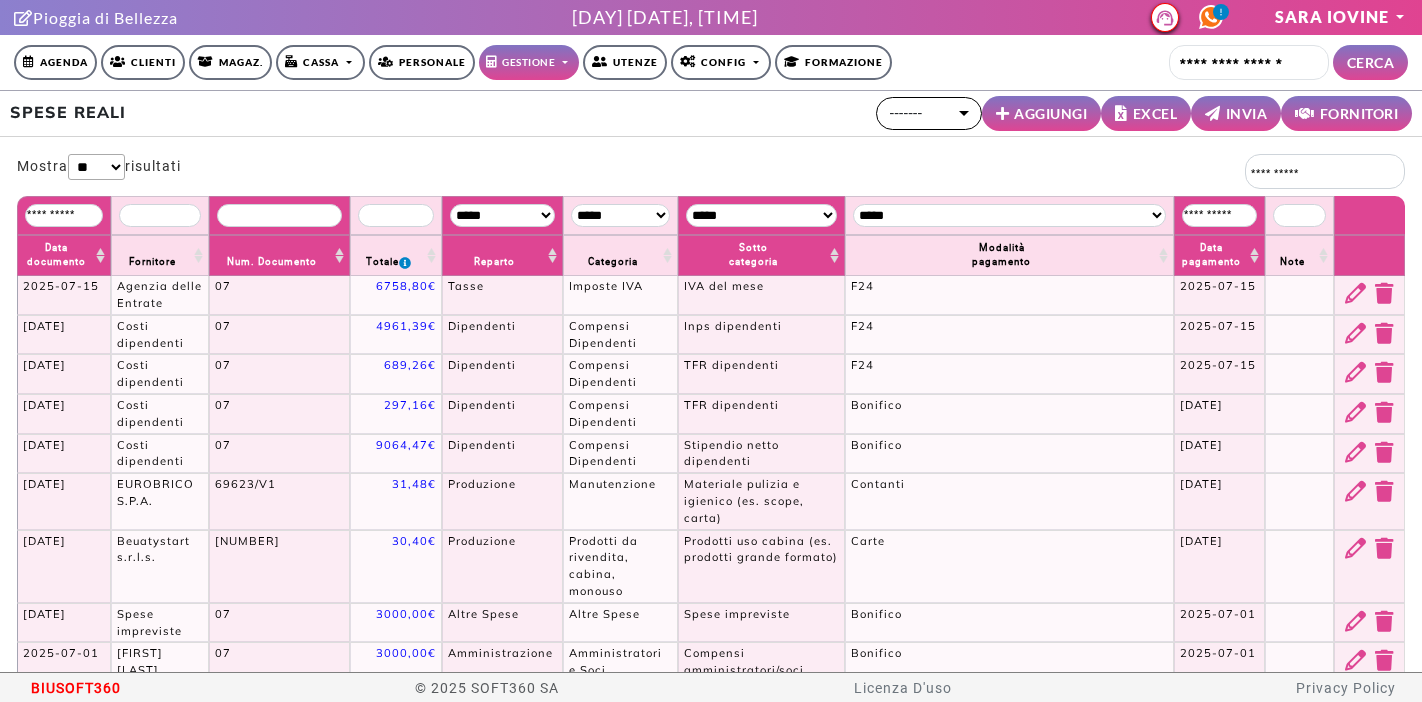 select on "**" 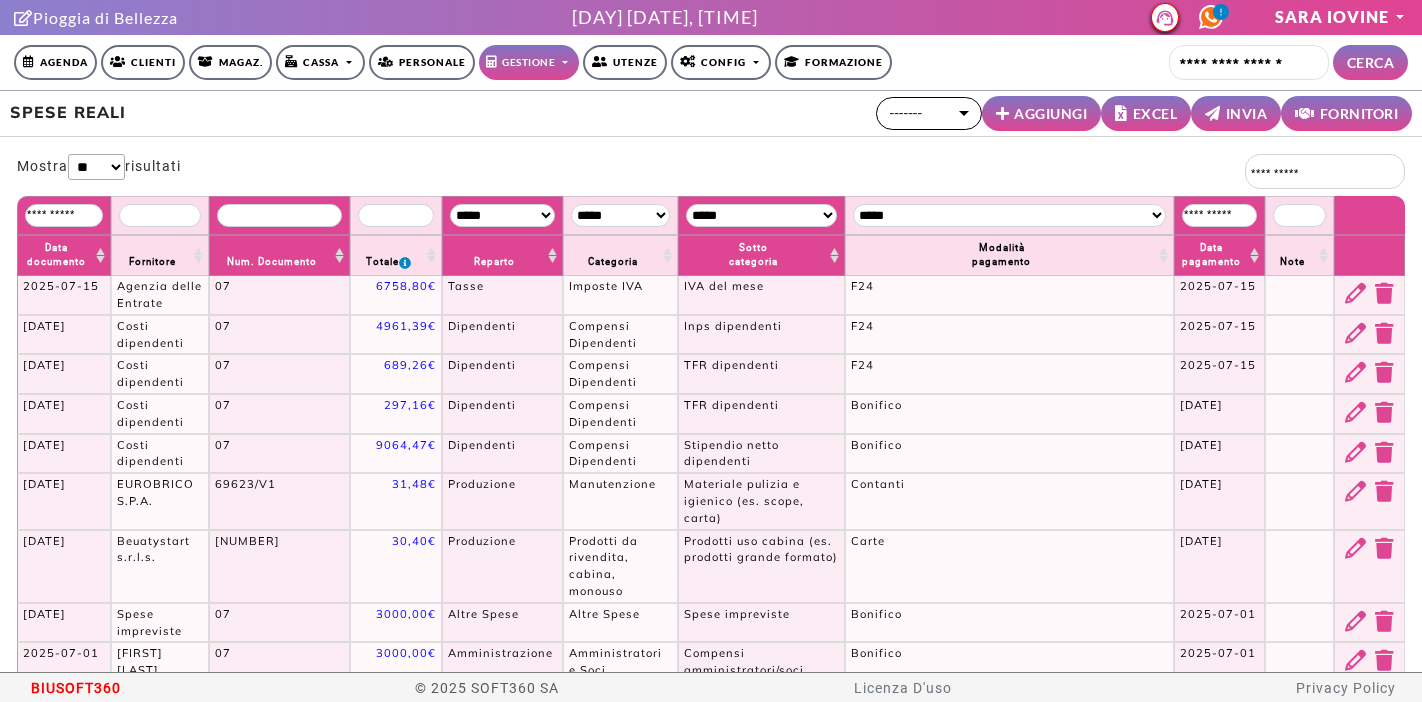 scroll, scrollTop: 0, scrollLeft: 0, axis: both 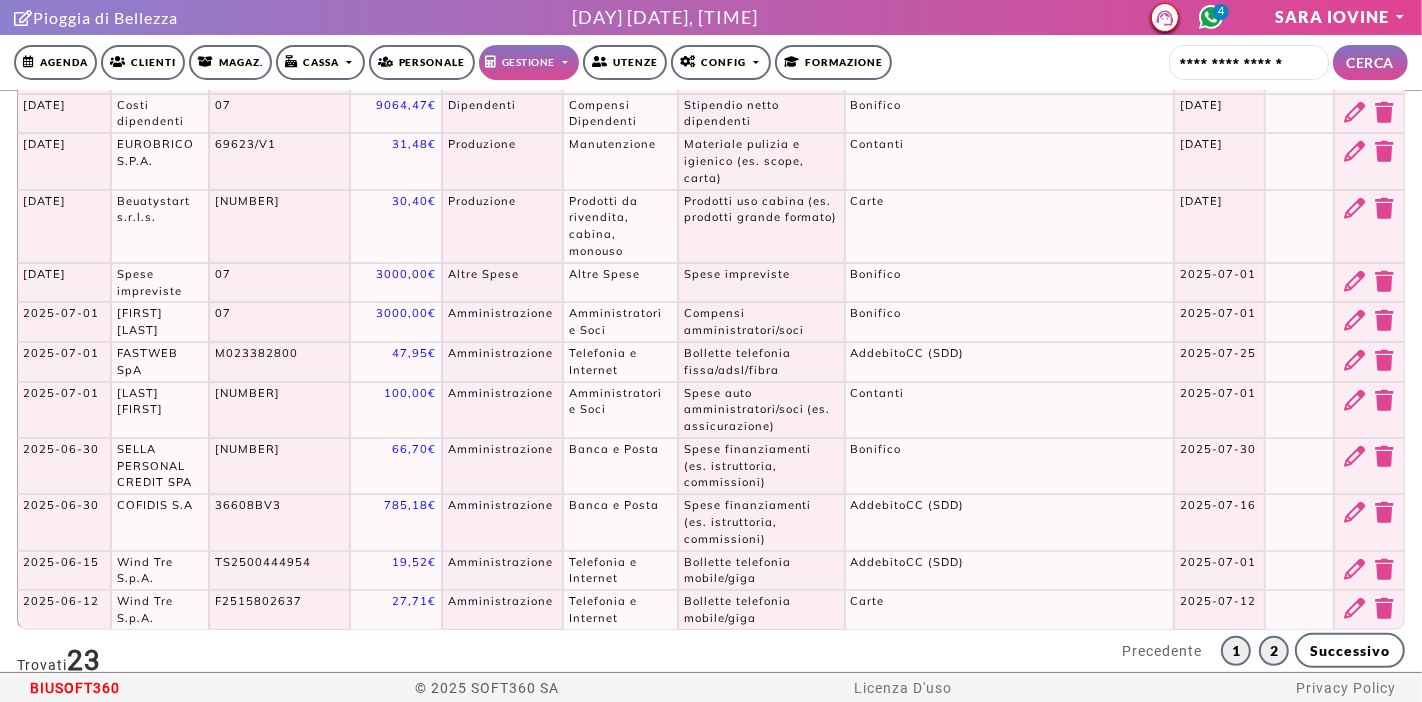 click on "2" at bounding box center (1274, 651) 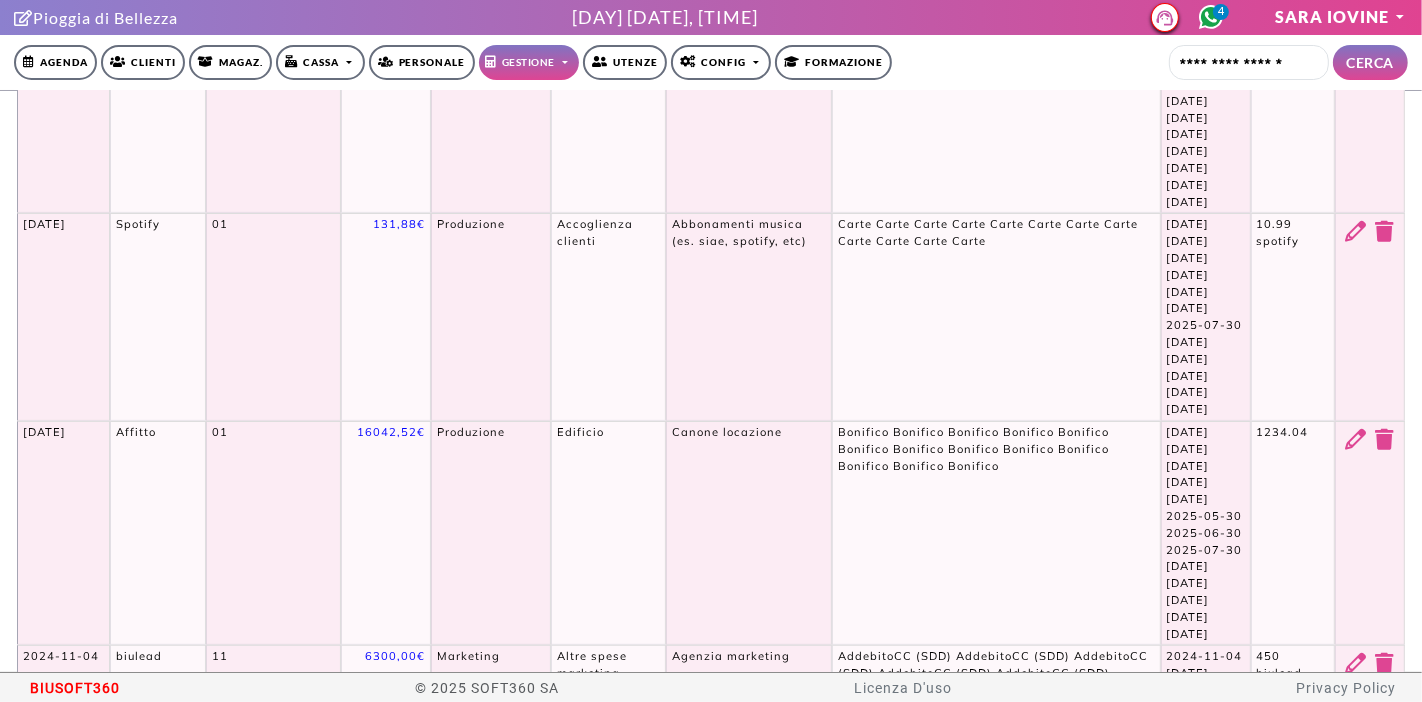 scroll, scrollTop: 0, scrollLeft: 0, axis: both 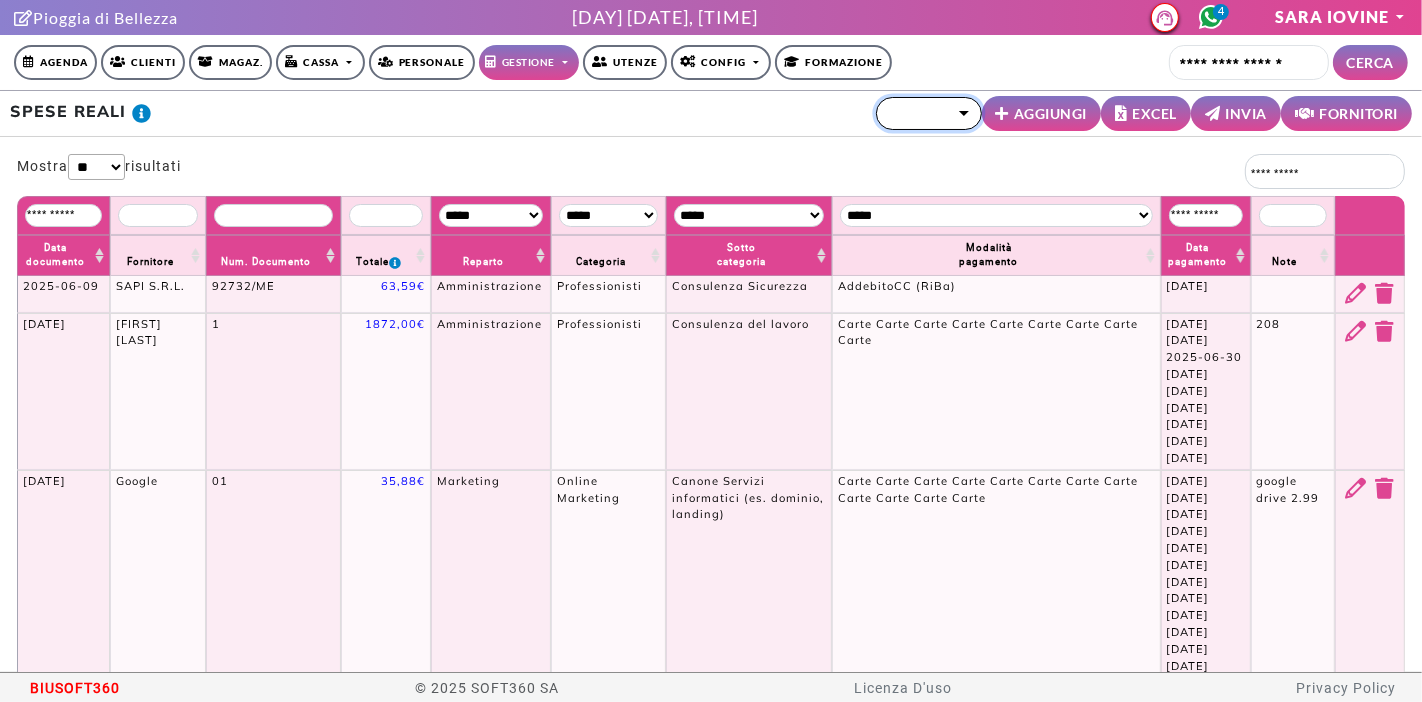 click on "*******" at bounding box center [929, 113] 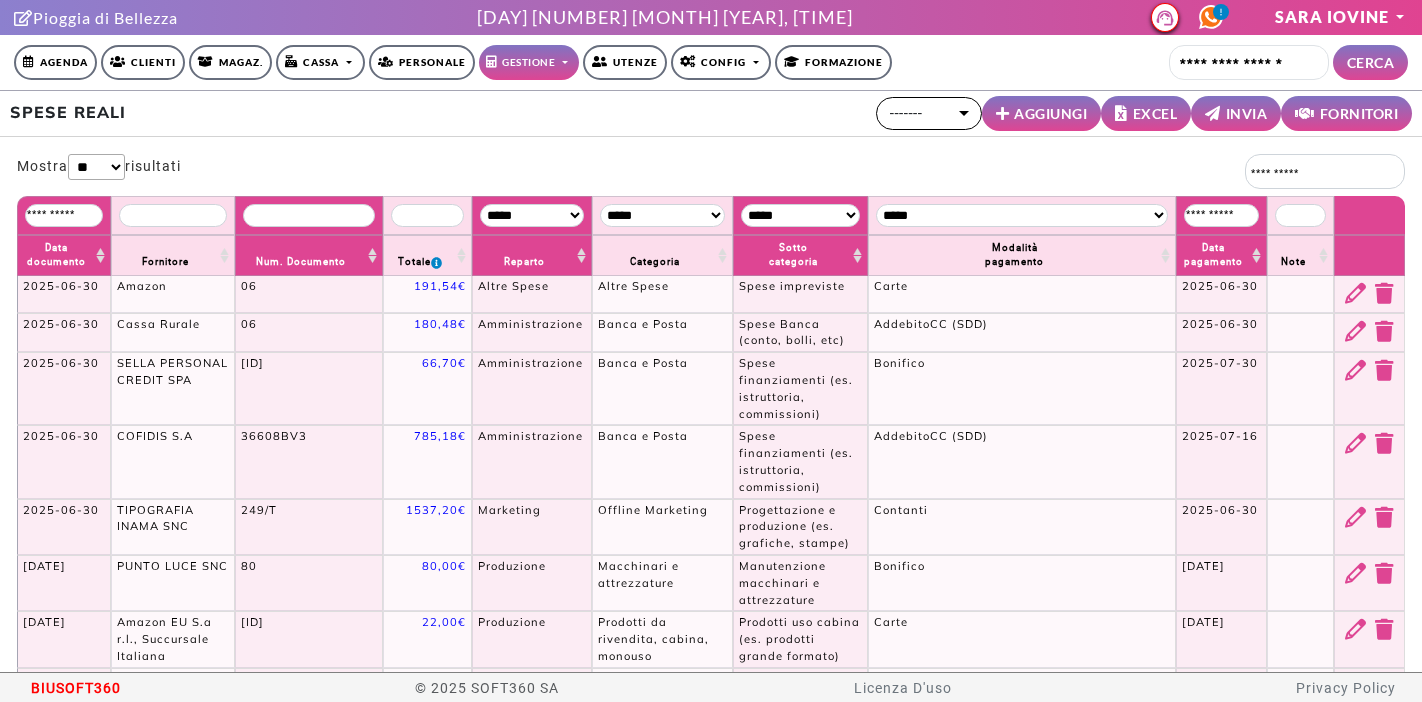 select on "**" 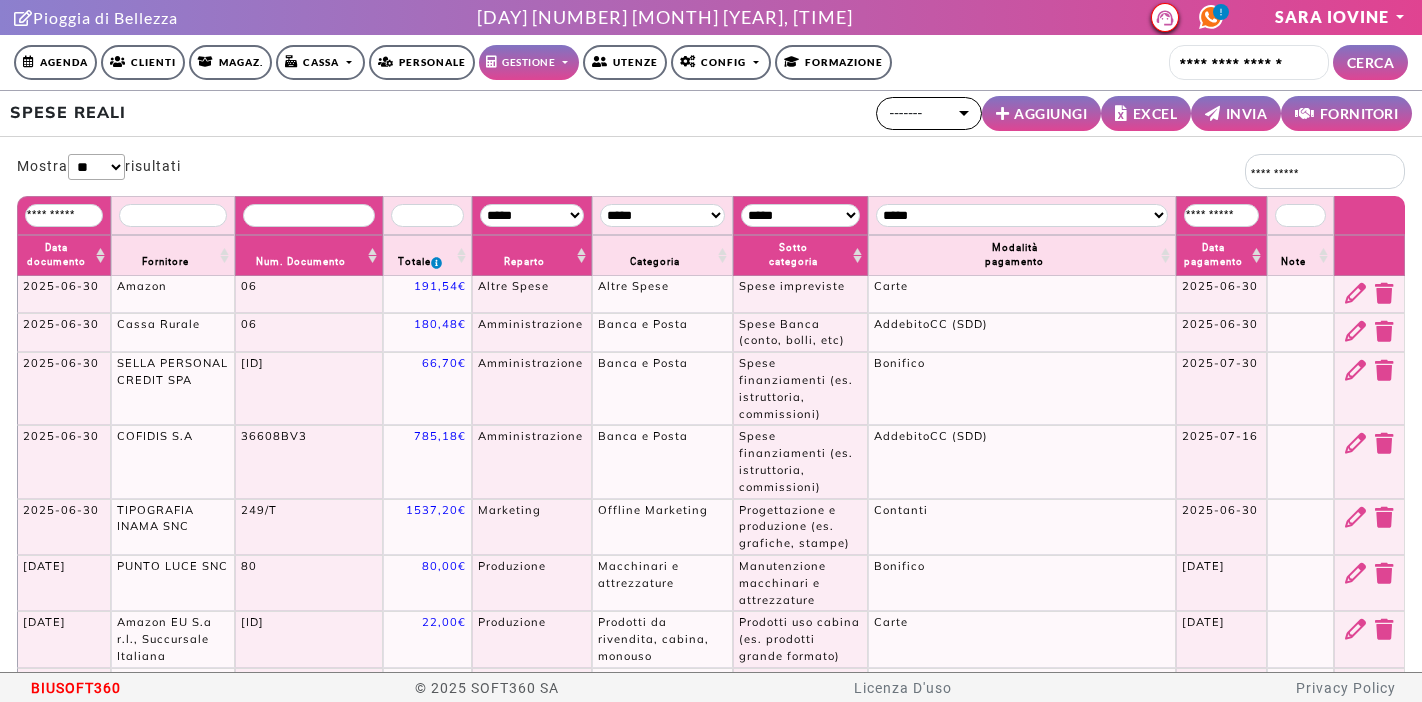 scroll, scrollTop: 0, scrollLeft: 0, axis: both 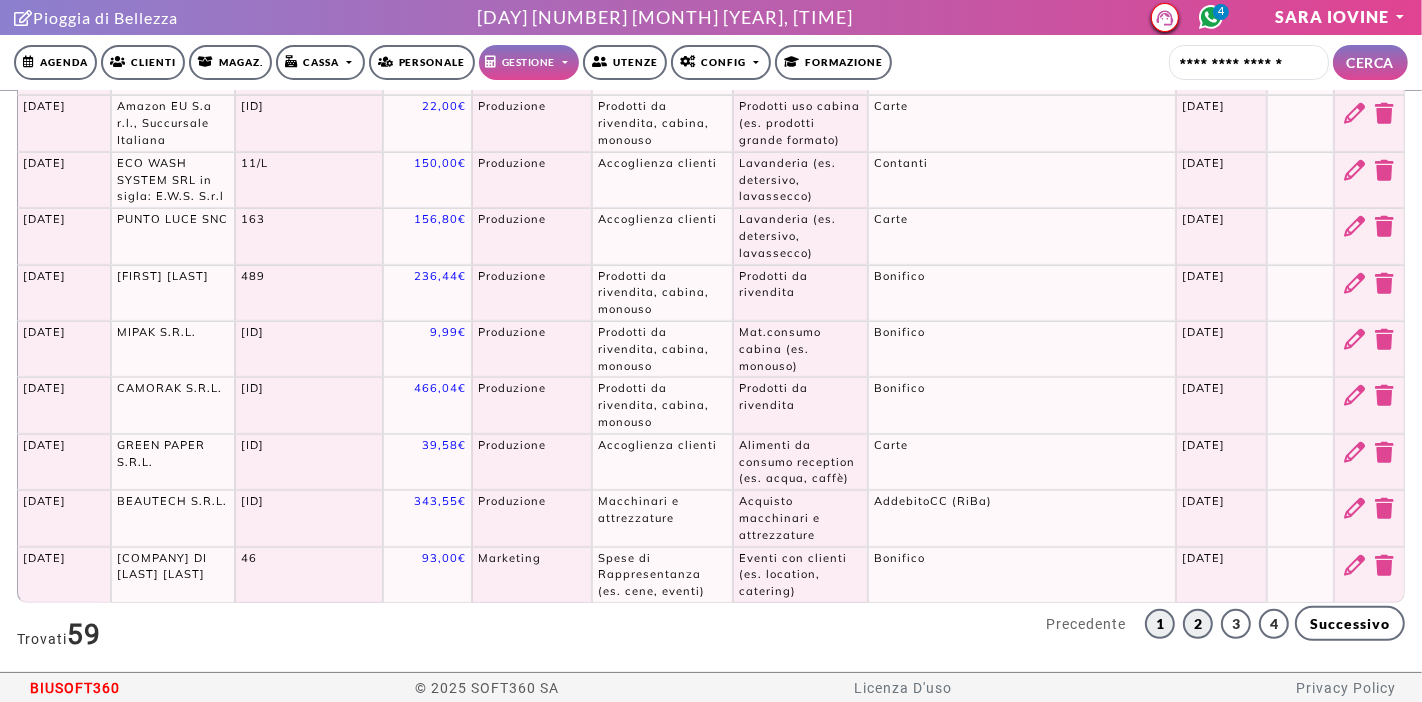 click on "2" at bounding box center [1198, 624] 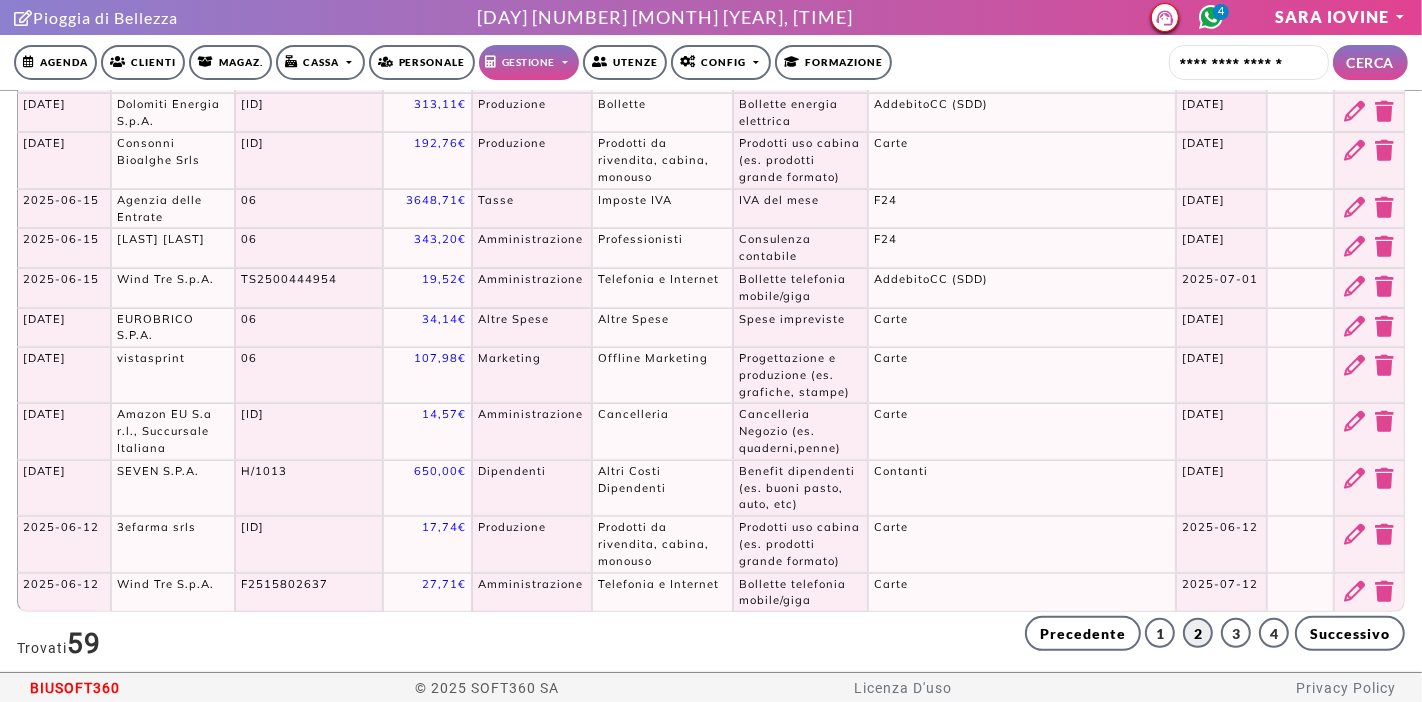 click at bounding box center [1356, 246] 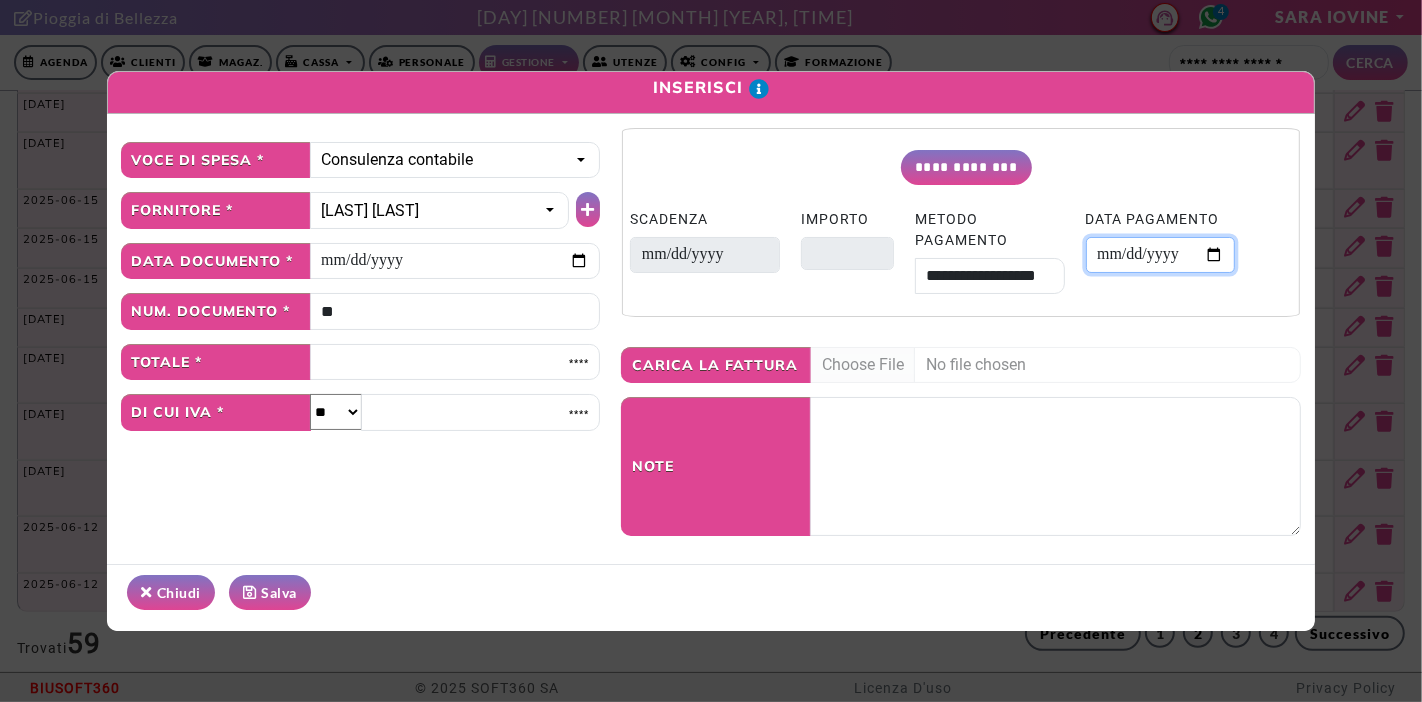 click on "**********" at bounding box center (1161, 255) 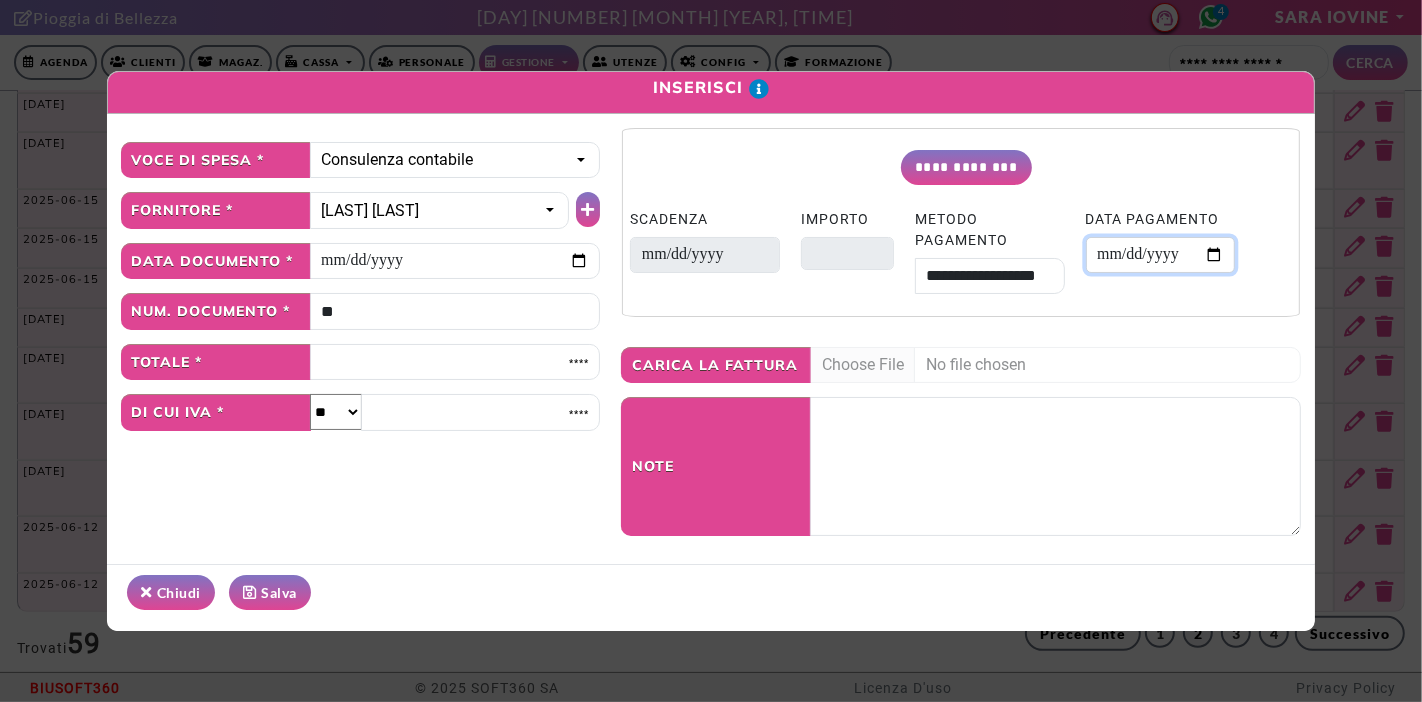 type on "**********" 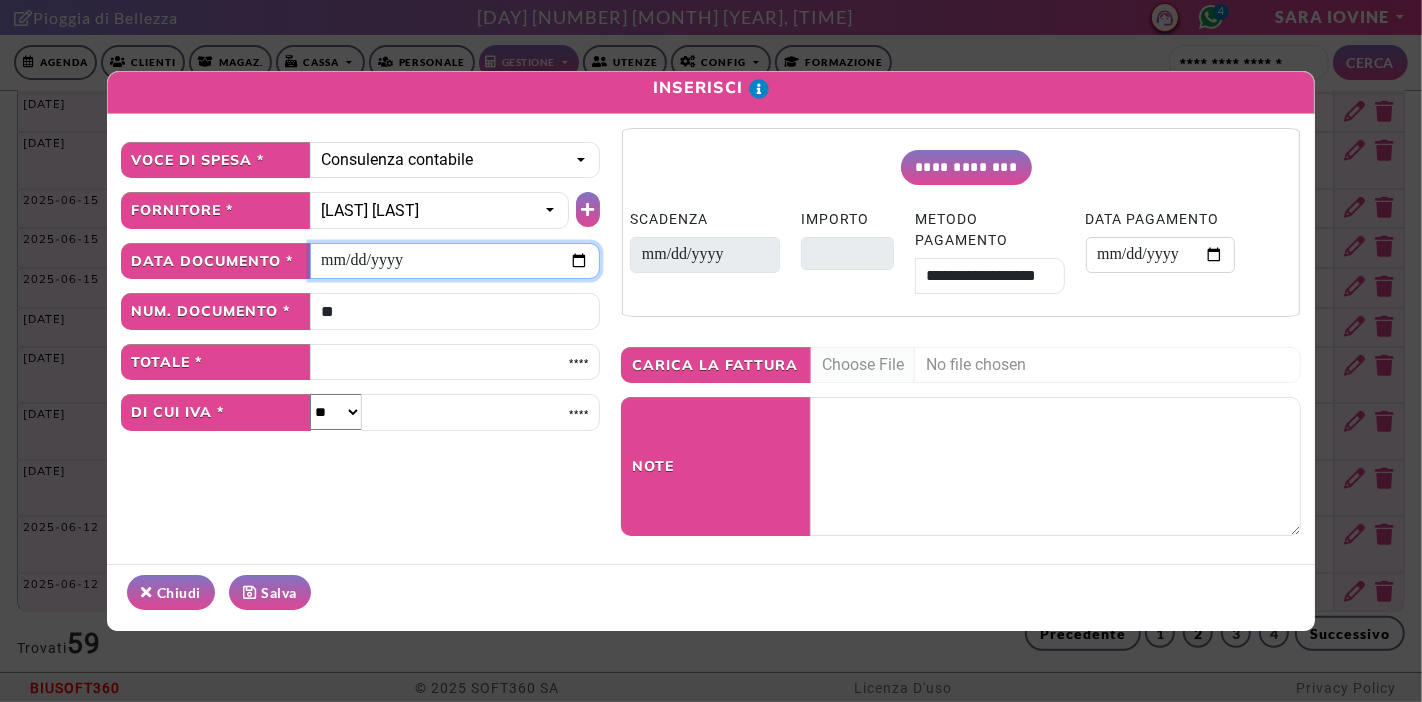 click on "**********" at bounding box center (455, 261) 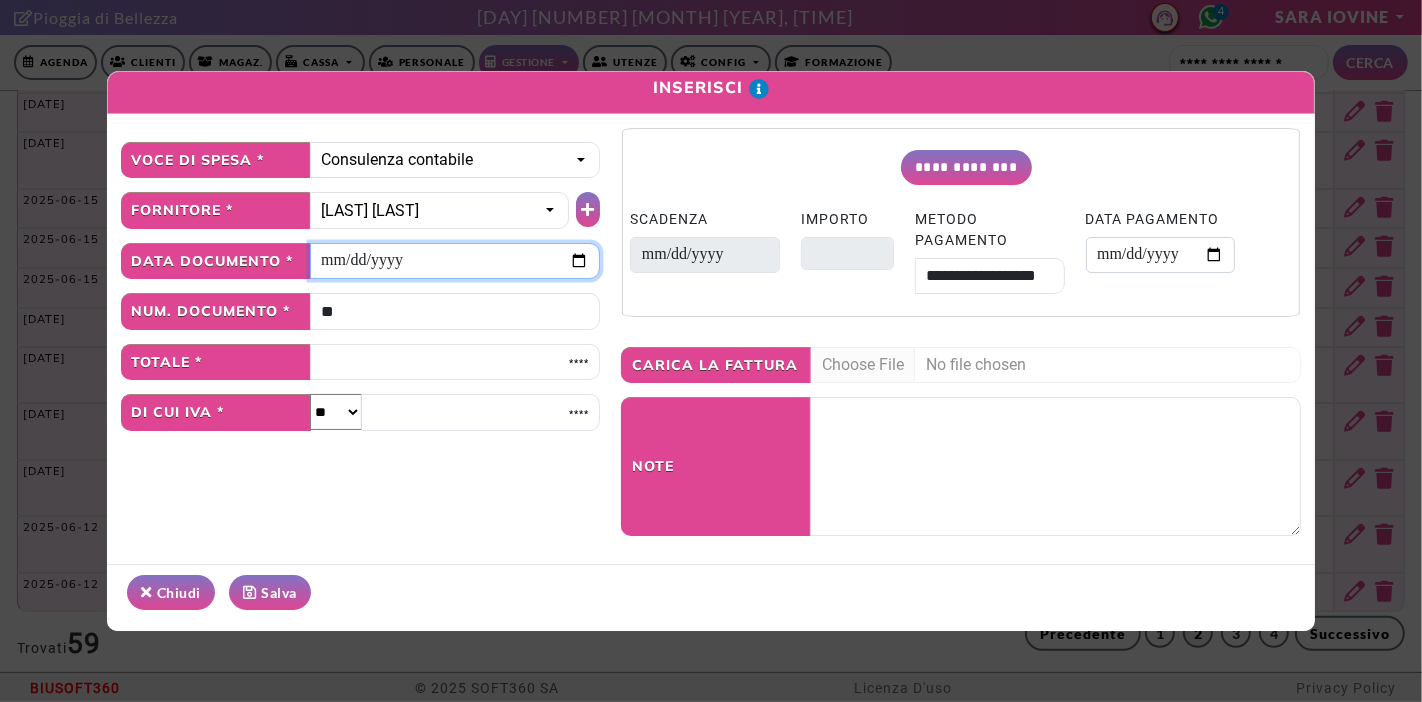 type on "**********" 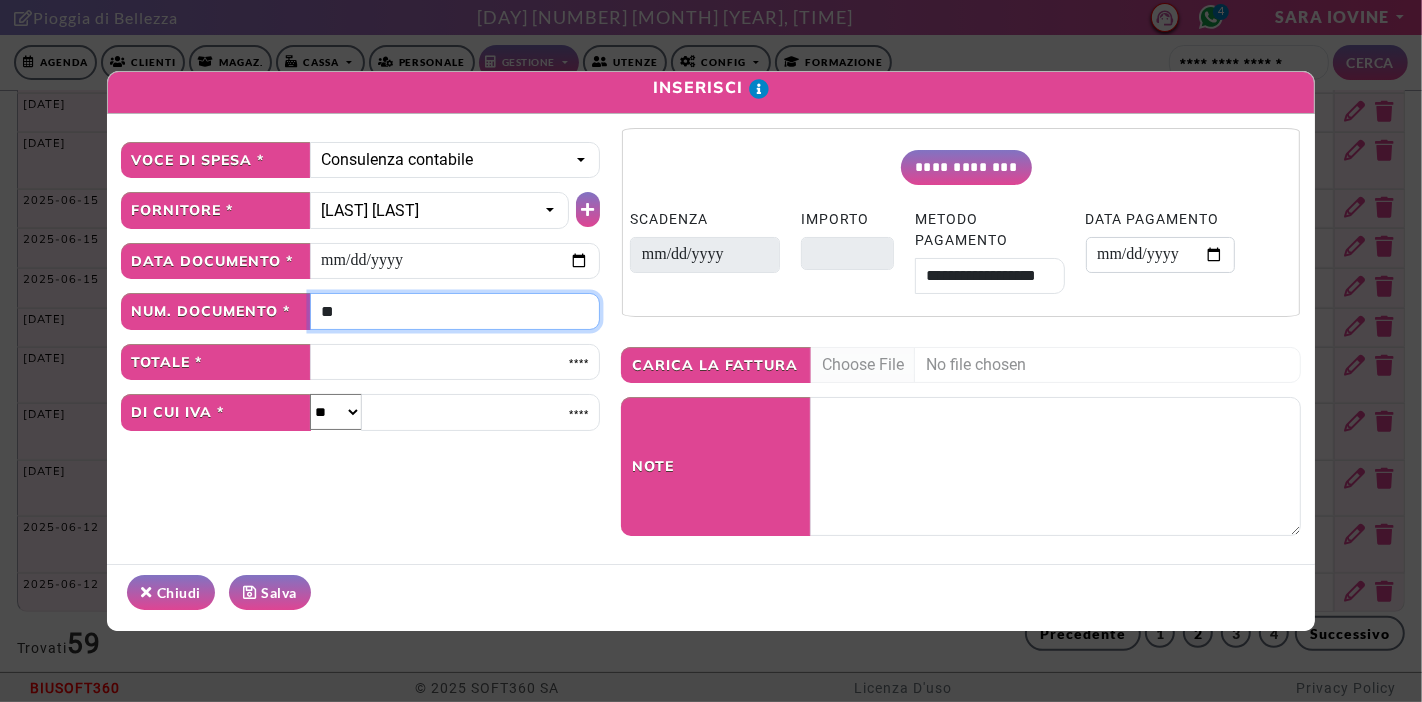 click on "**" at bounding box center [455, 311] 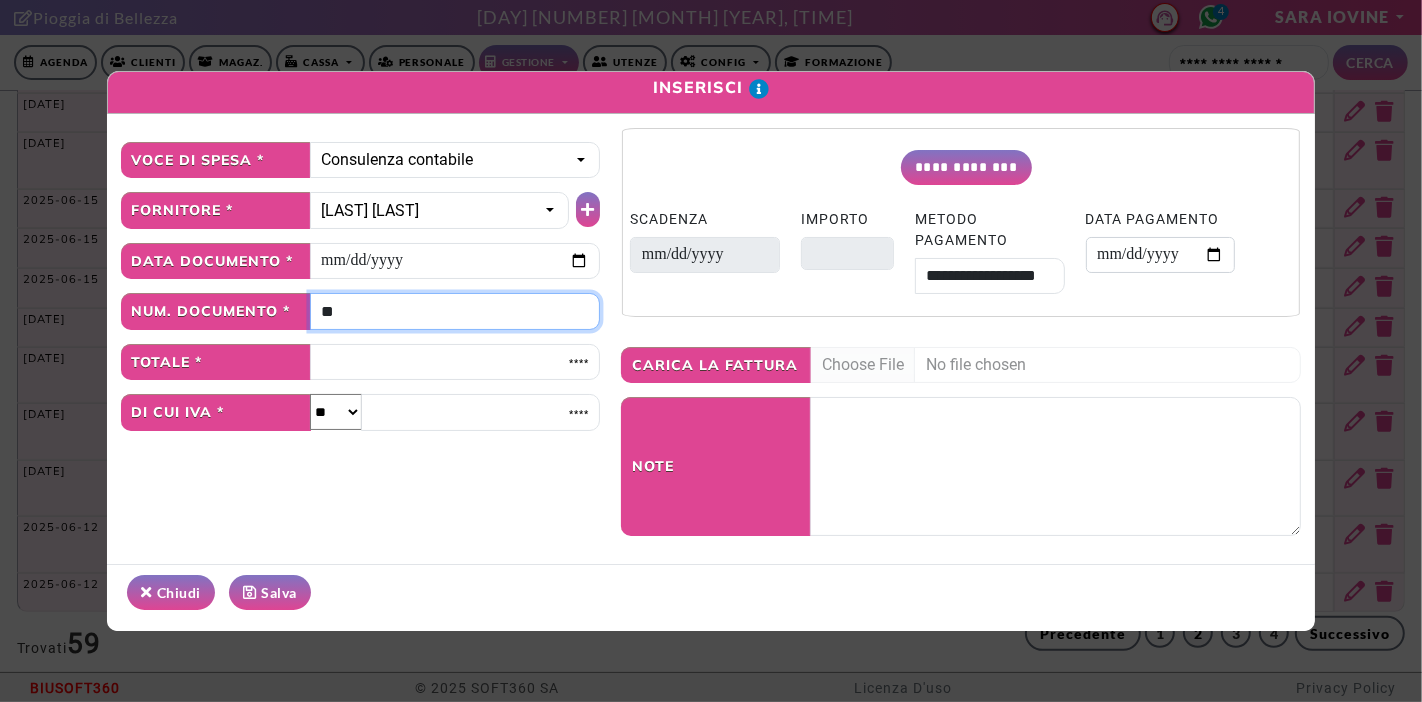 type on "**" 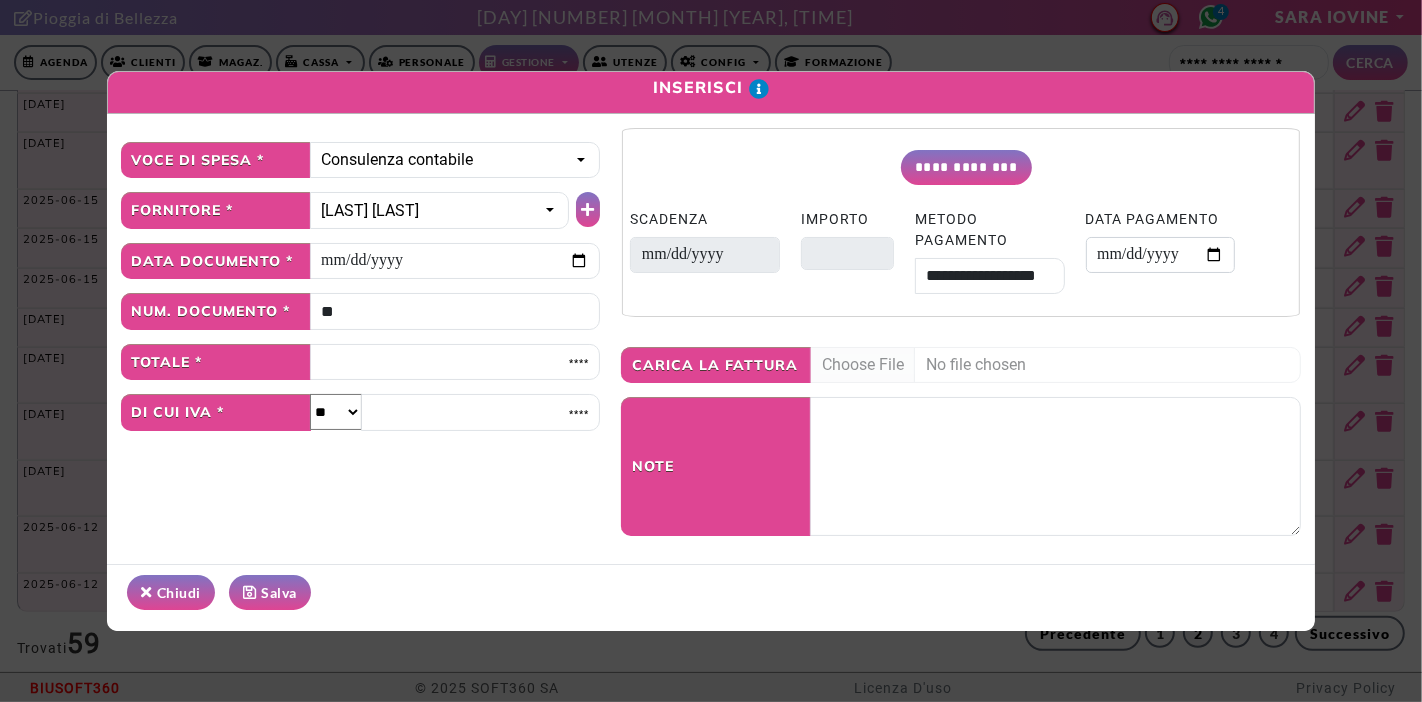 click on "Salva" at bounding box center (270, 592) 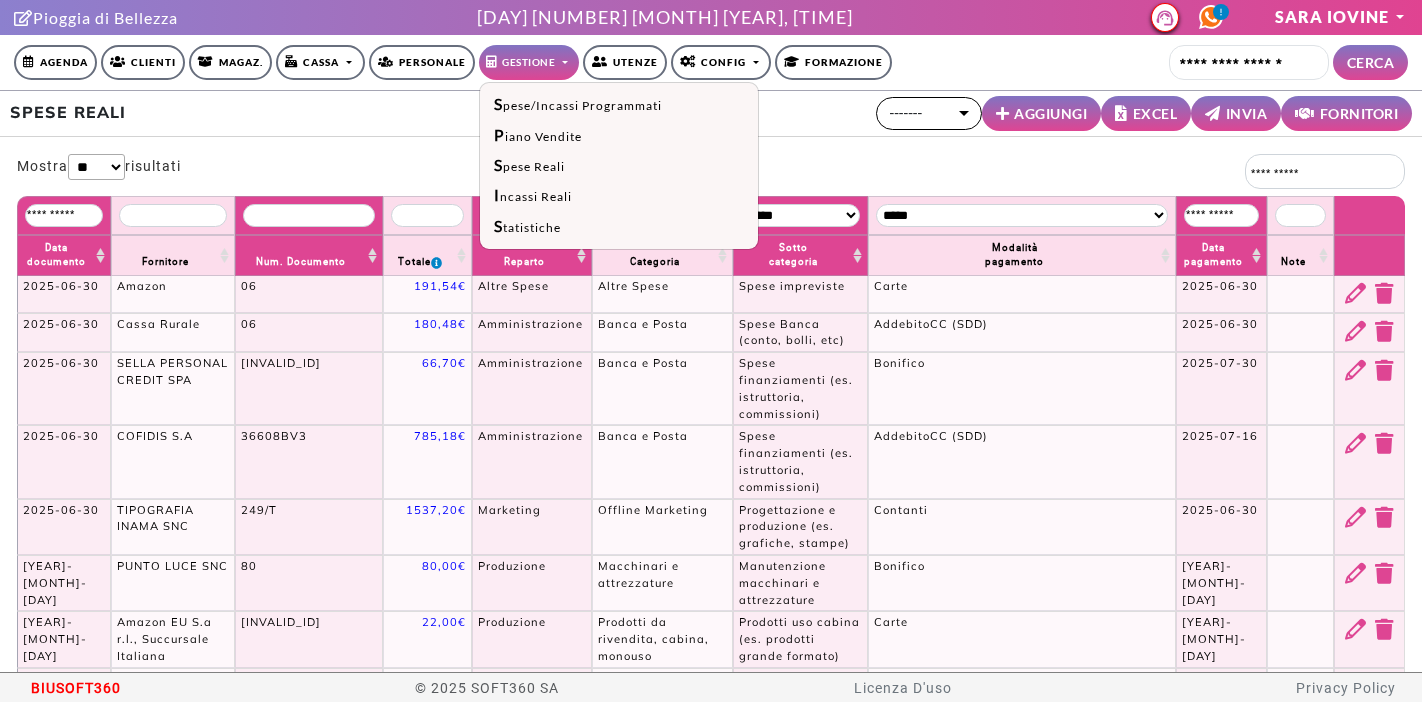 select on "**" 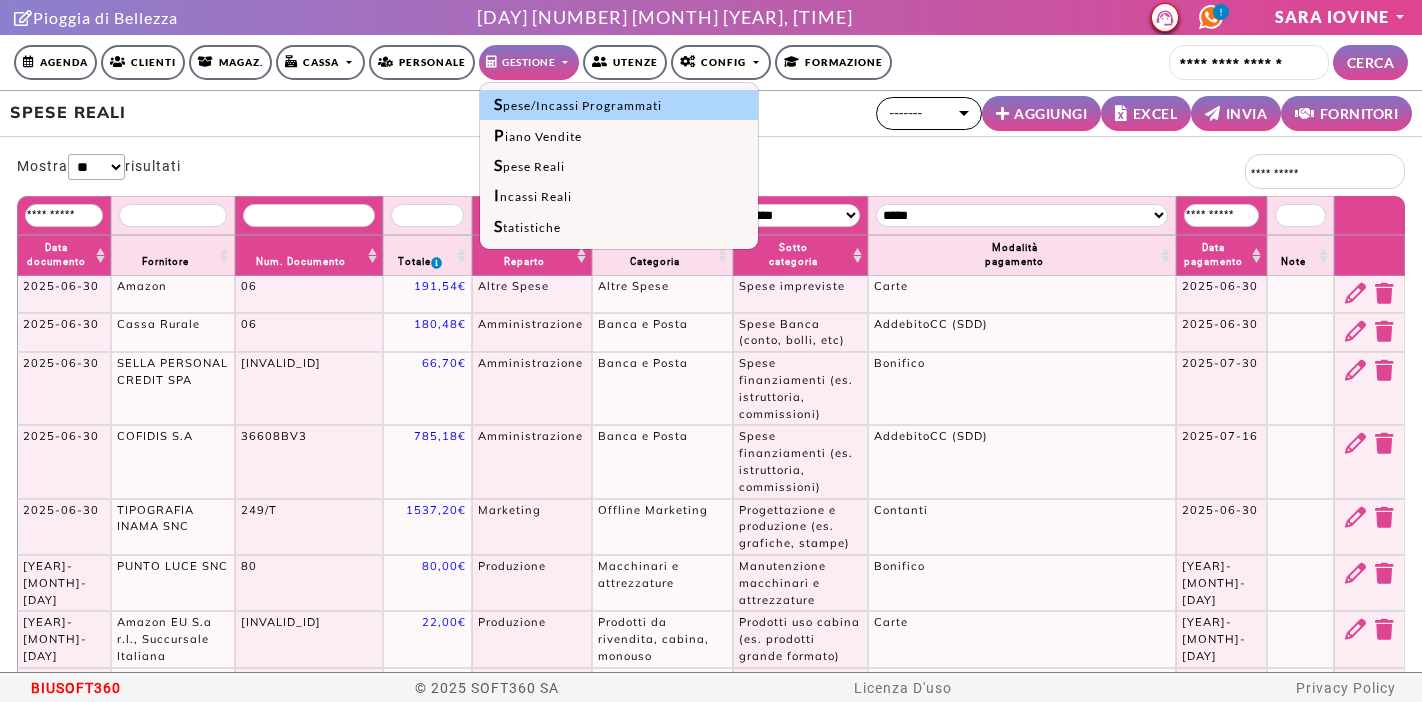 scroll, scrollTop: 0, scrollLeft: 0, axis: both 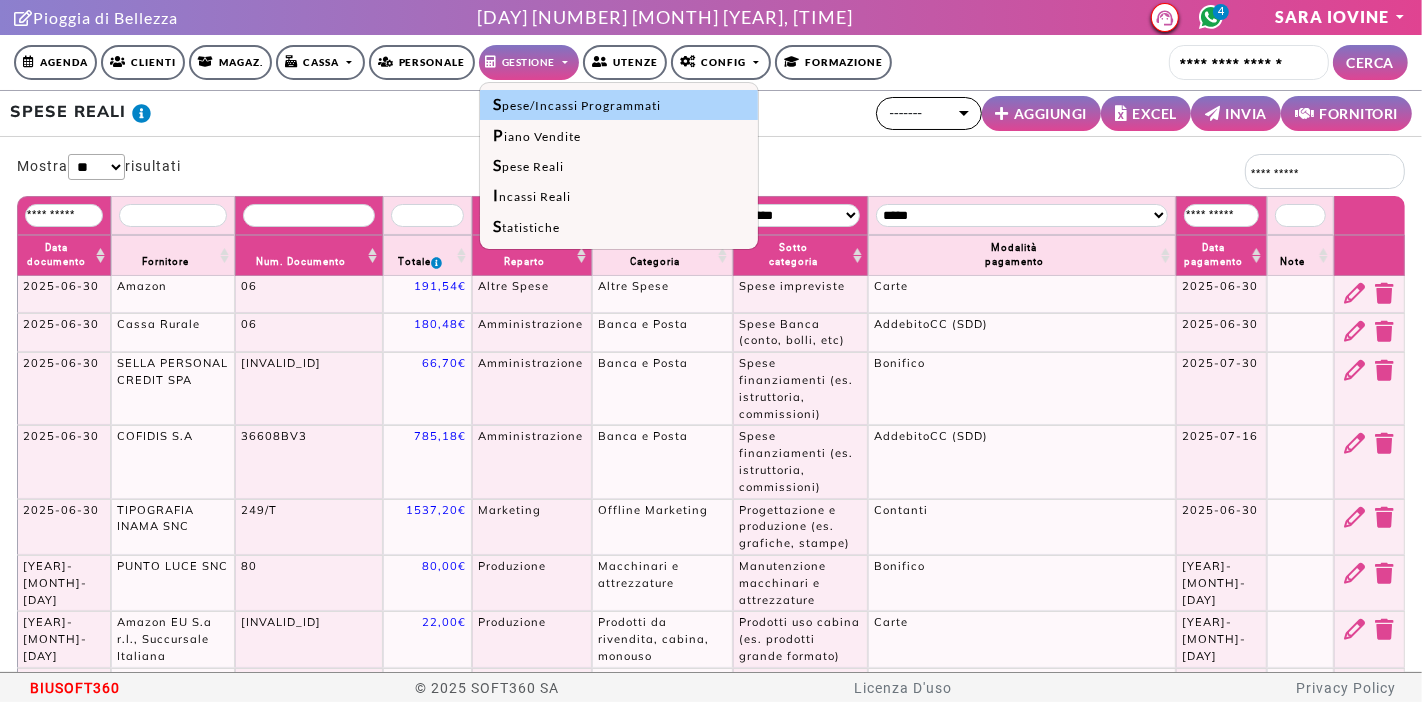 click on "Spese/Incassi Programmati" at bounding box center (619, 105) 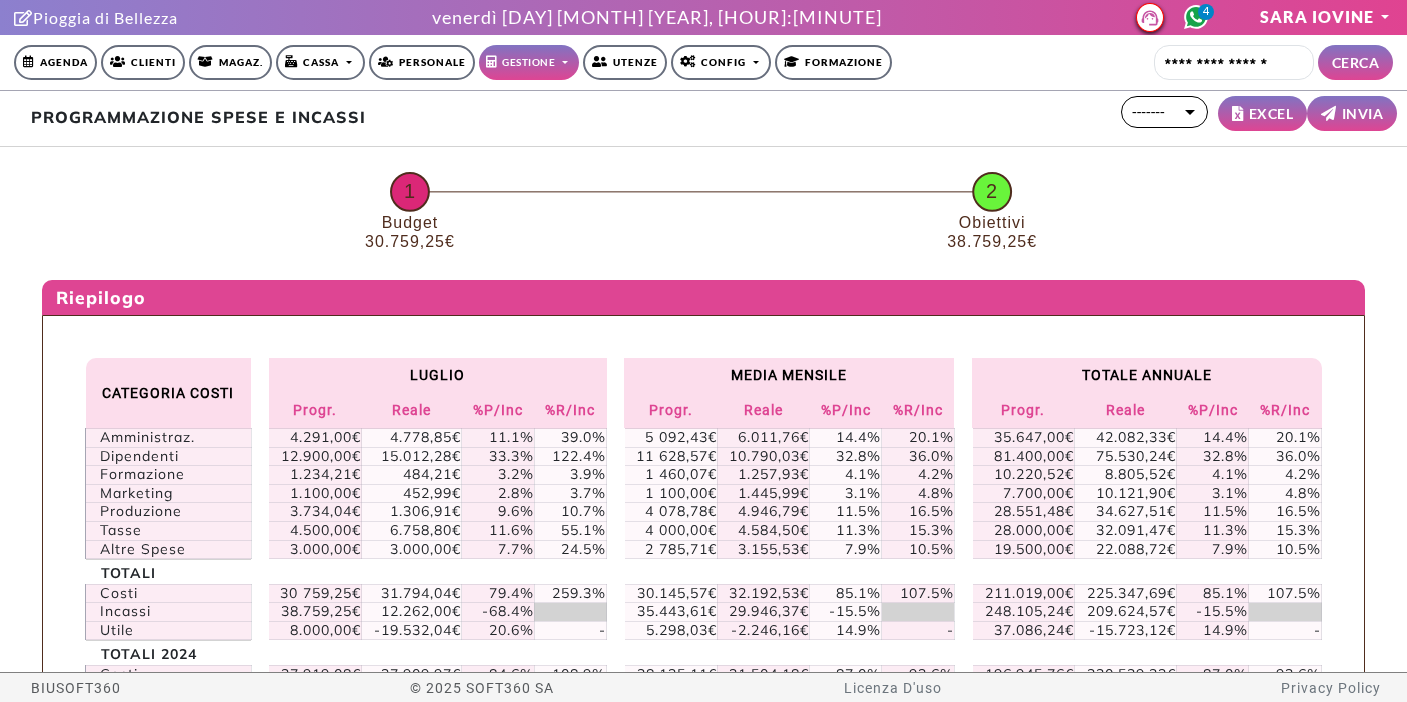 scroll, scrollTop: 0, scrollLeft: 0, axis: both 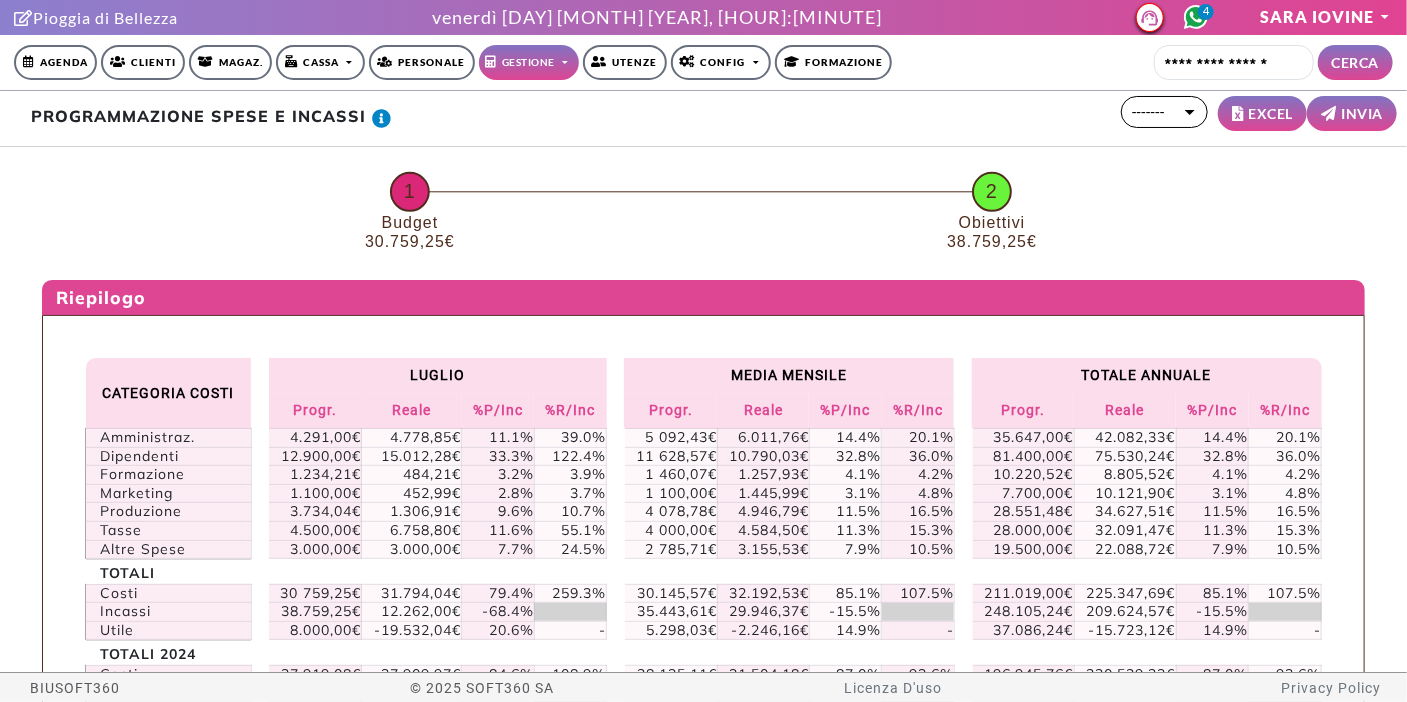 click on "1" 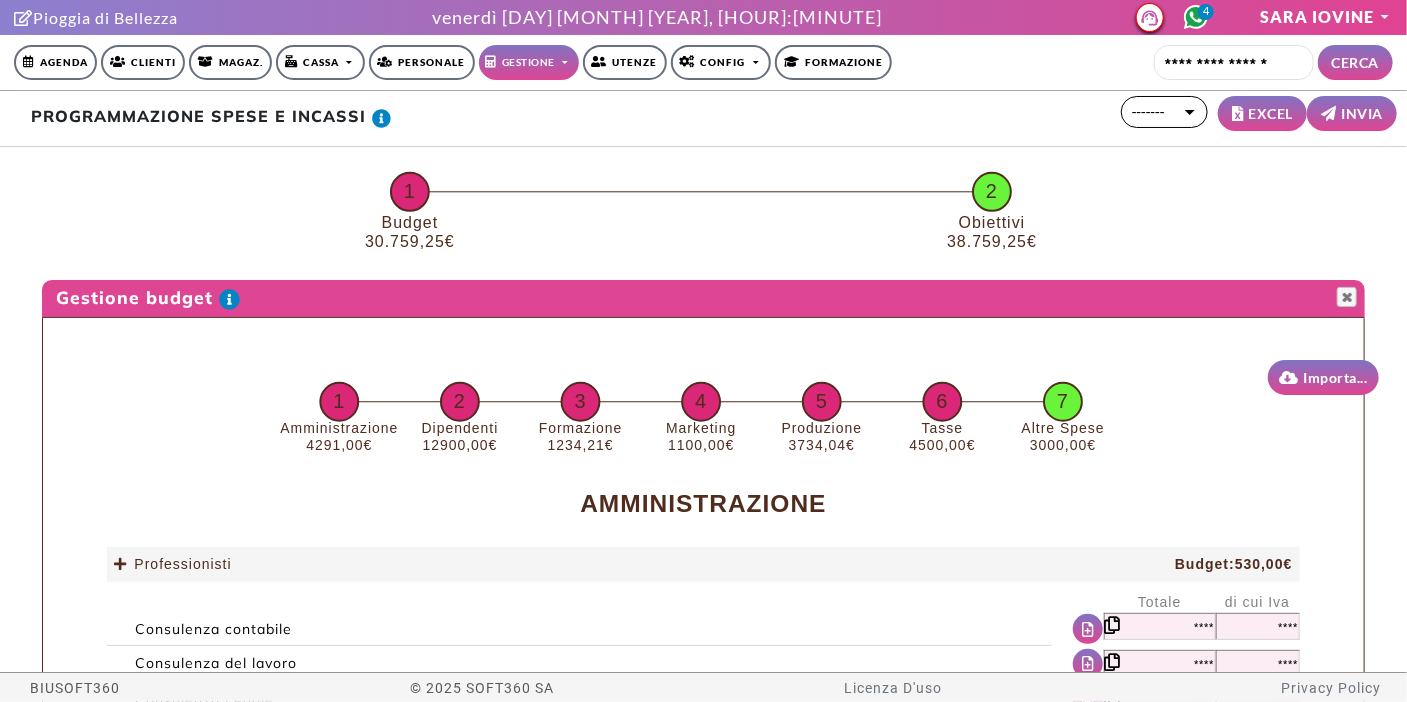 click 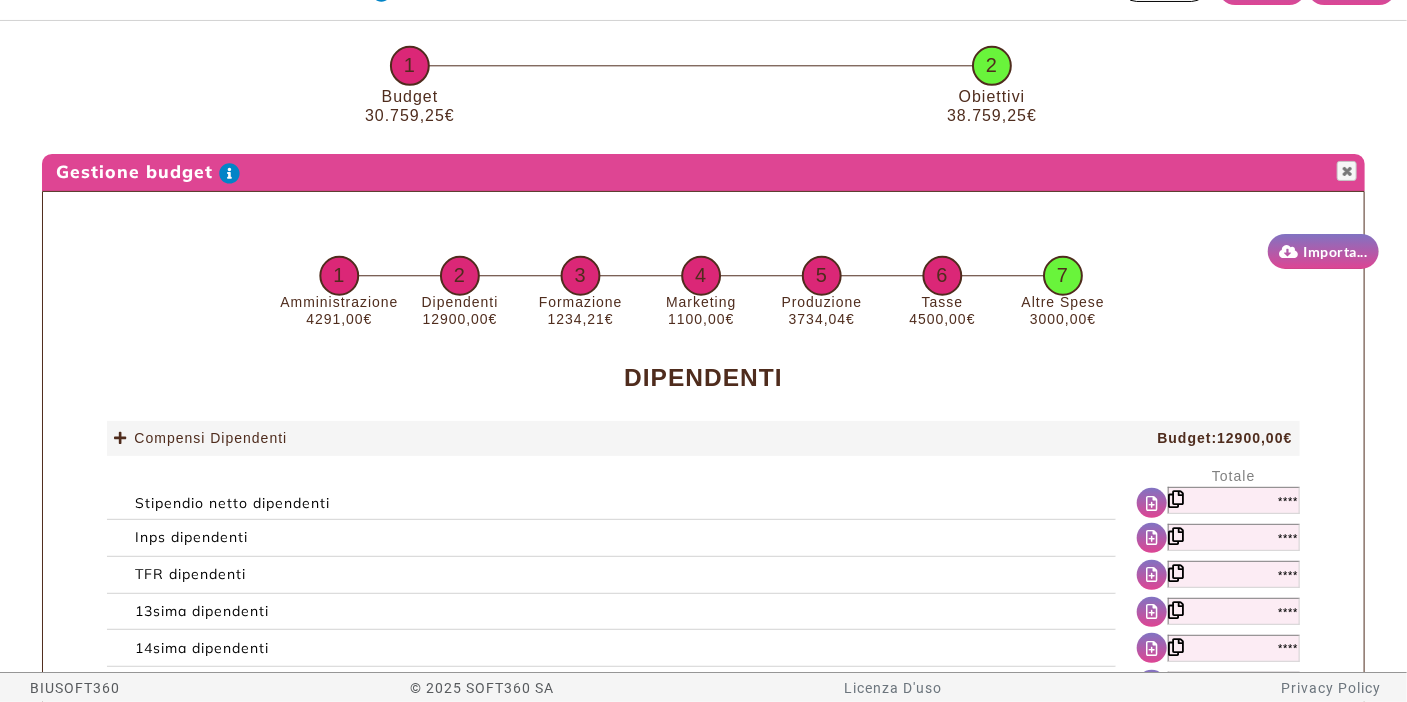 scroll, scrollTop: 222, scrollLeft: 0, axis: vertical 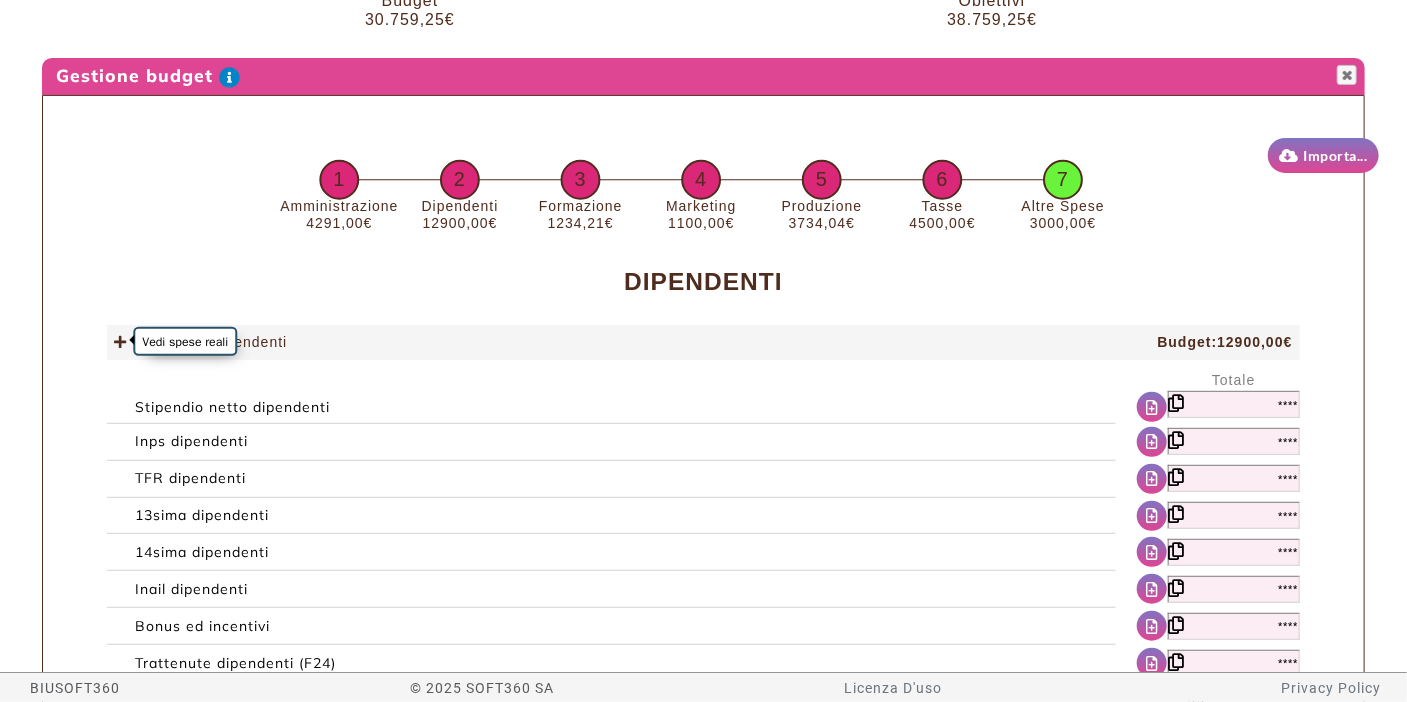 click at bounding box center (120, 342) 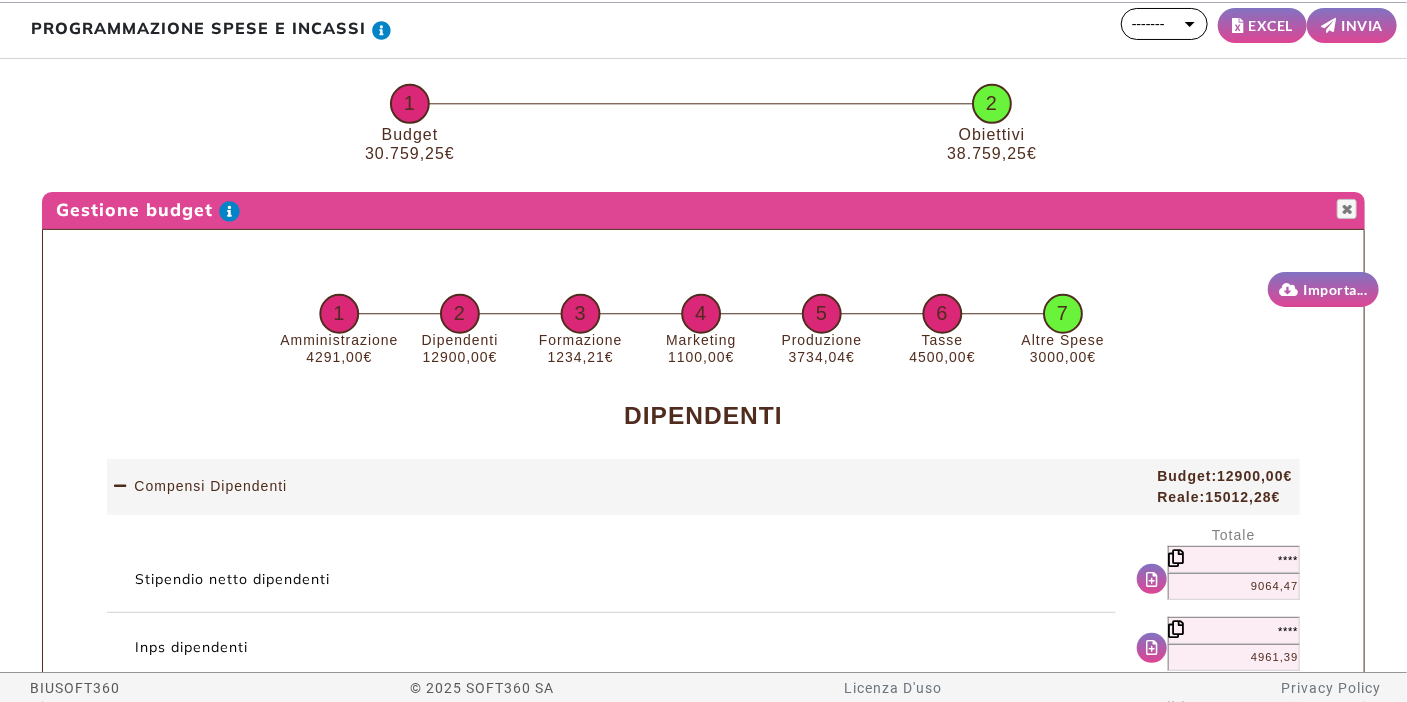 scroll, scrollTop: 0, scrollLeft: 0, axis: both 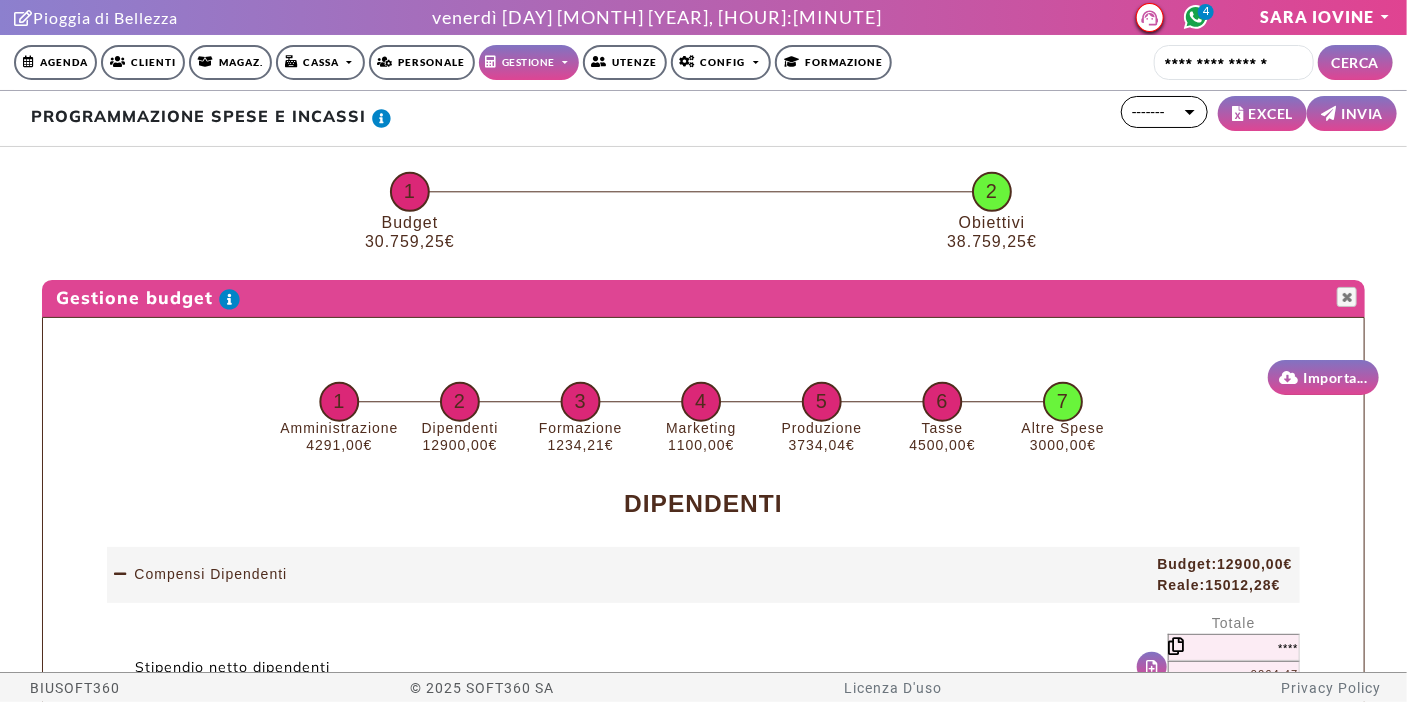 click on "1" 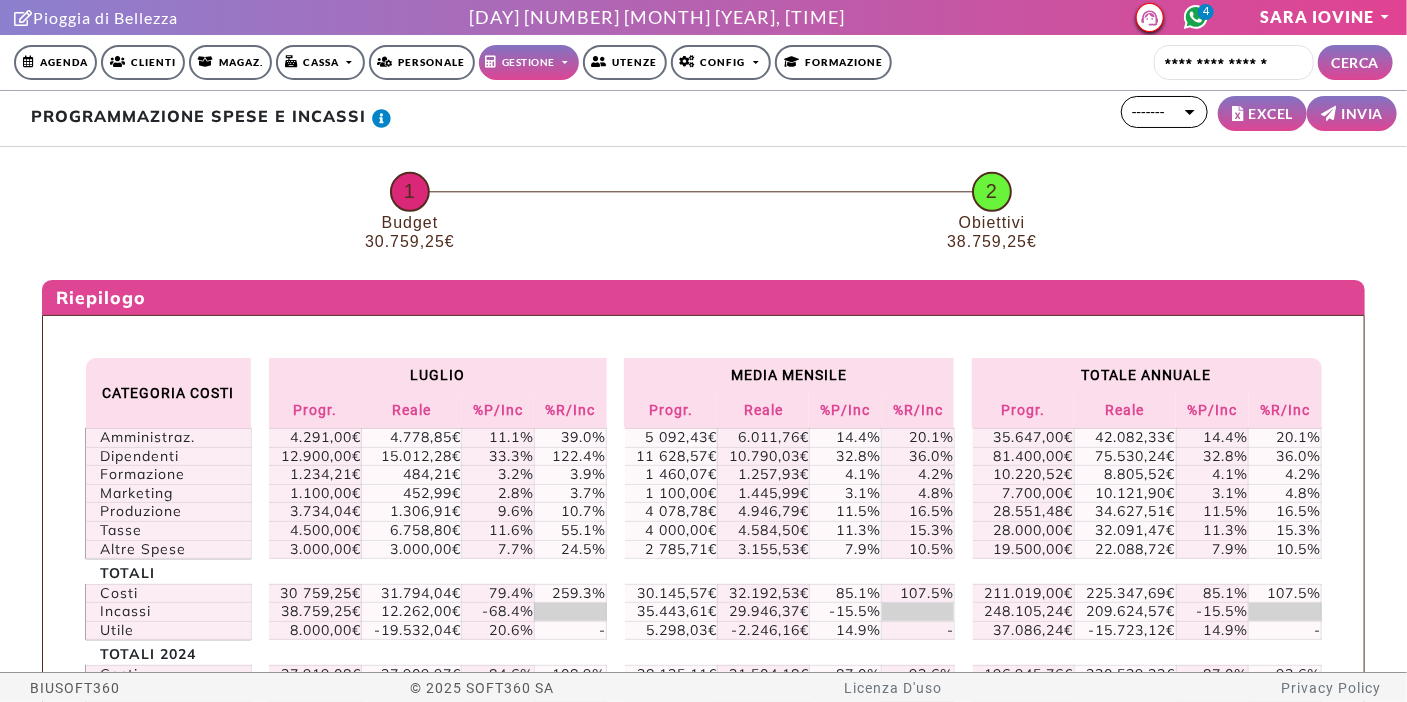 scroll, scrollTop: 0, scrollLeft: 0, axis: both 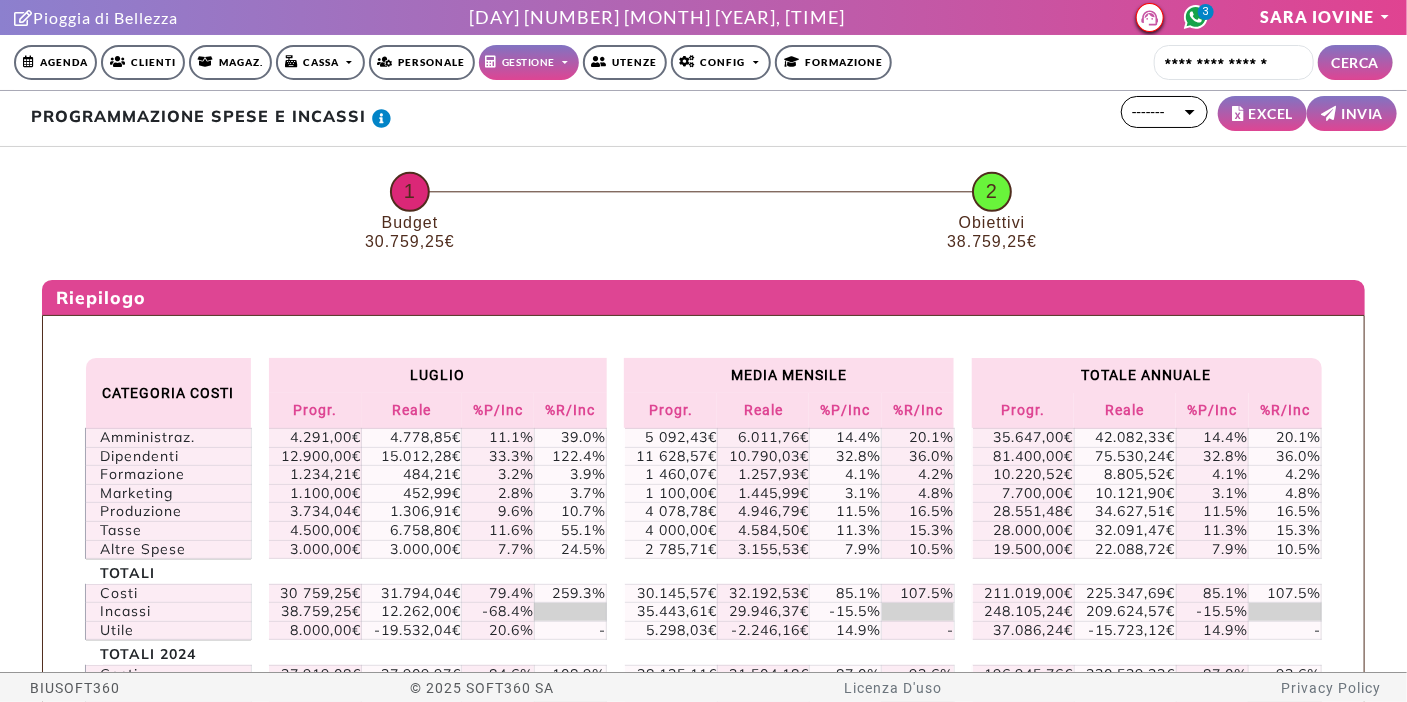 click on "Agenda" at bounding box center (55, 62) 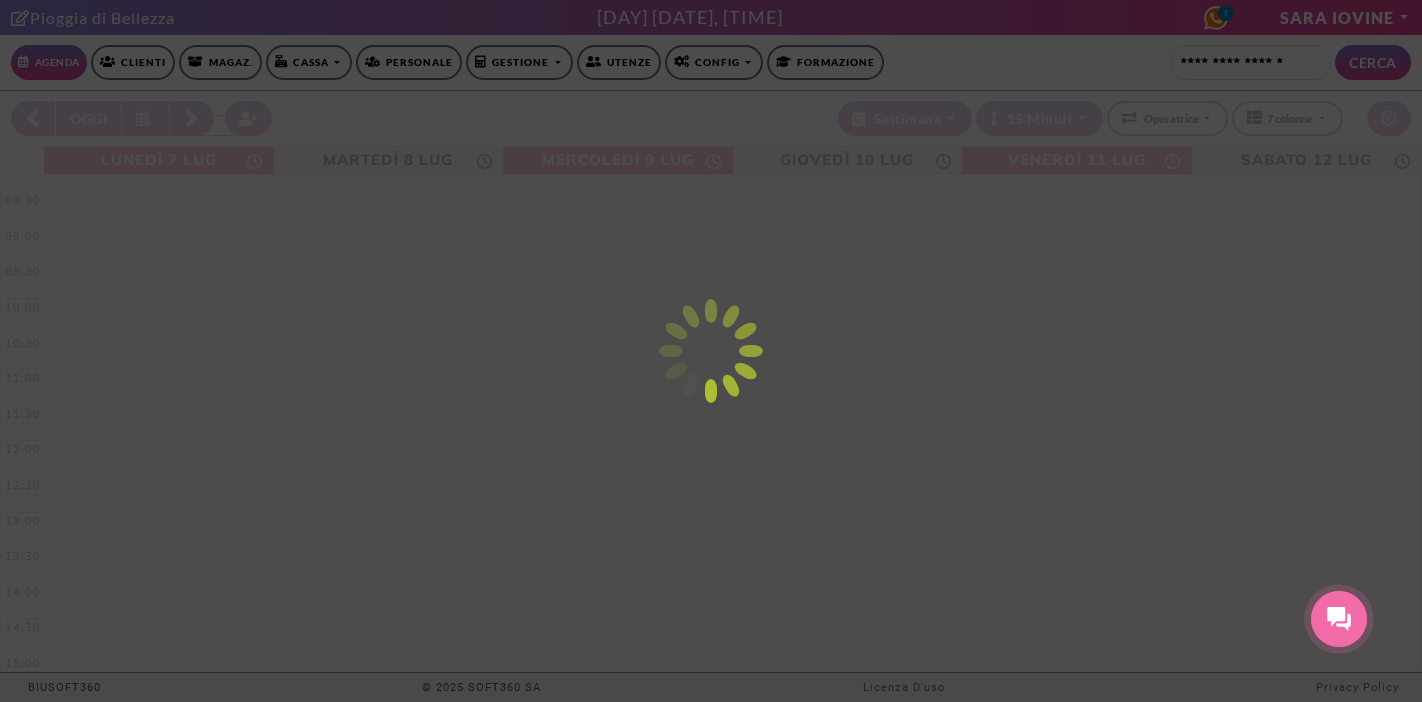 select on "********" 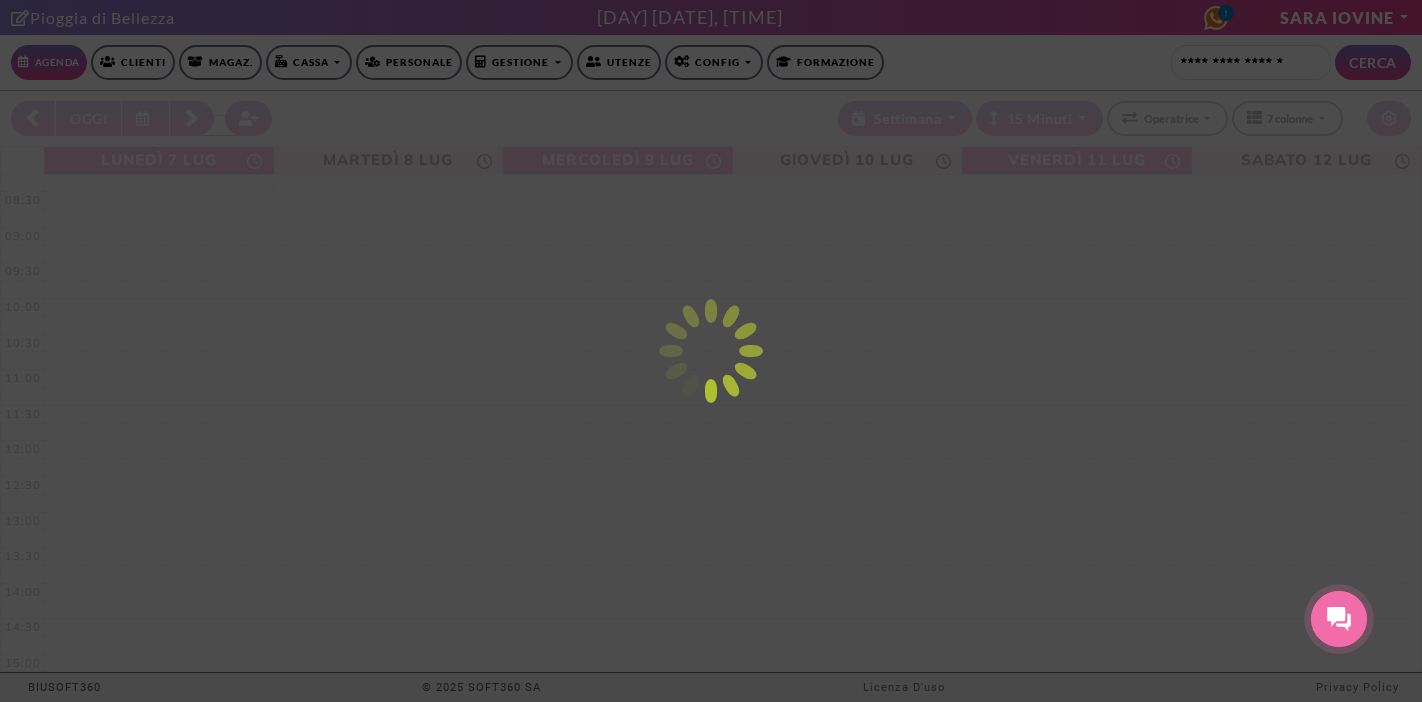 select on "*" 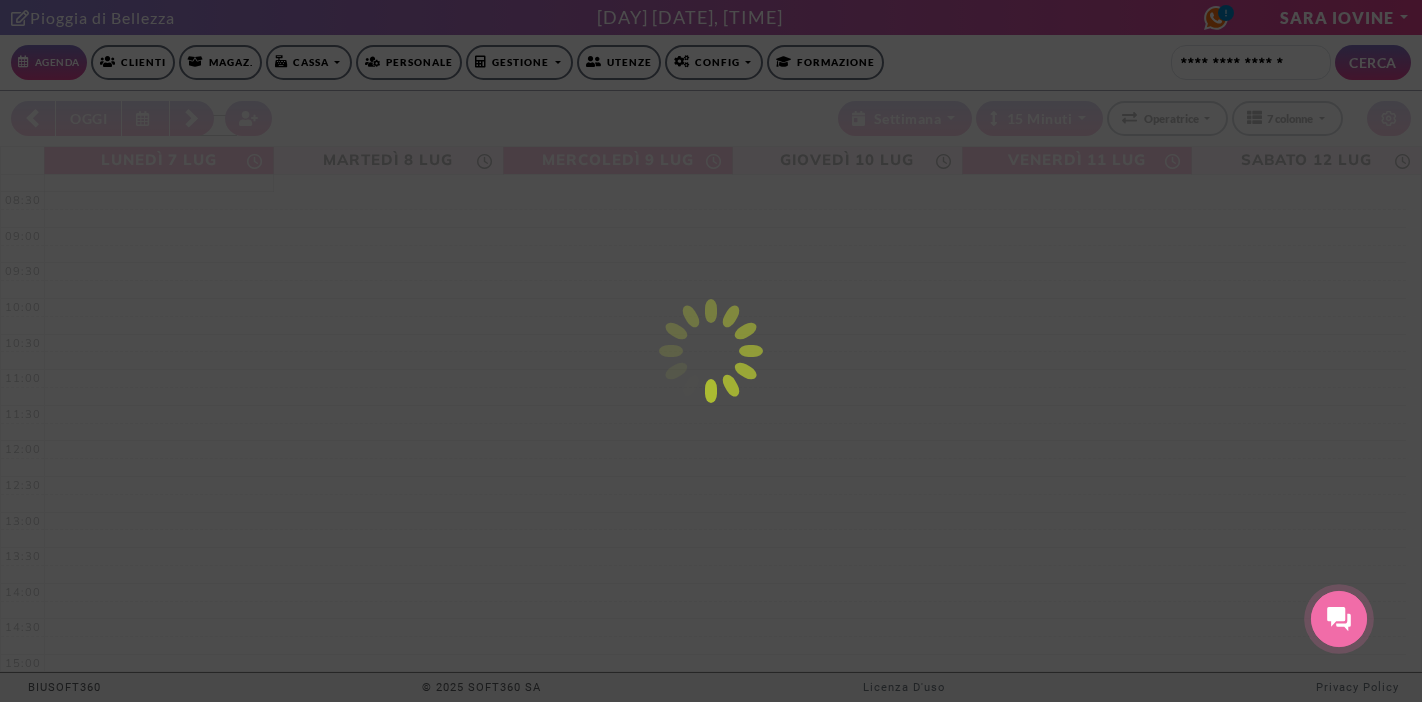 scroll, scrollTop: 0, scrollLeft: 0, axis: both 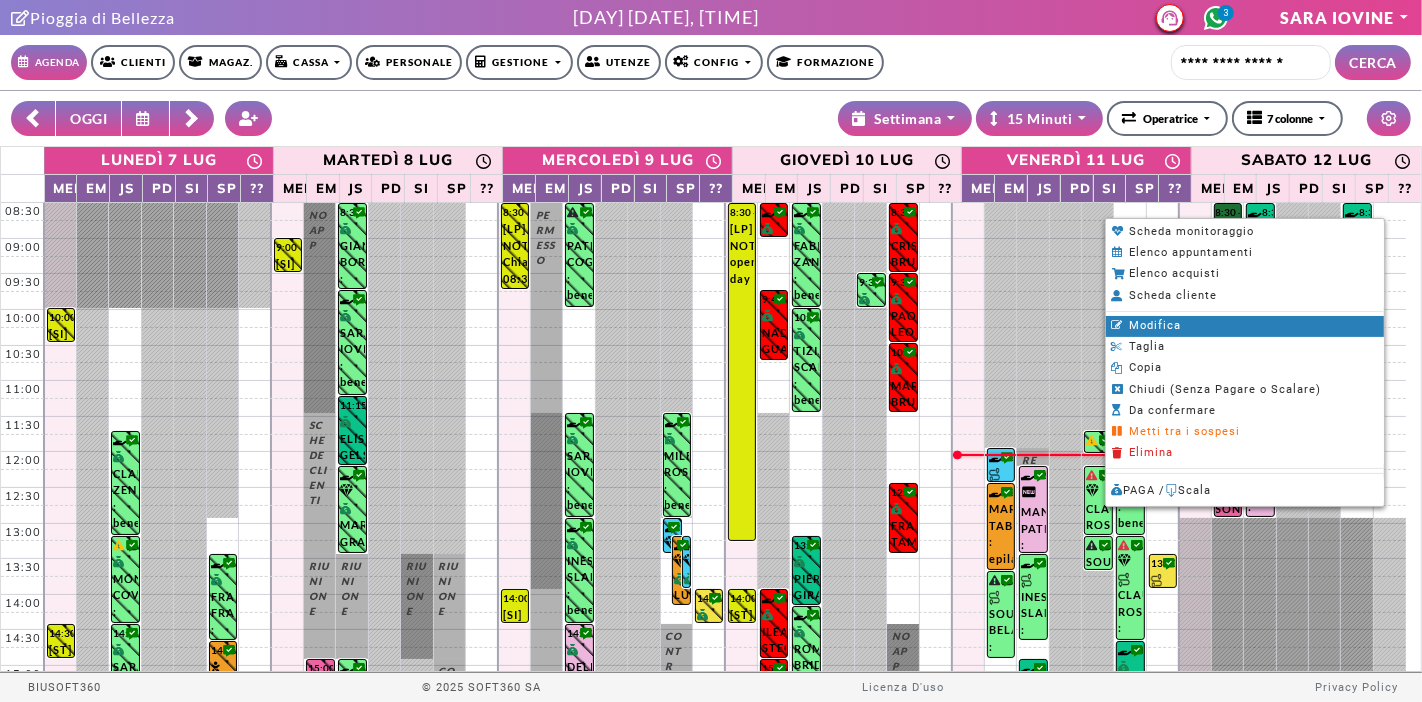 click on "Modifica" at bounding box center (1245, 326) 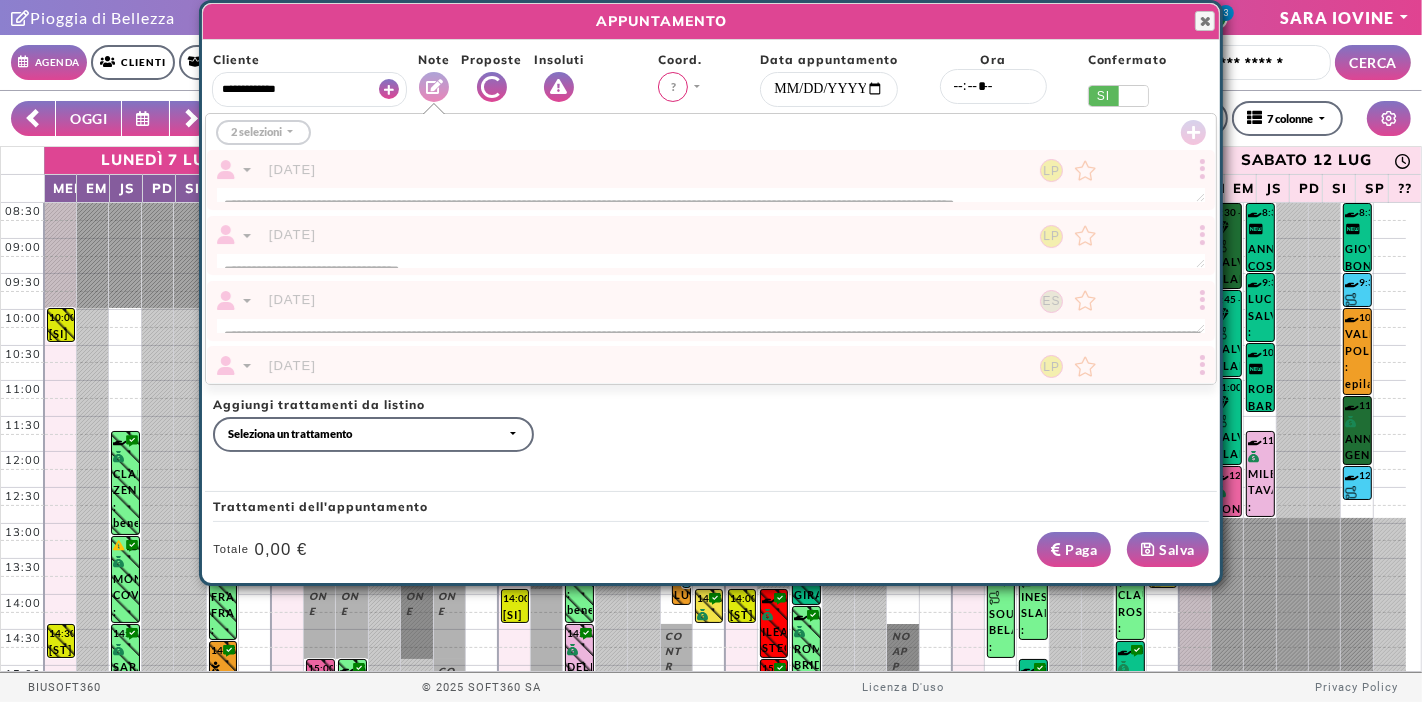select on "*****" 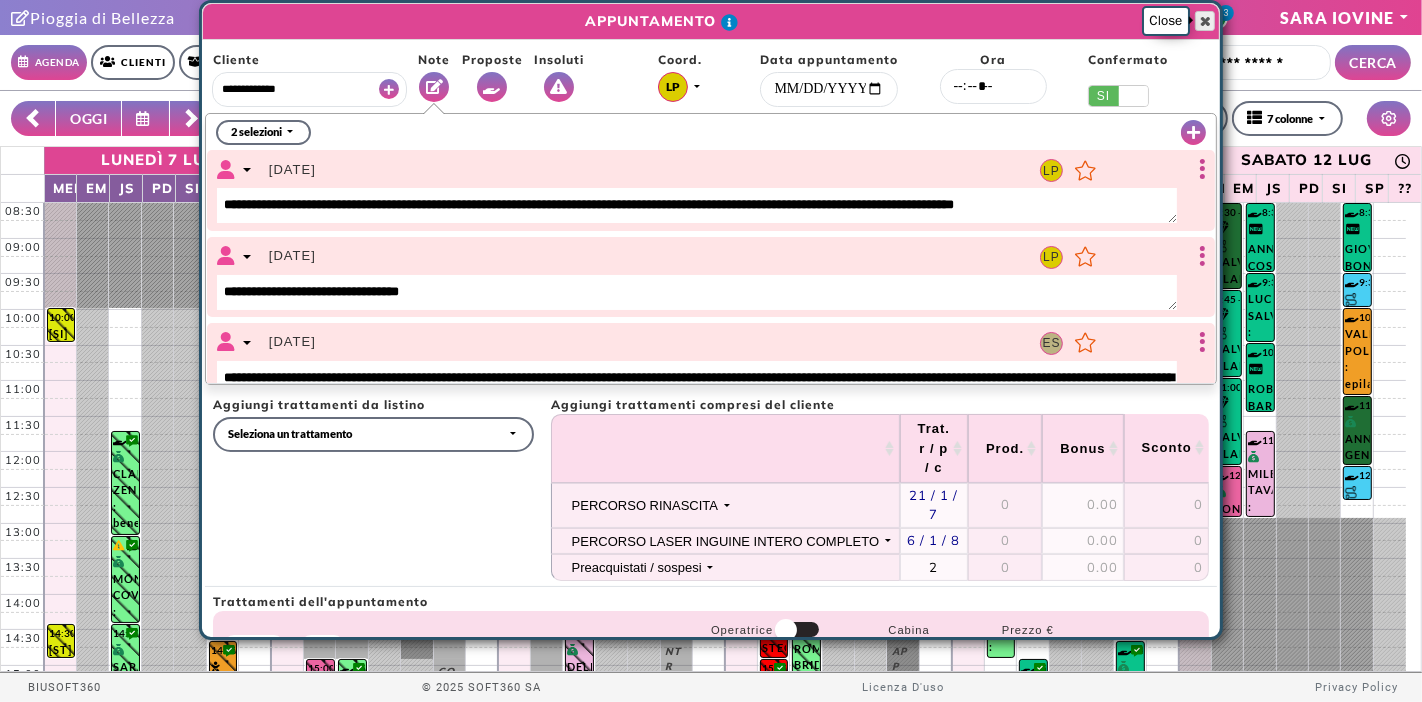 click at bounding box center (1205, 21) 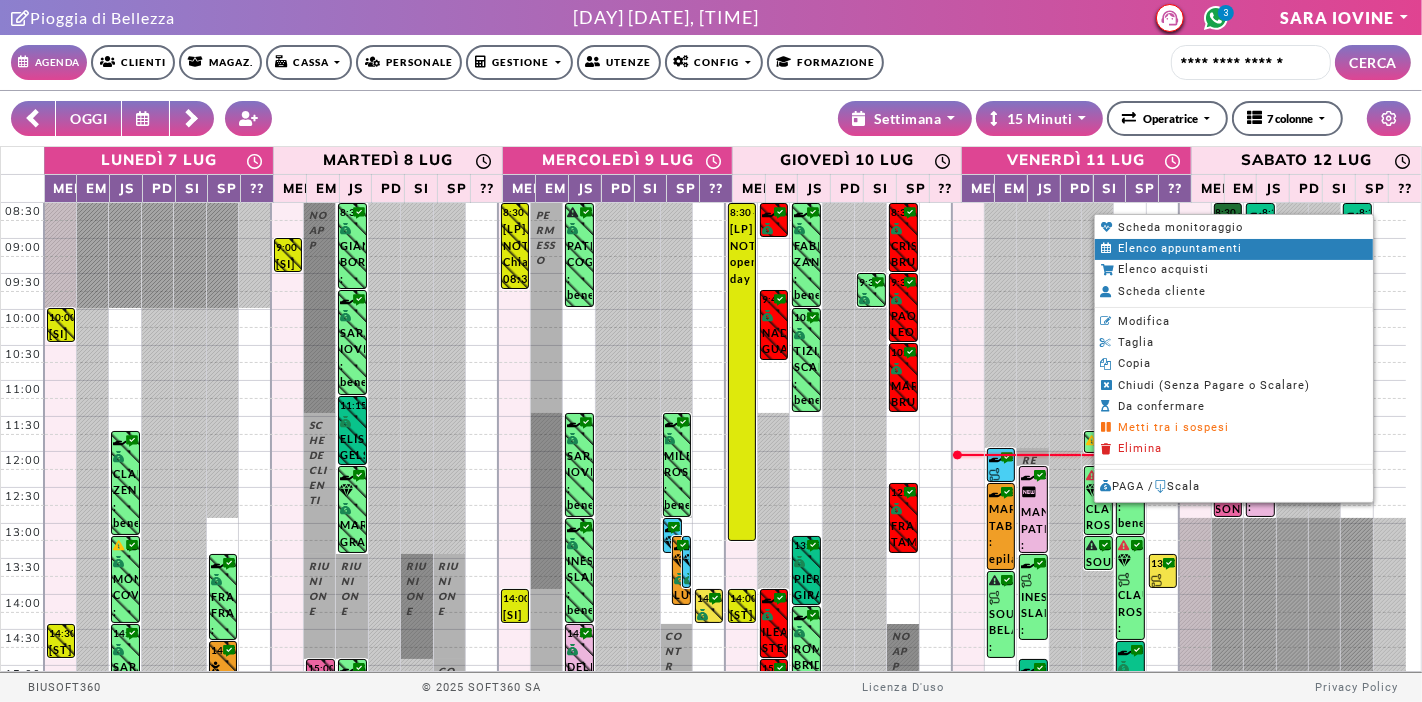 click on "Elenco appuntamenti" at bounding box center [1180, 248] 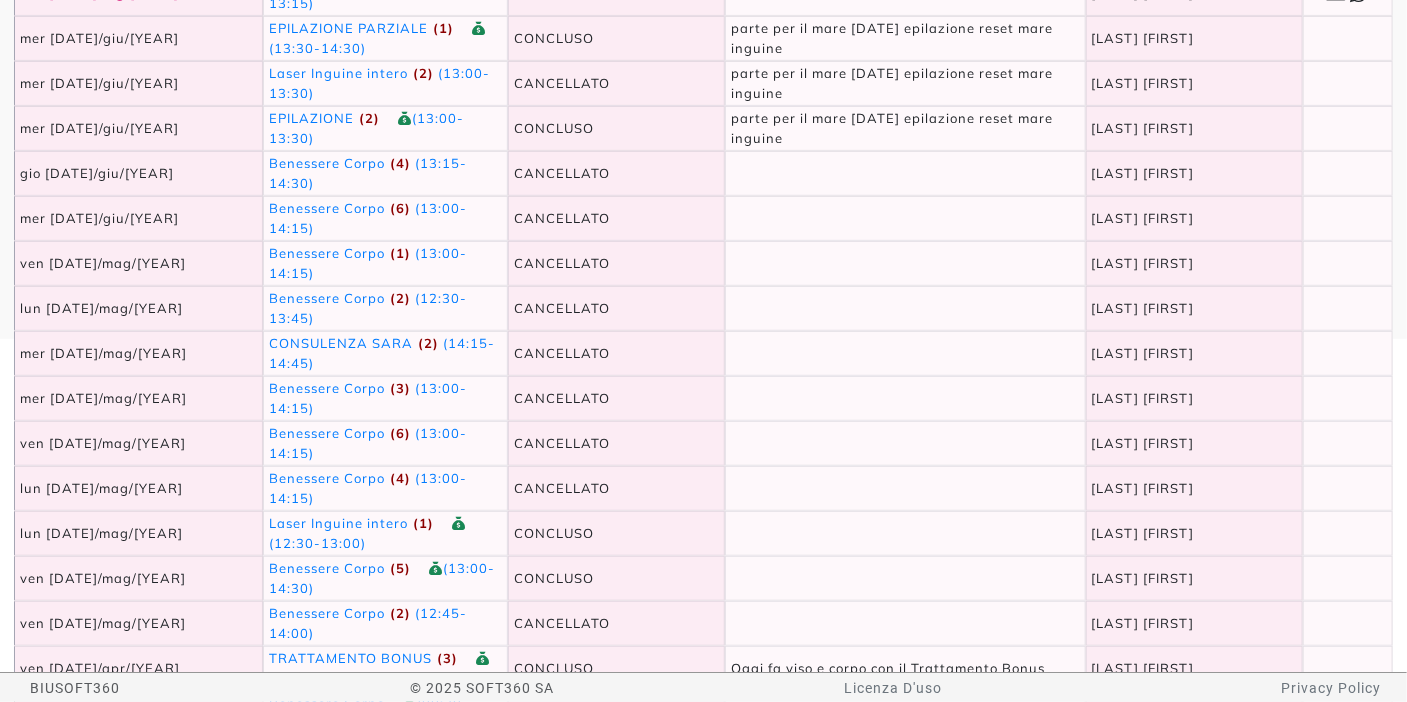scroll, scrollTop: 0, scrollLeft: 0, axis: both 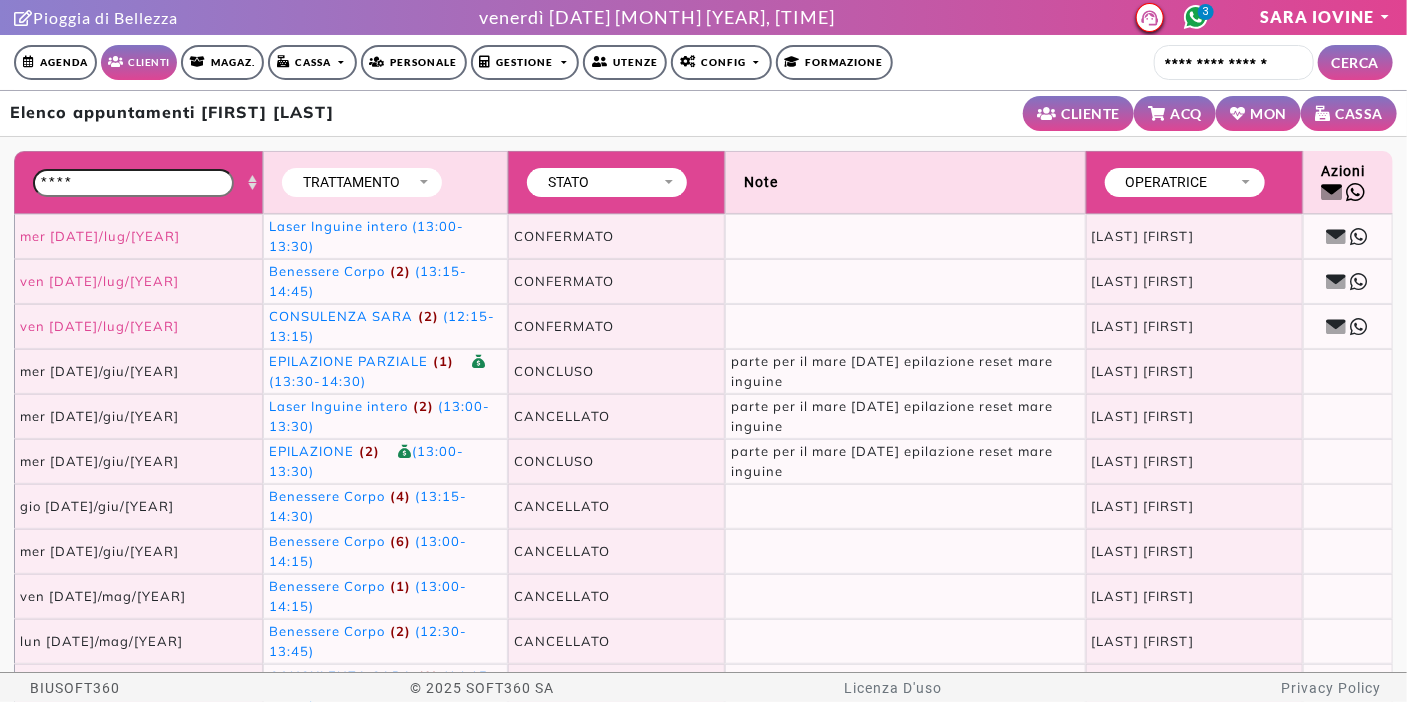 click on "STATO" at bounding box center (597, 182) 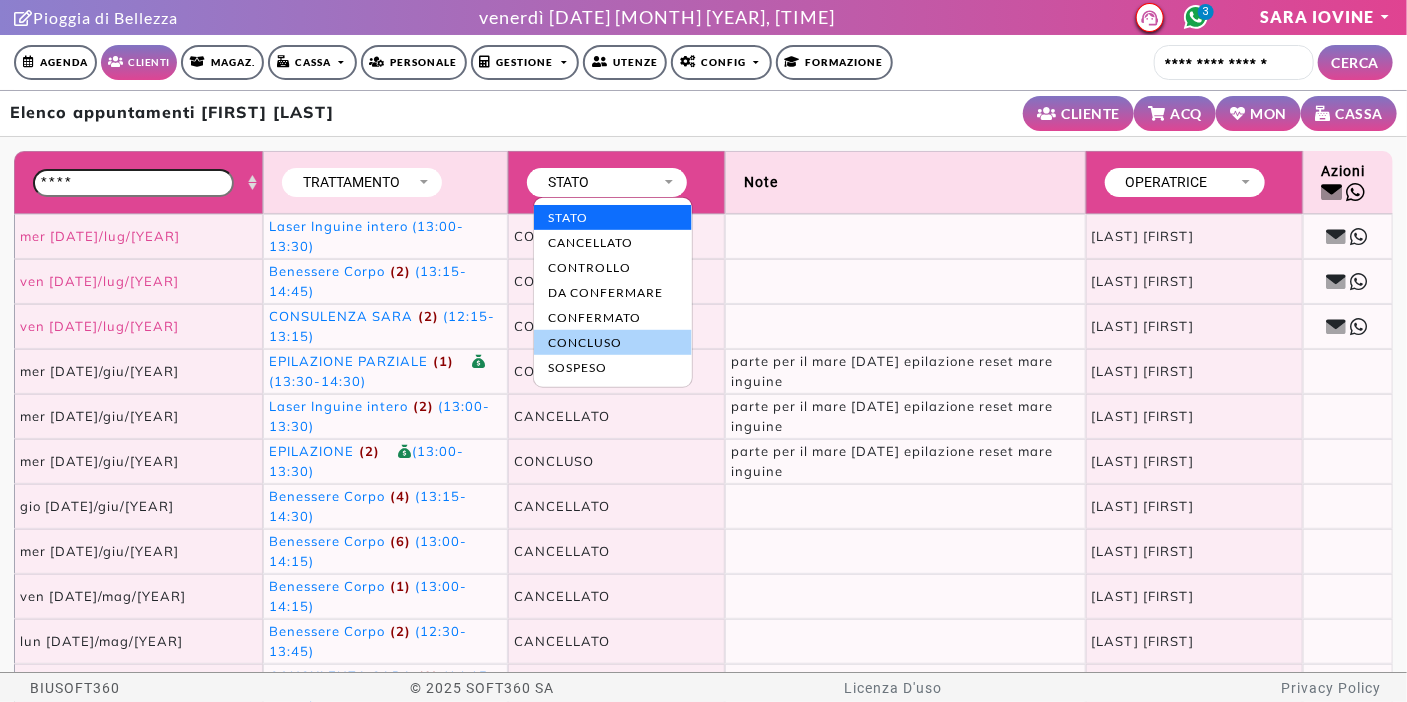 click on "CONCLUSO" at bounding box center (585, 343) 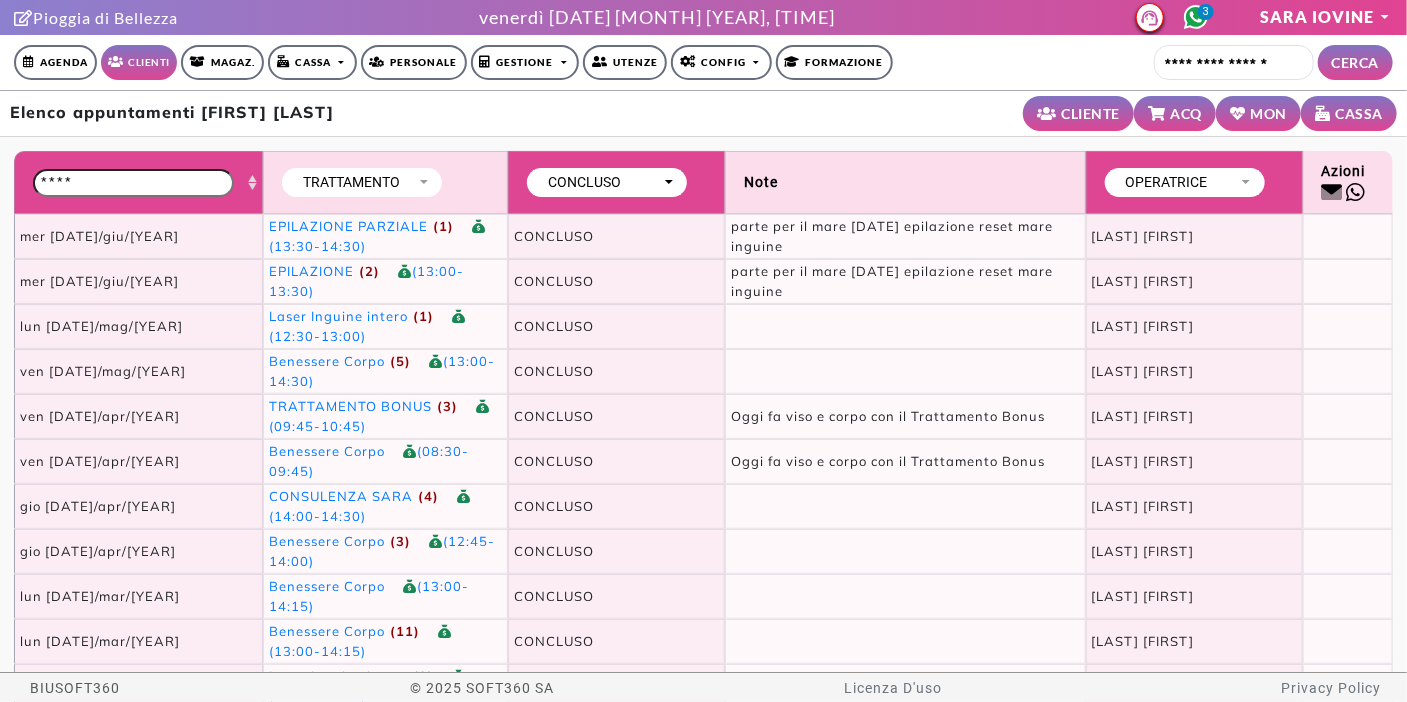 click on "Agenda" at bounding box center [55, 62] 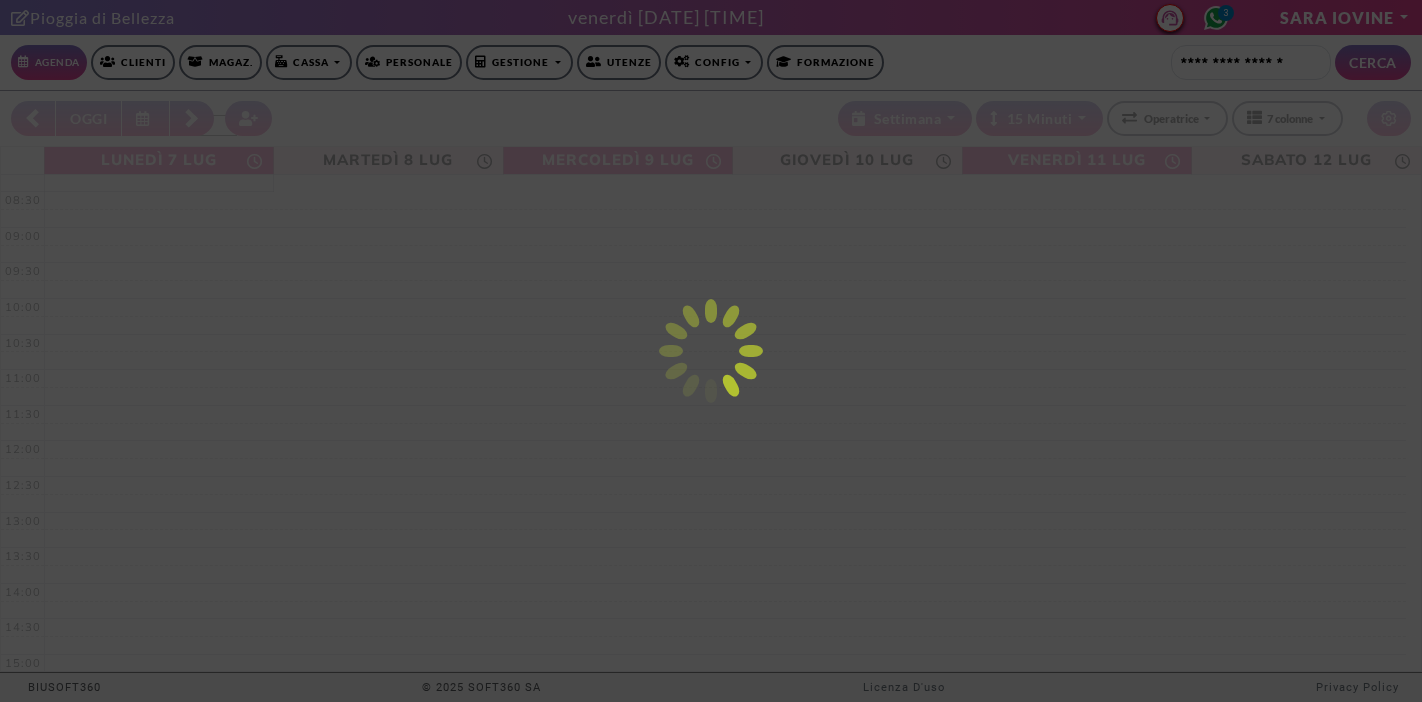 select on "********" 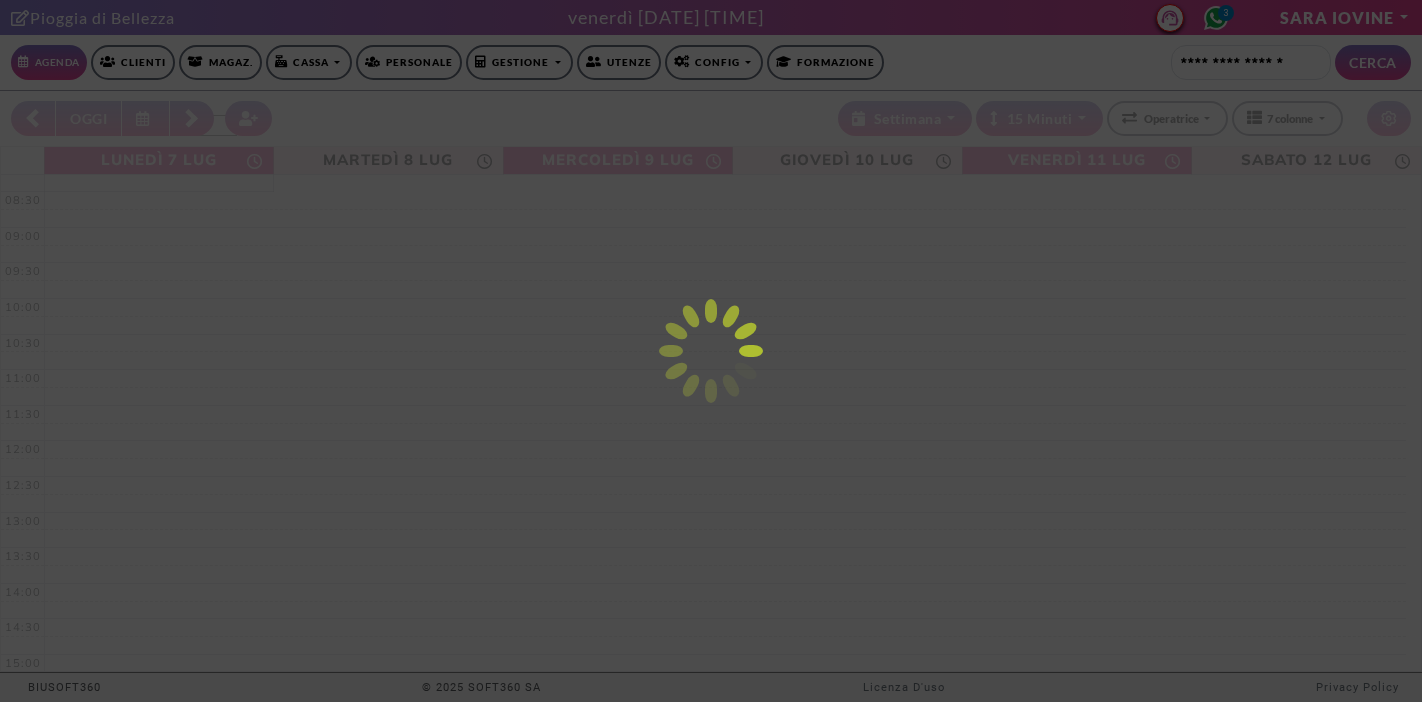 select on "*" 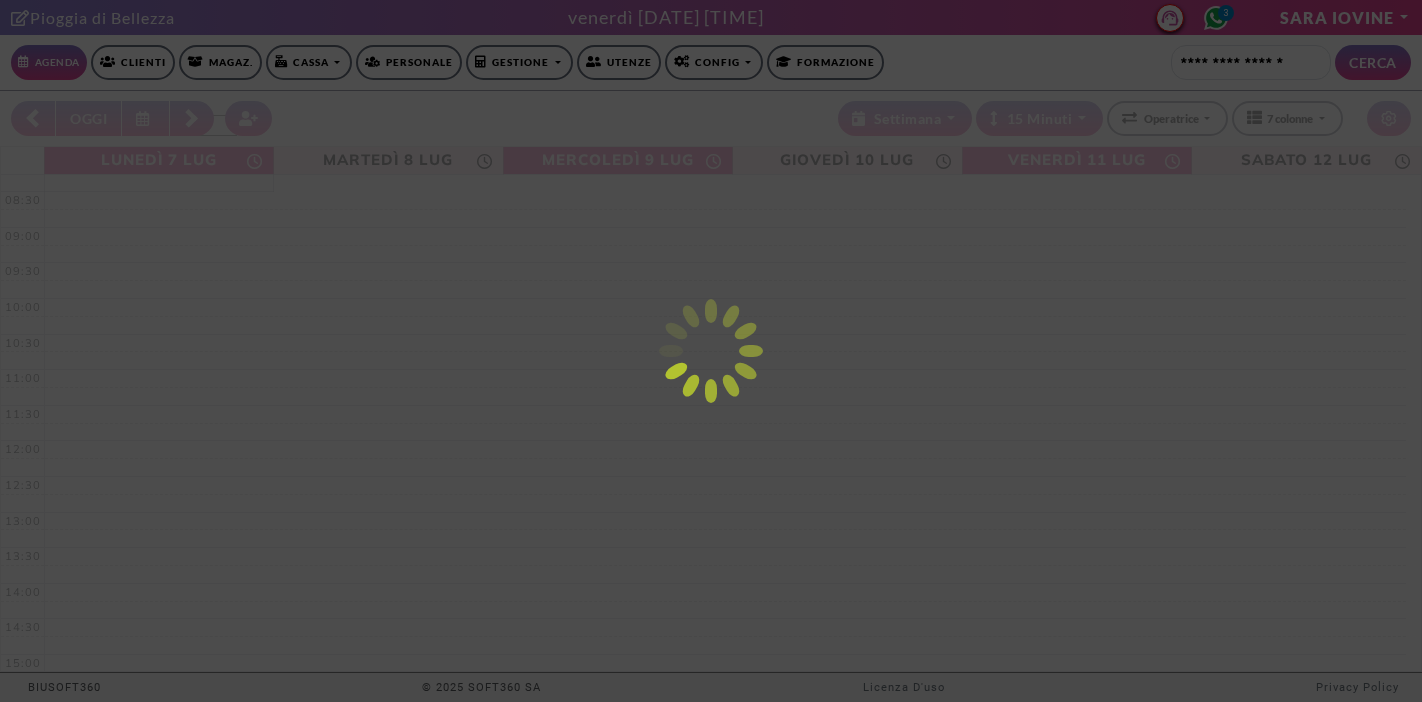 scroll, scrollTop: 0, scrollLeft: 0, axis: both 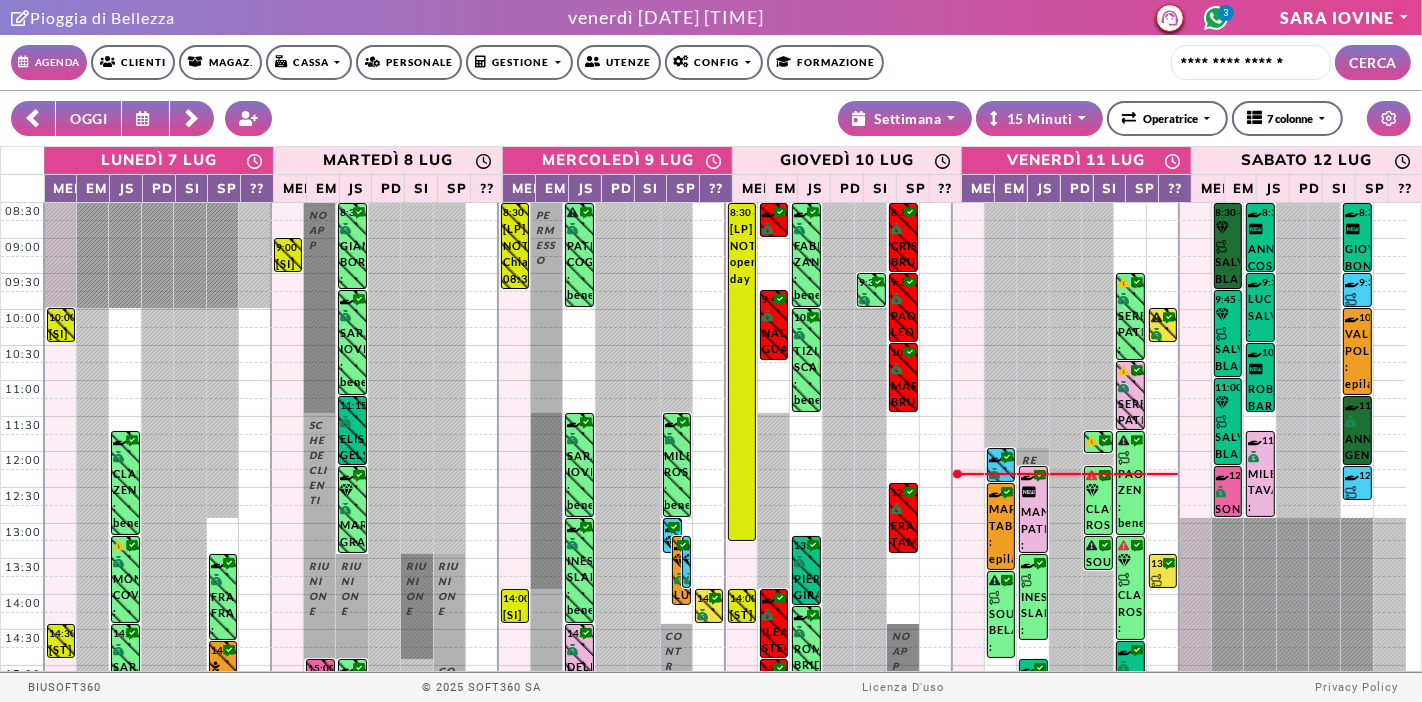 click 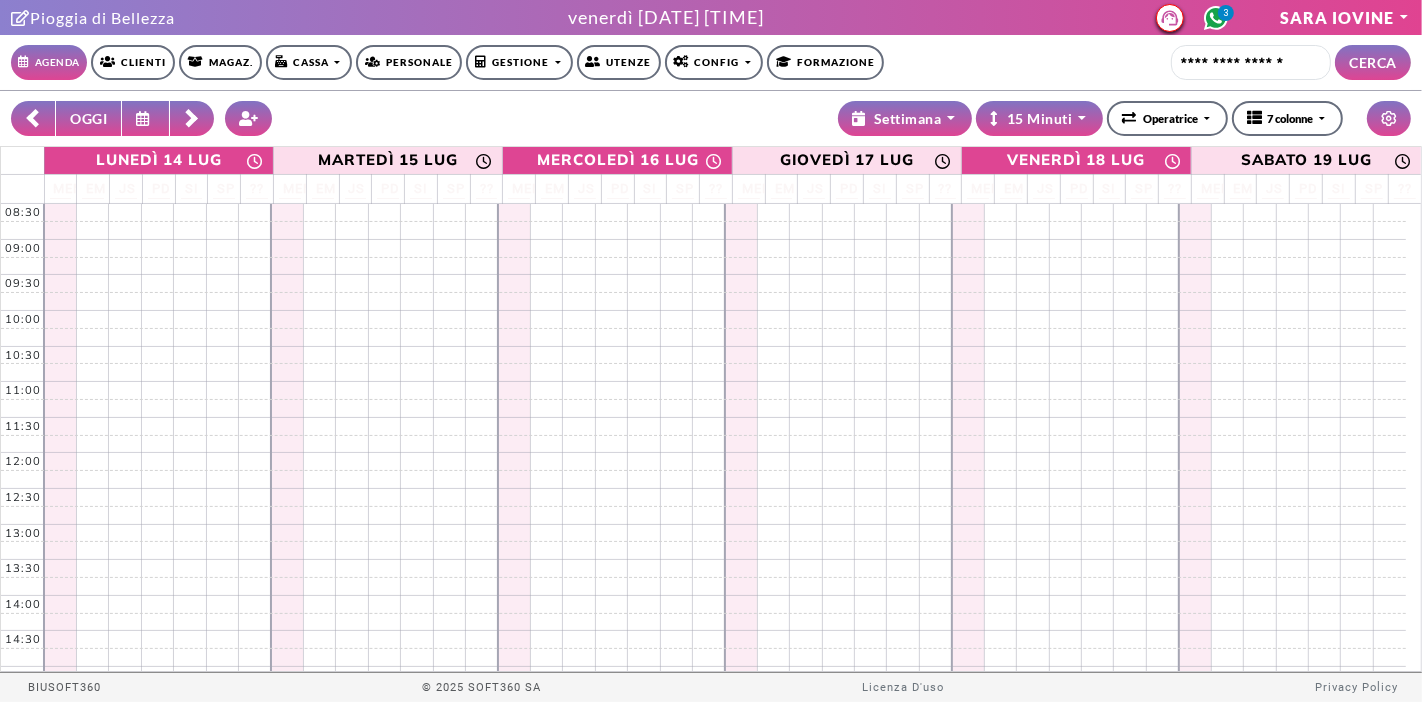 click 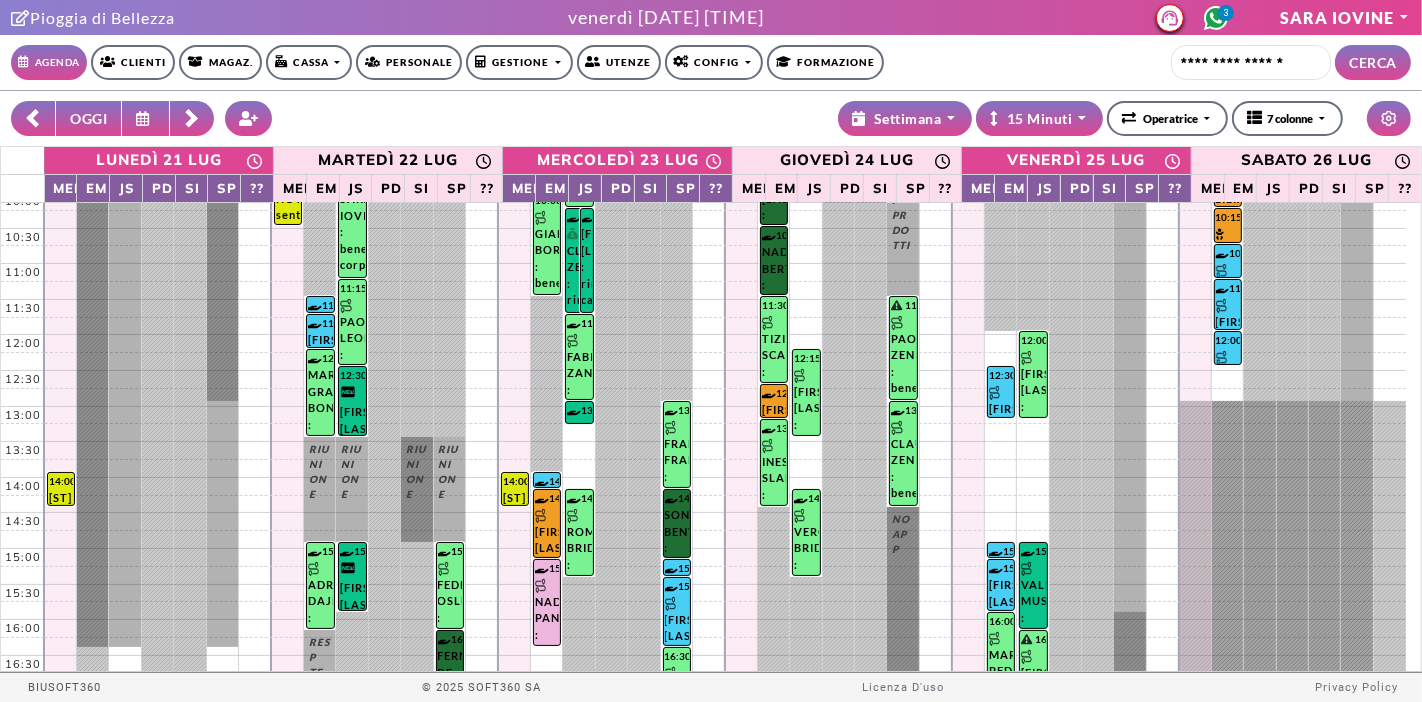 scroll, scrollTop: 302, scrollLeft: 0, axis: vertical 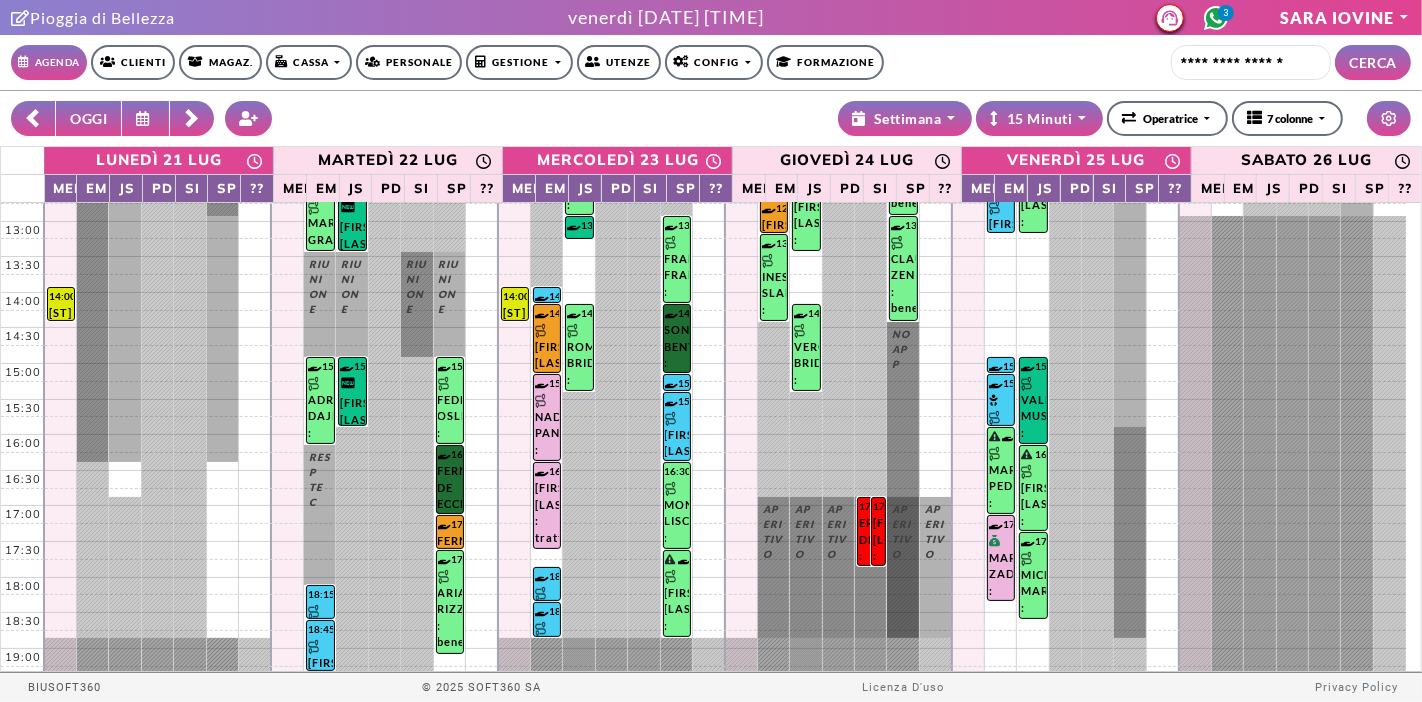 click on "OGGI" at bounding box center [88, 118] 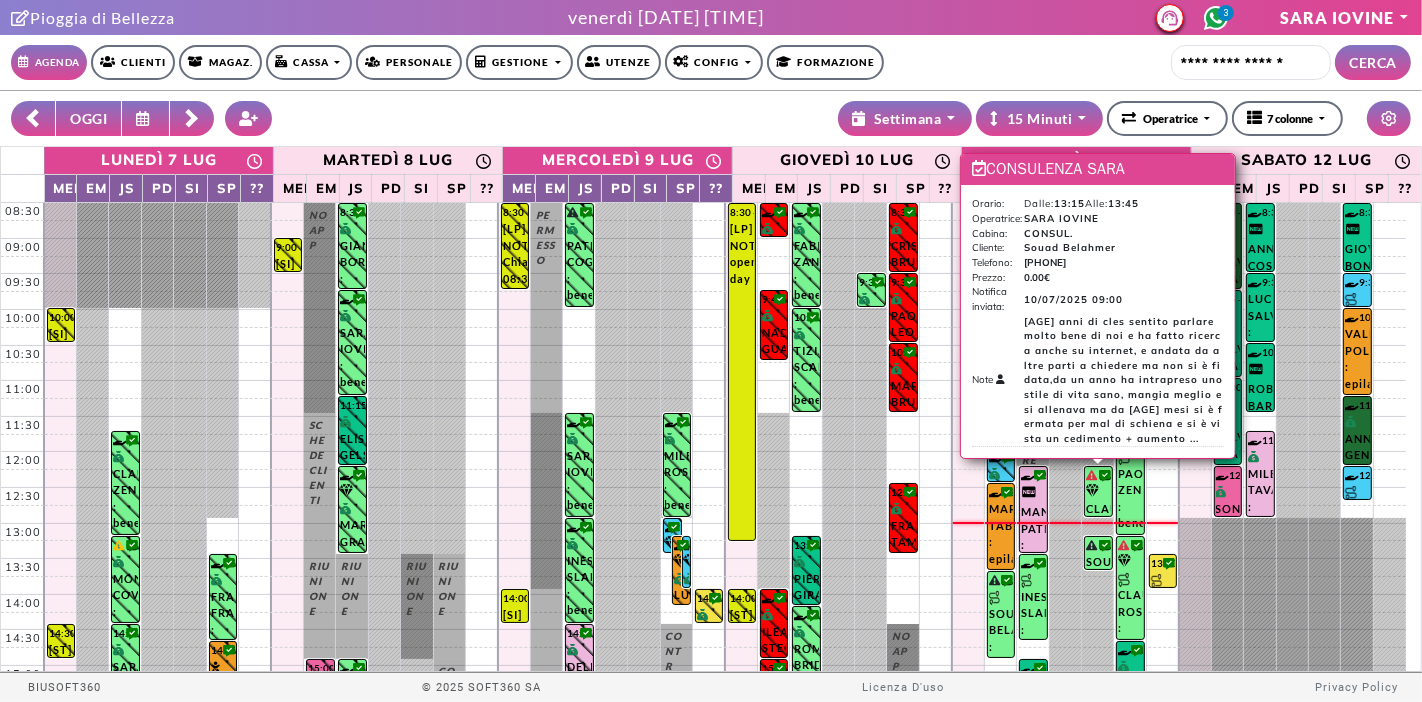 scroll, scrollTop: 222, scrollLeft: 0, axis: vertical 